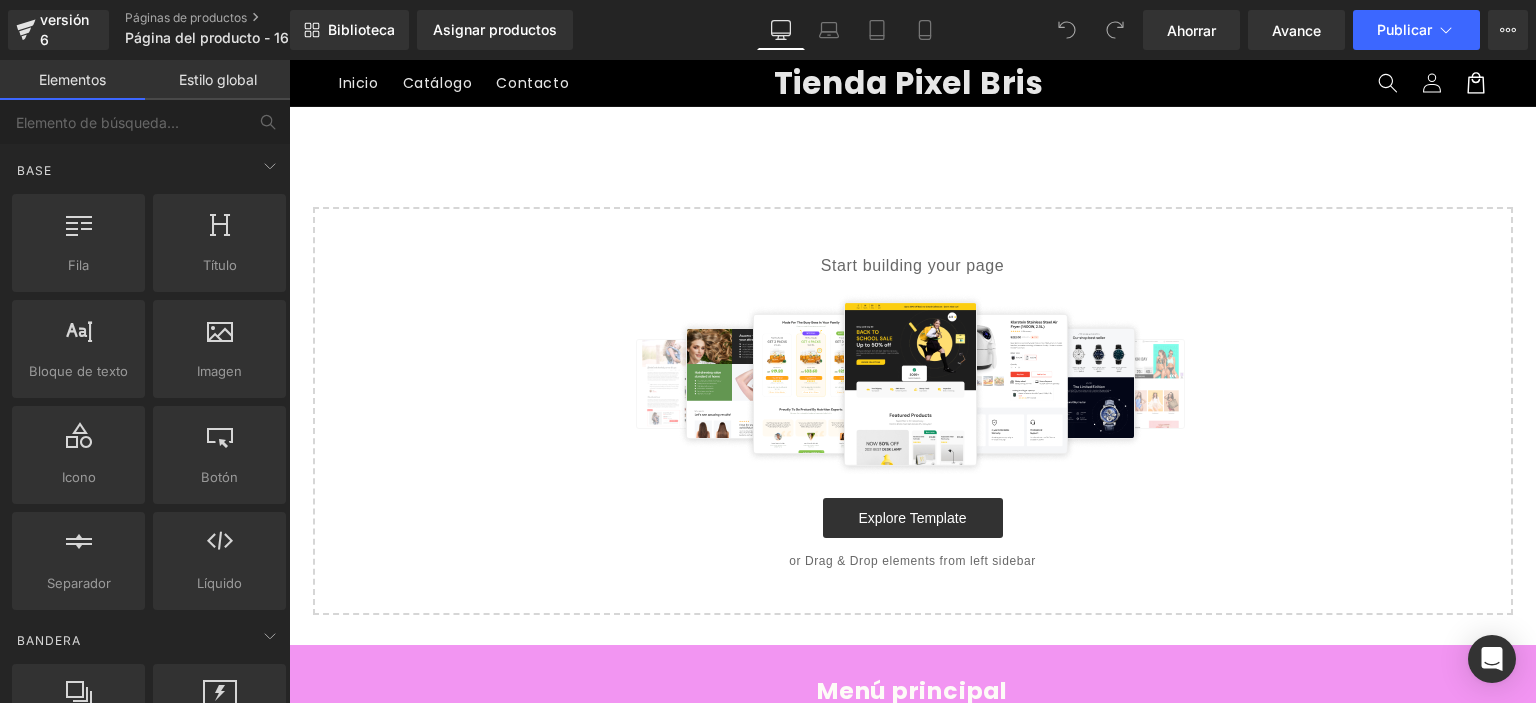 scroll, scrollTop: 0, scrollLeft: 0, axis: both 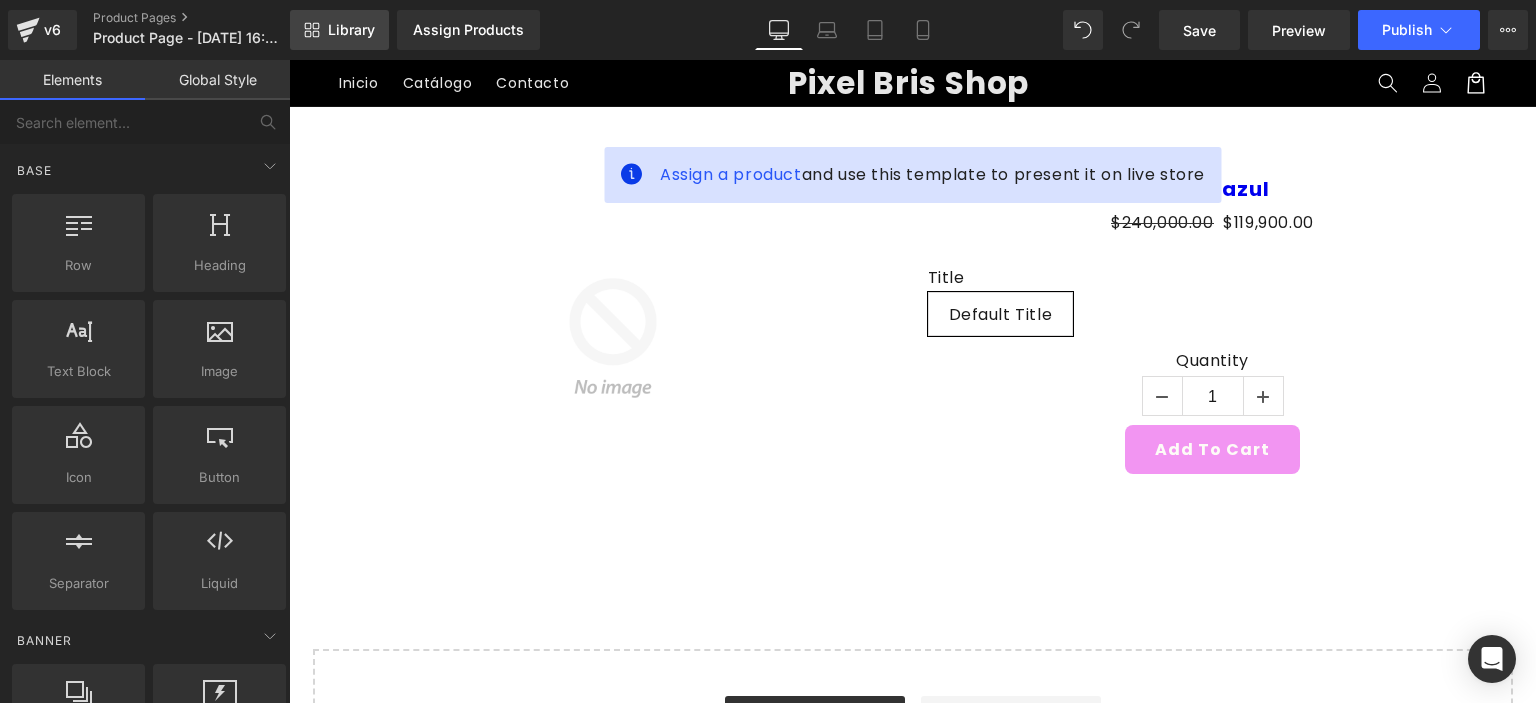 drag, startPoint x: 346, startPoint y: 26, endPoint x: 360, endPoint y: 26, distance: 14 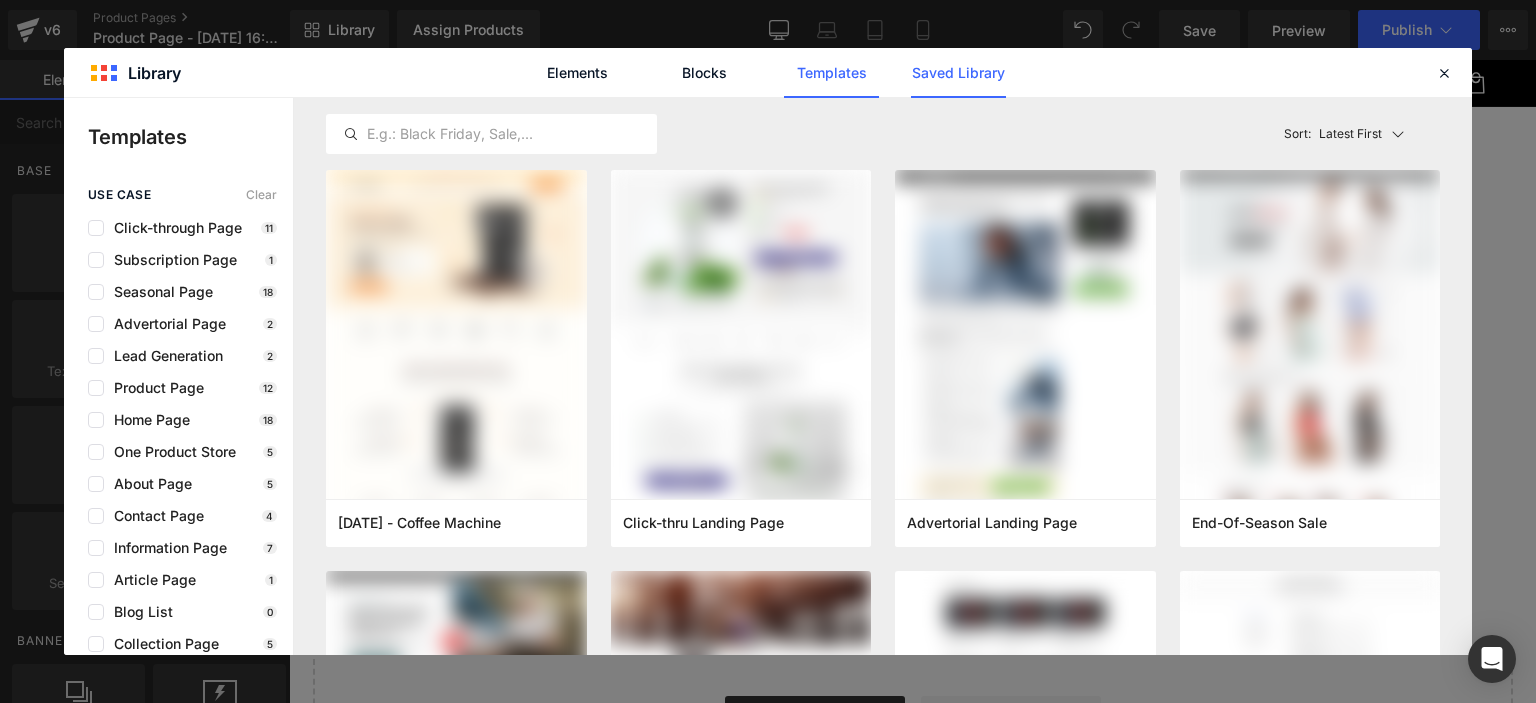 click on "Saved Library" 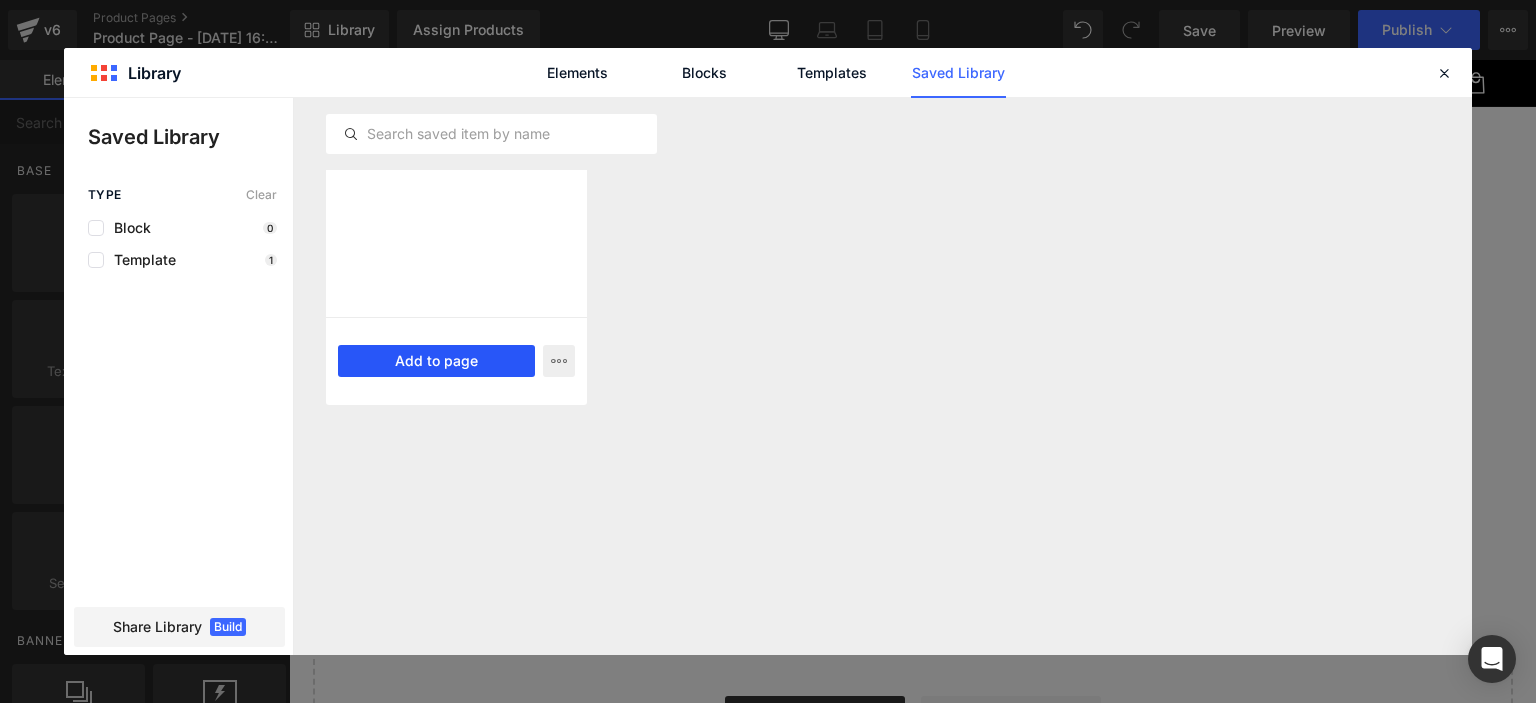 click on "Add to page" at bounding box center [436, 361] 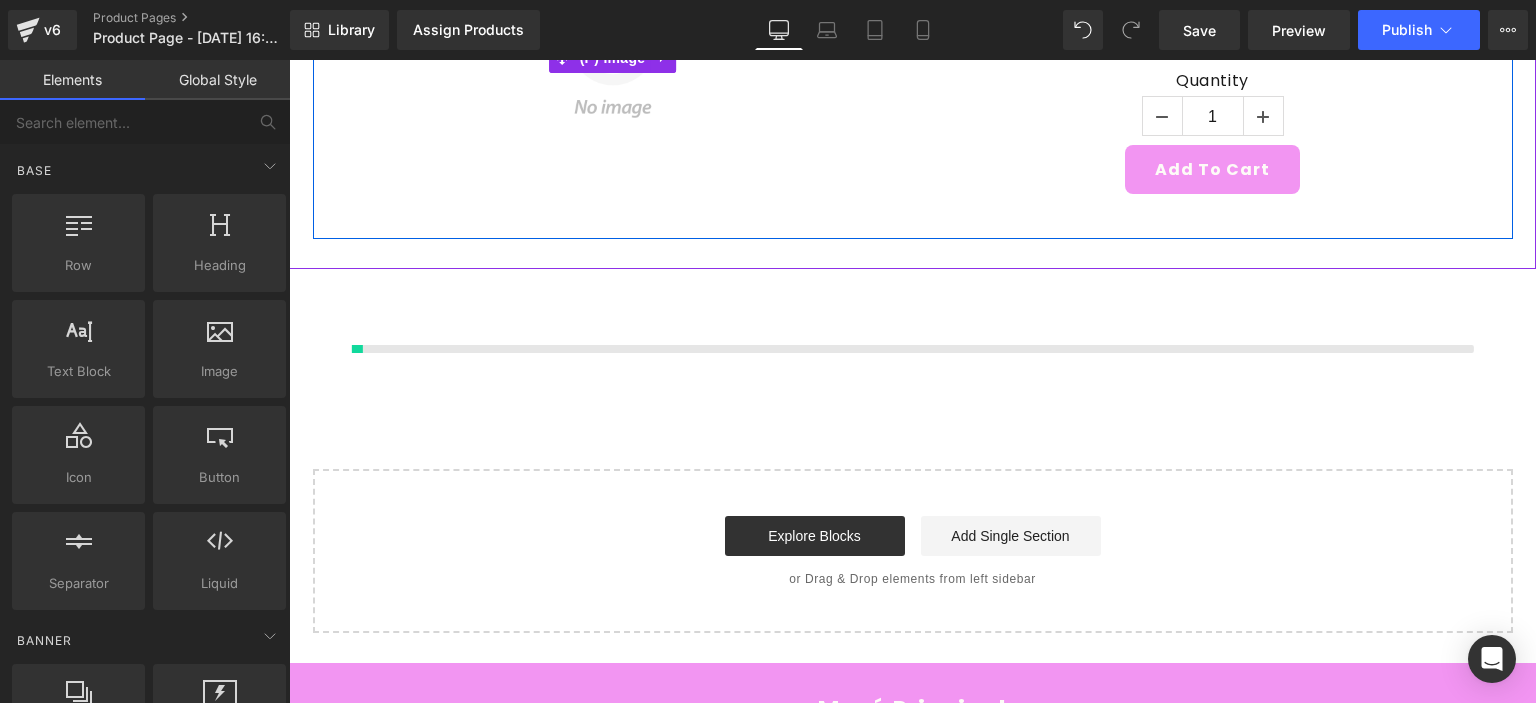scroll, scrollTop: 388, scrollLeft: 0, axis: vertical 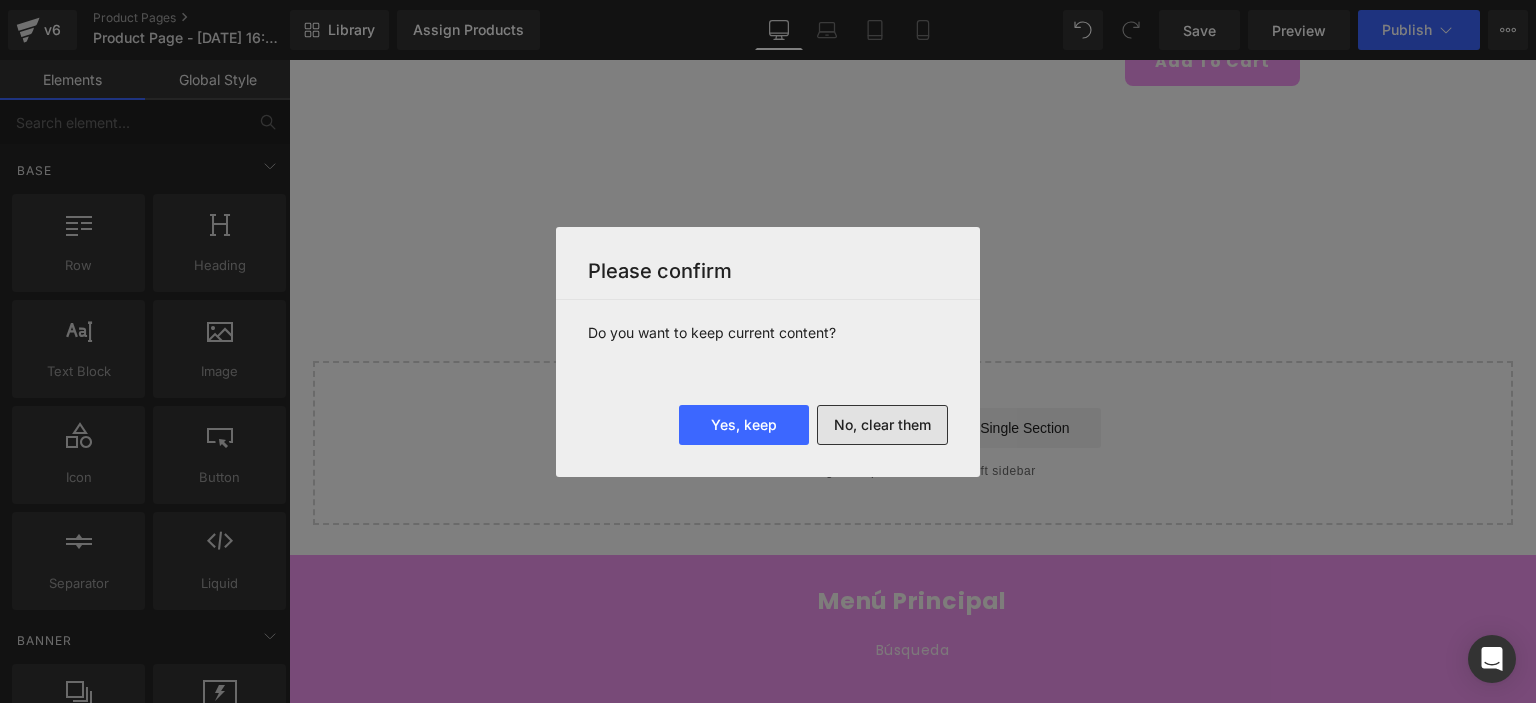 click on "No, clear them" at bounding box center (882, 425) 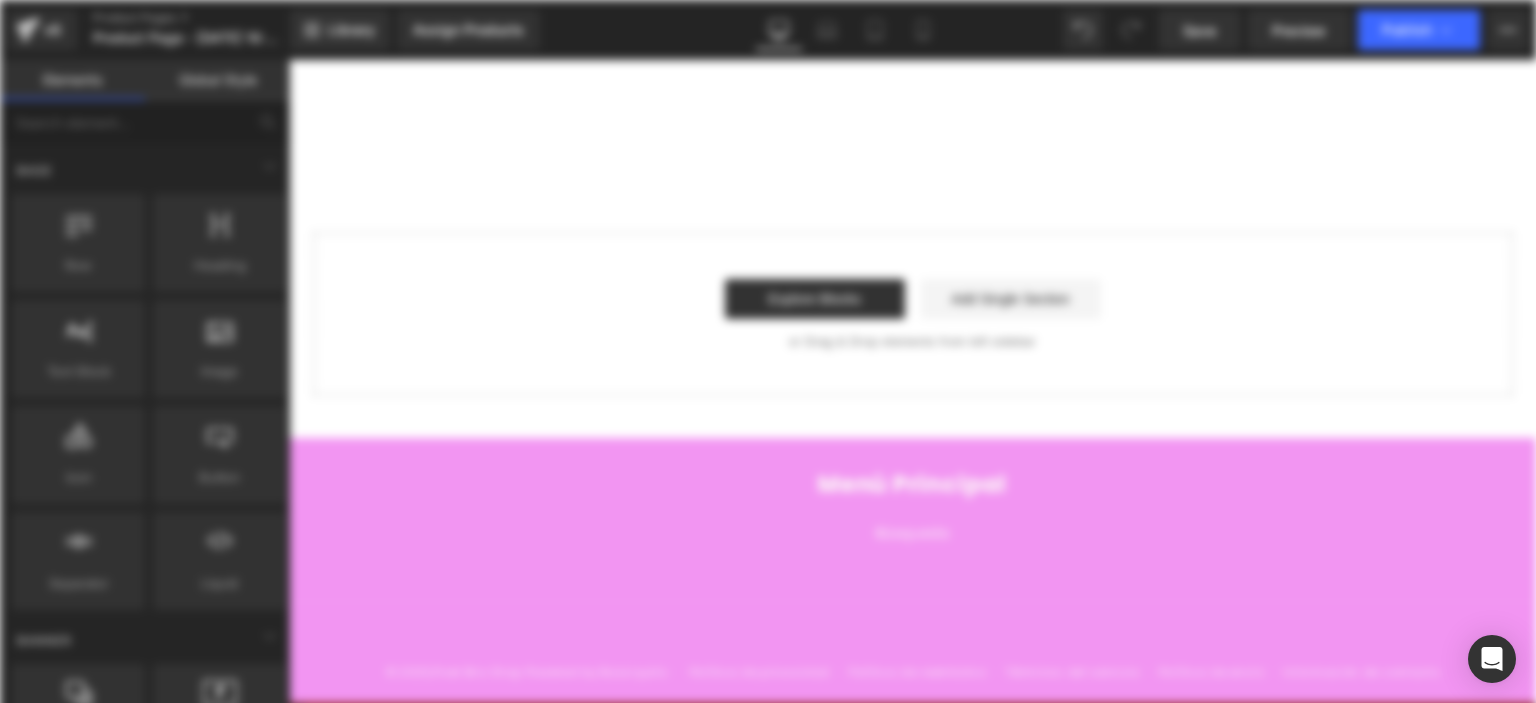 scroll, scrollTop: 0, scrollLeft: 0, axis: both 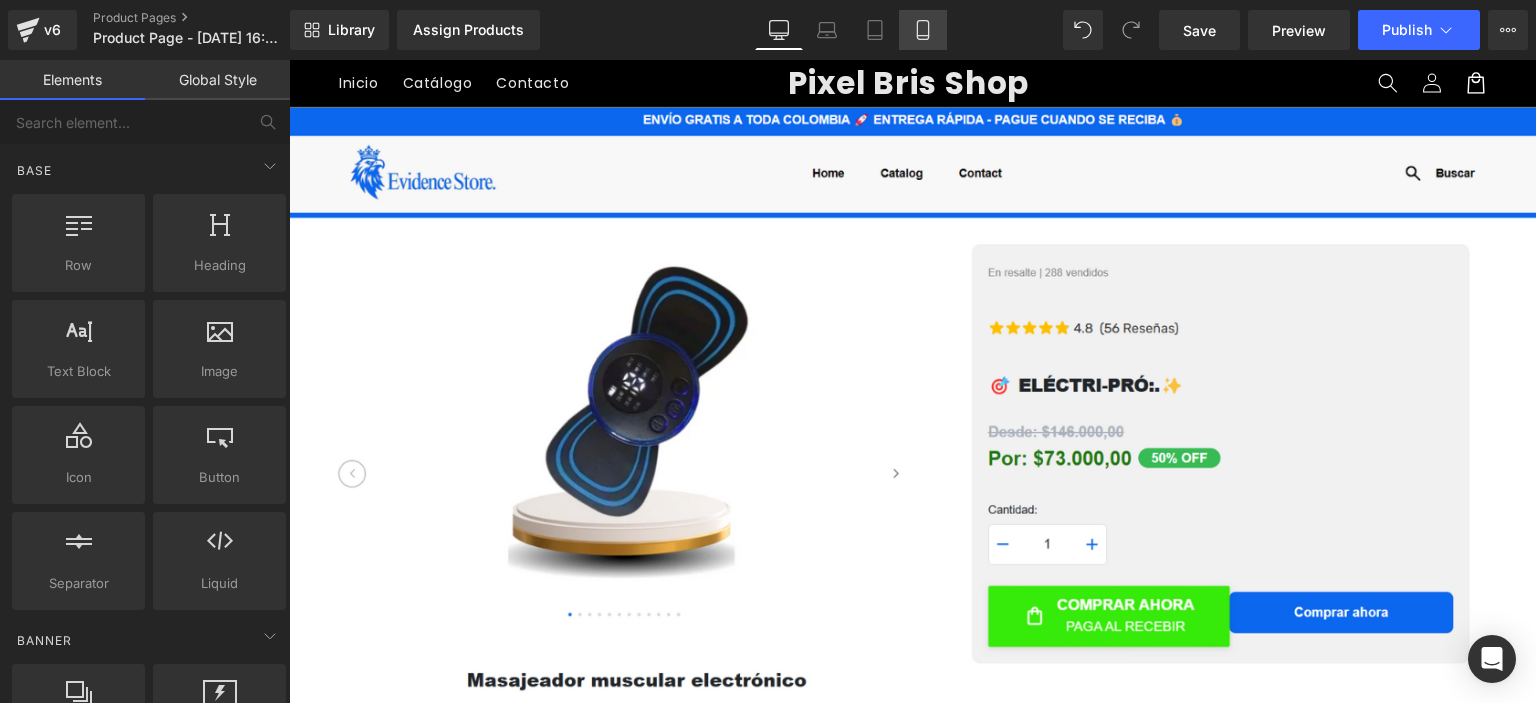 click 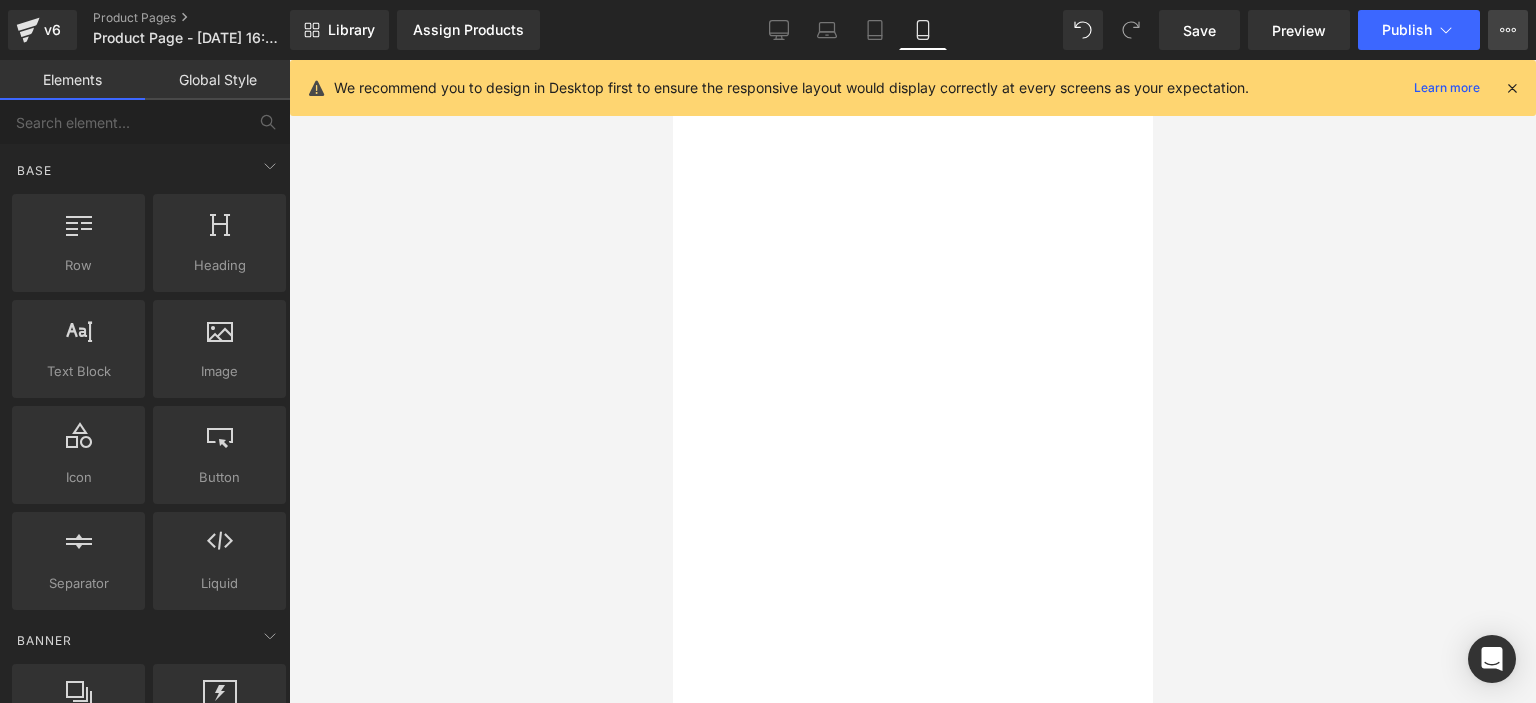click 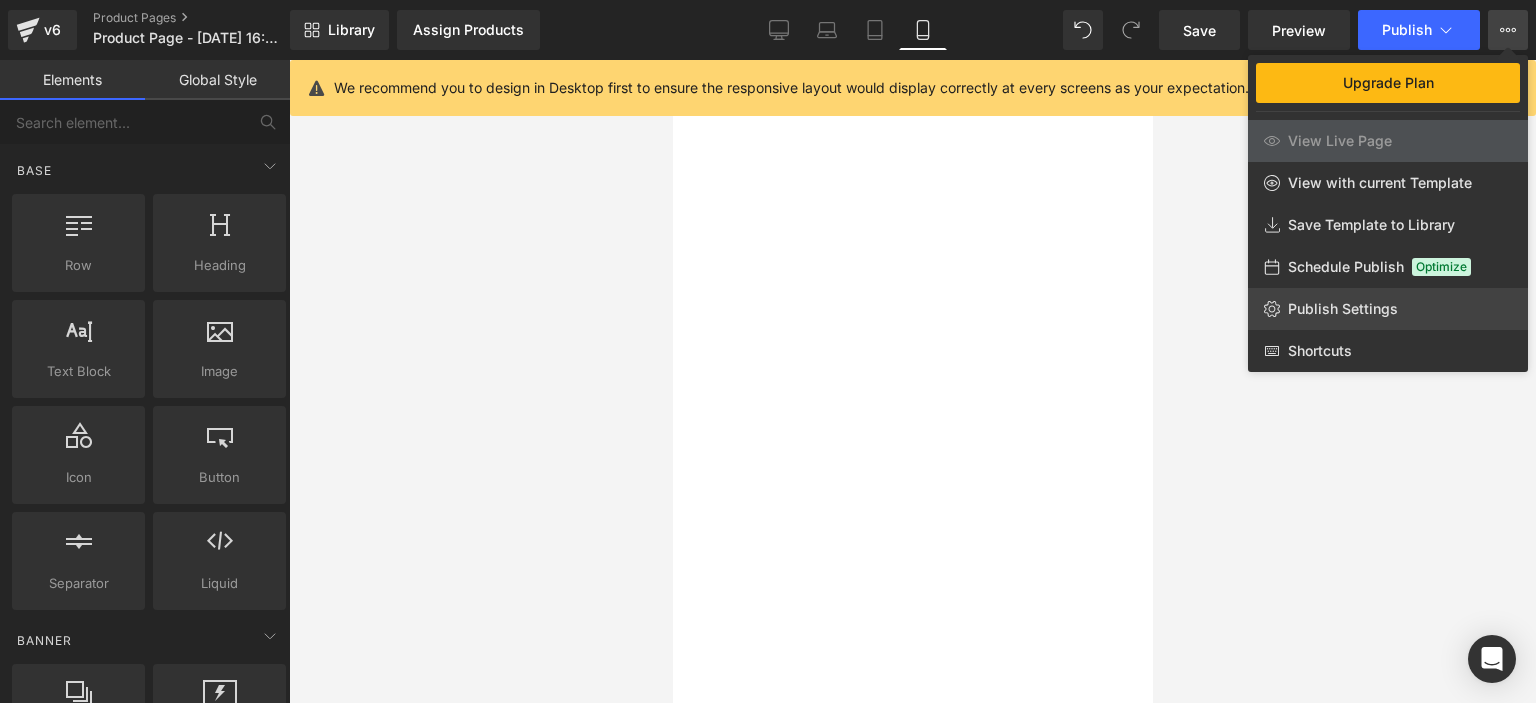 click on "Publish Settings" at bounding box center (1343, 309) 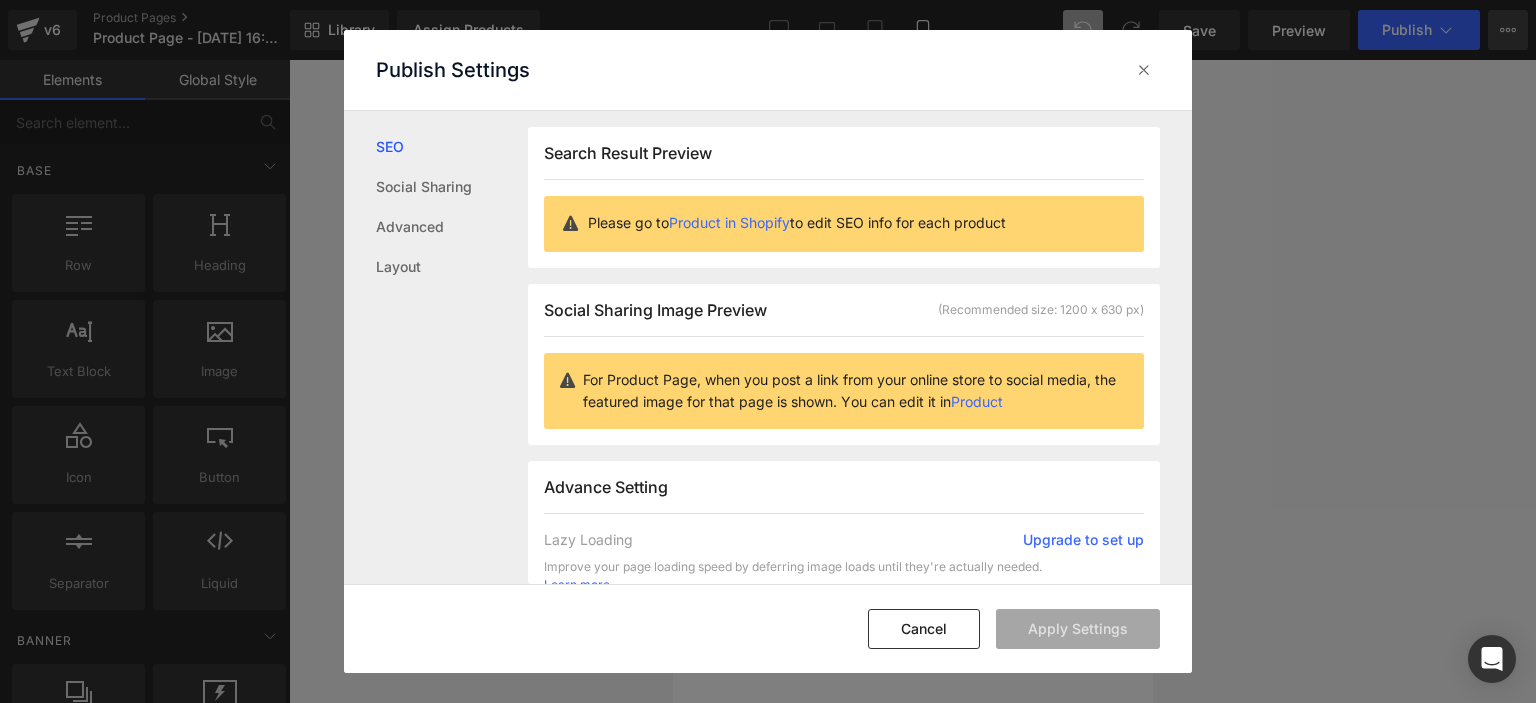 scroll, scrollTop: 0, scrollLeft: 0, axis: both 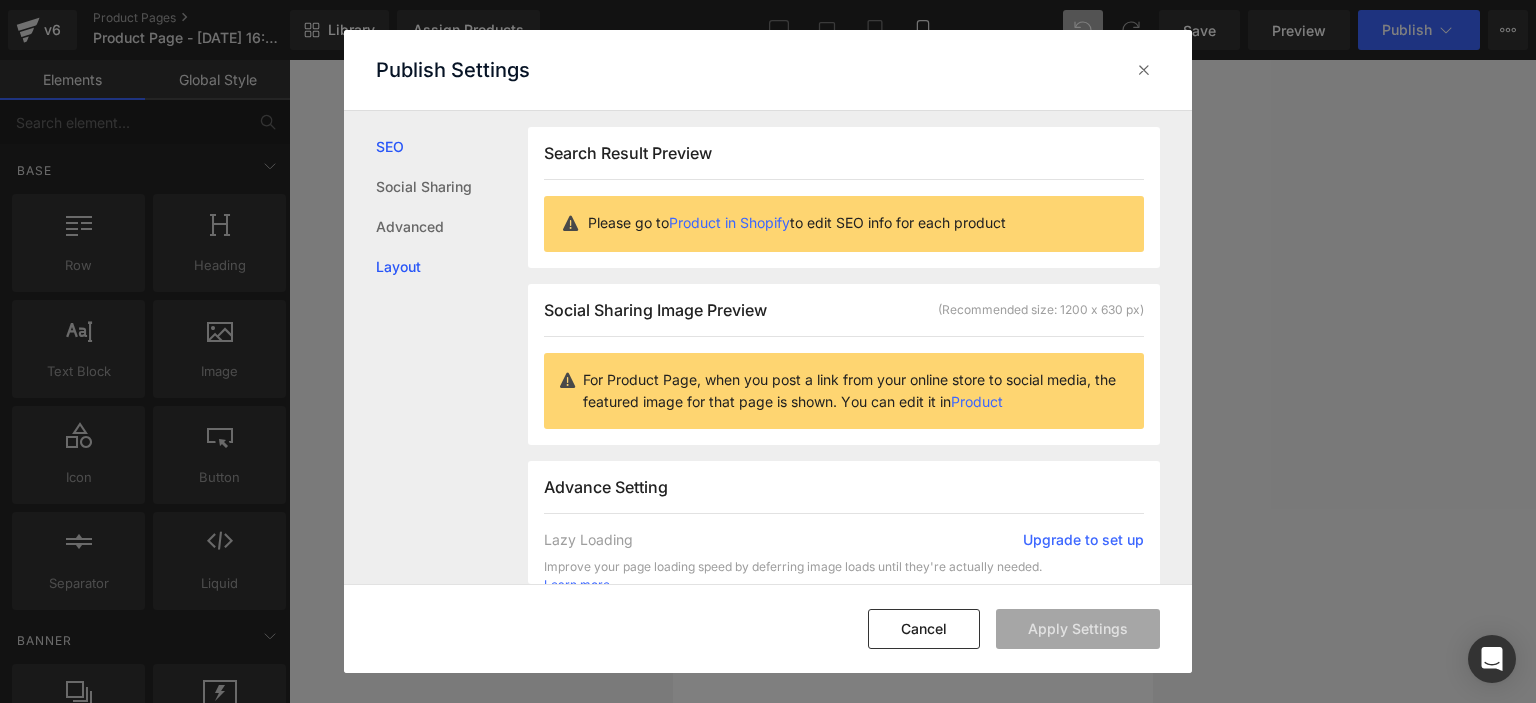 click on "Layout" at bounding box center (452, 267) 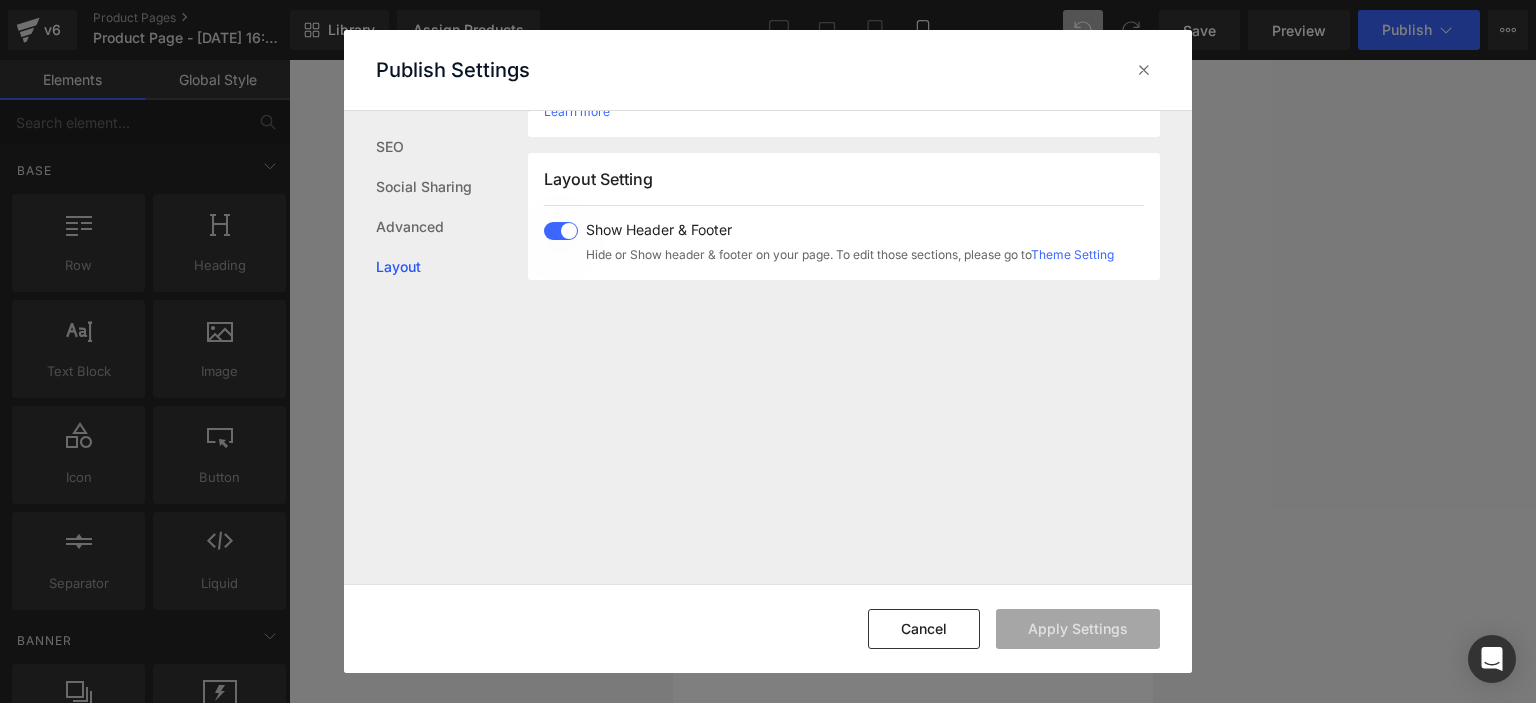 scroll, scrollTop: 497, scrollLeft: 0, axis: vertical 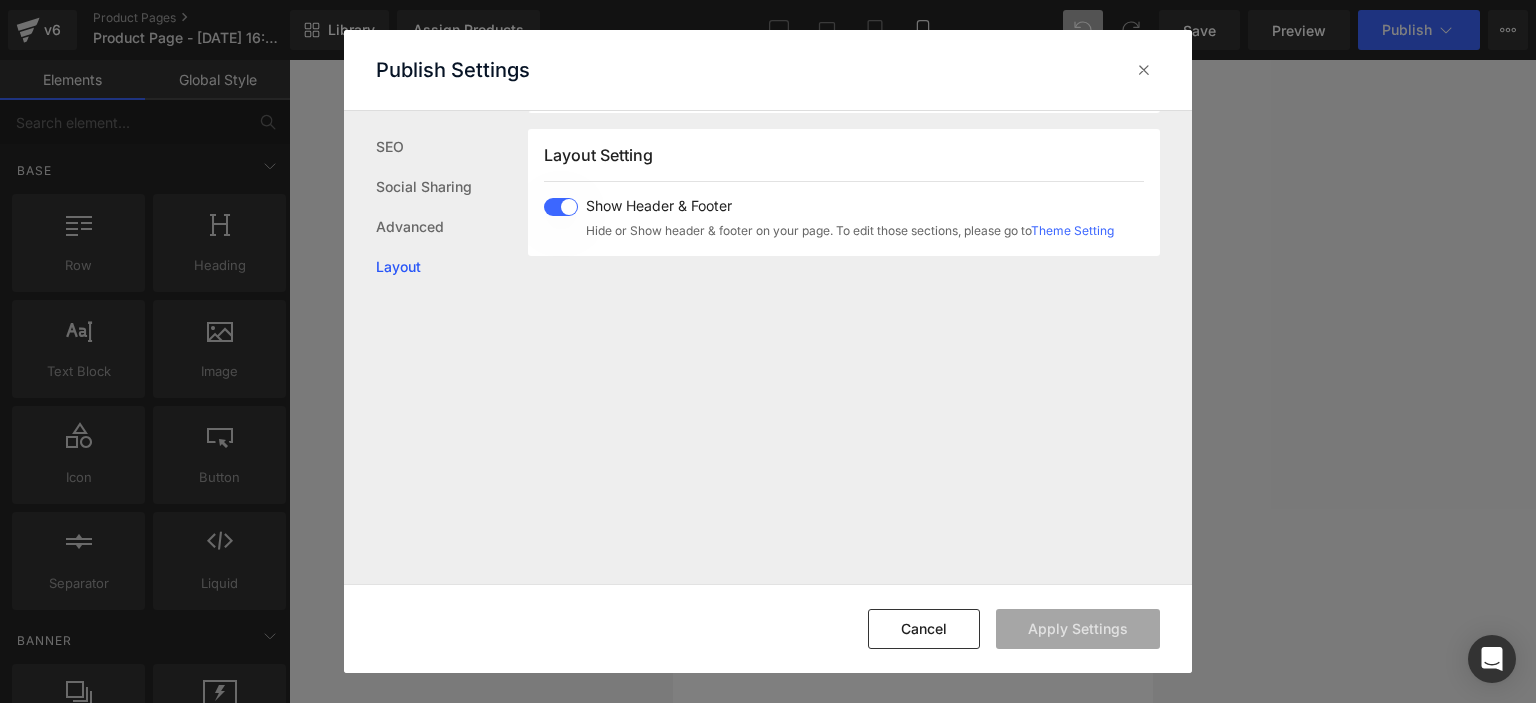 click at bounding box center (561, 207) 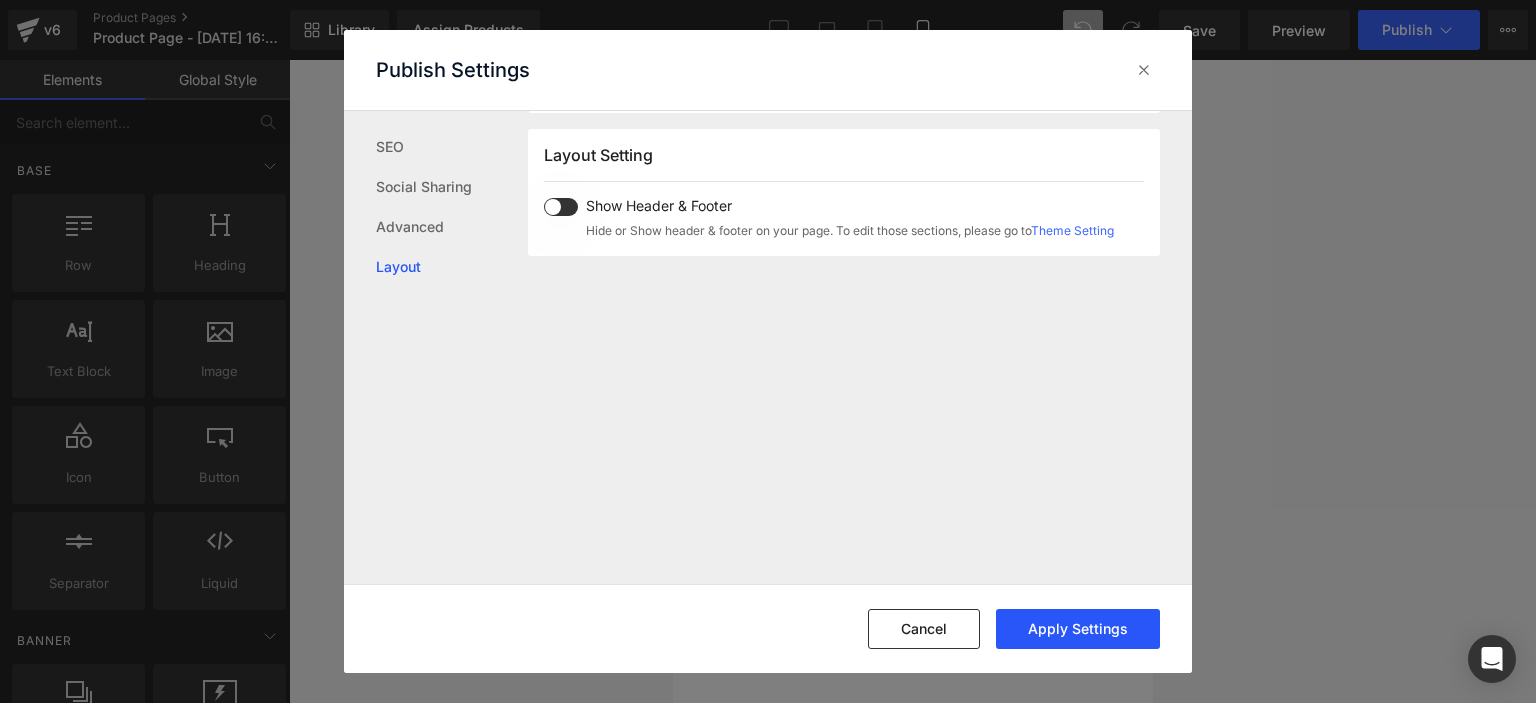 click on "Apply Settings" at bounding box center (1078, 629) 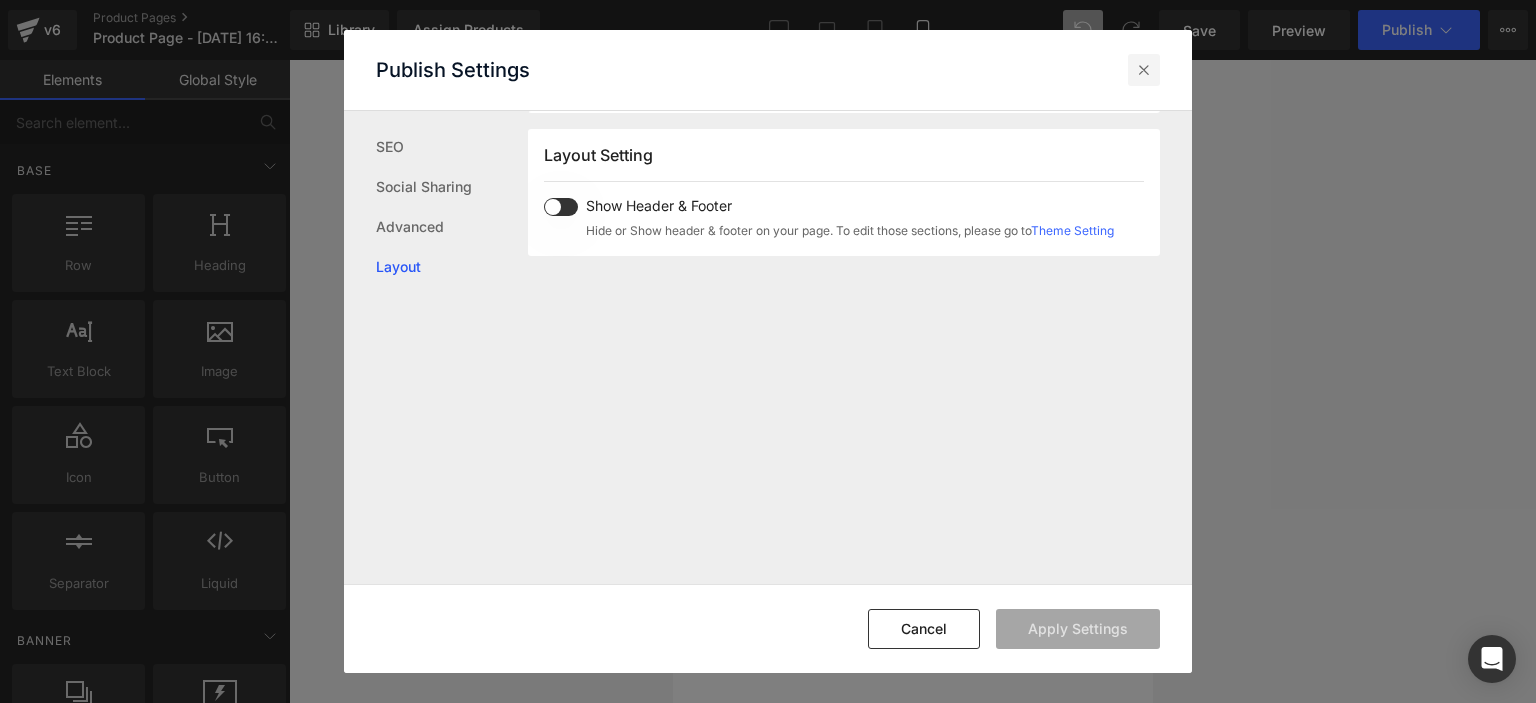 click at bounding box center [1144, 70] 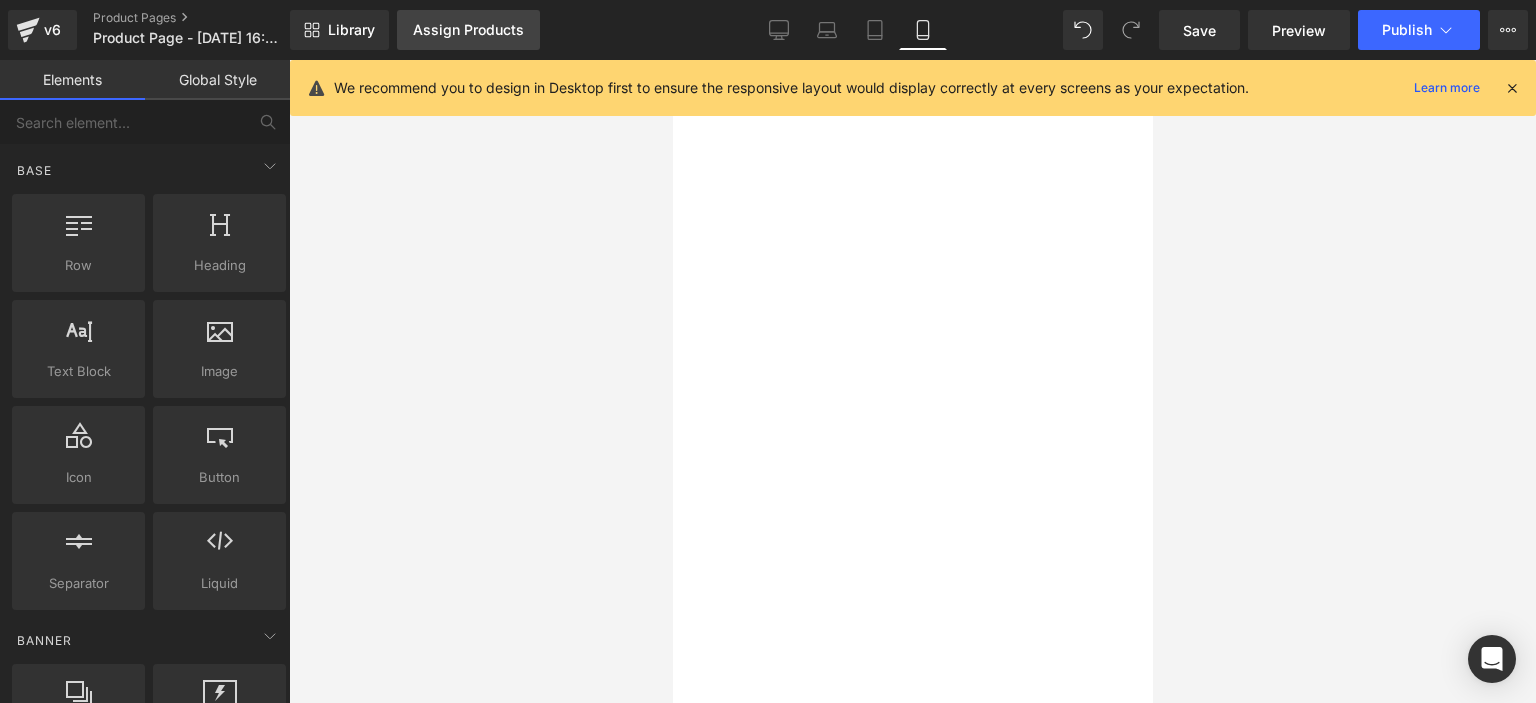 click on "Assign Products" at bounding box center [468, 30] 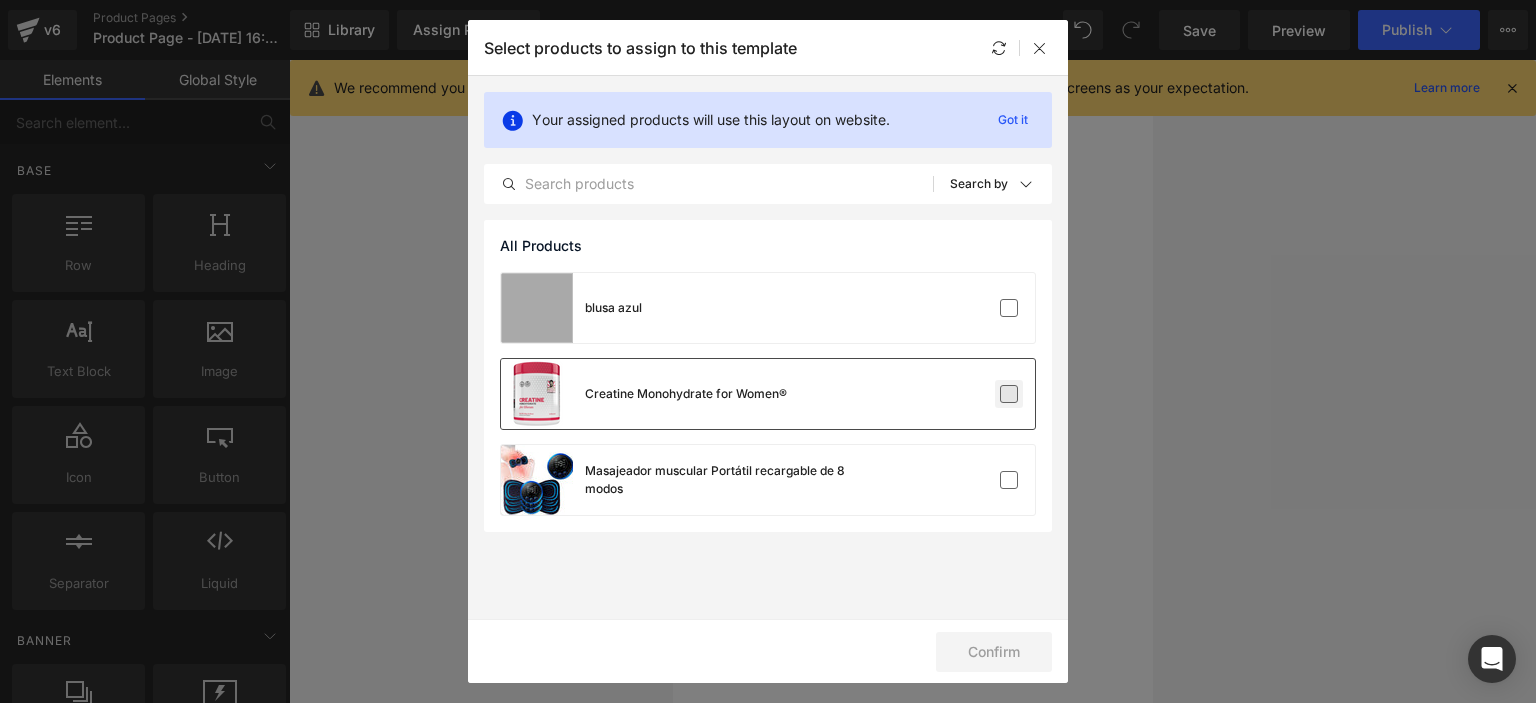 click at bounding box center [1009, 394] 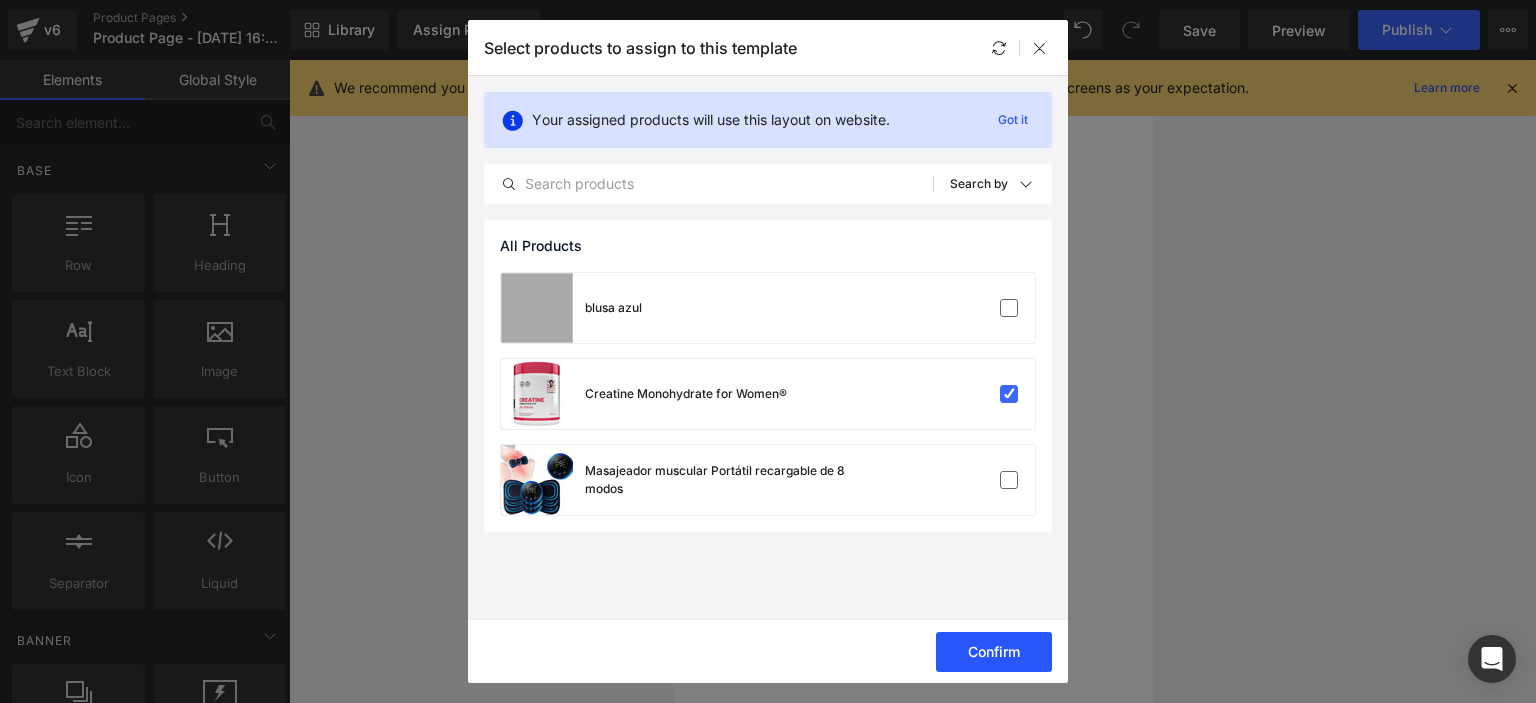click on "Confirm" at bounding box center (994, 652) 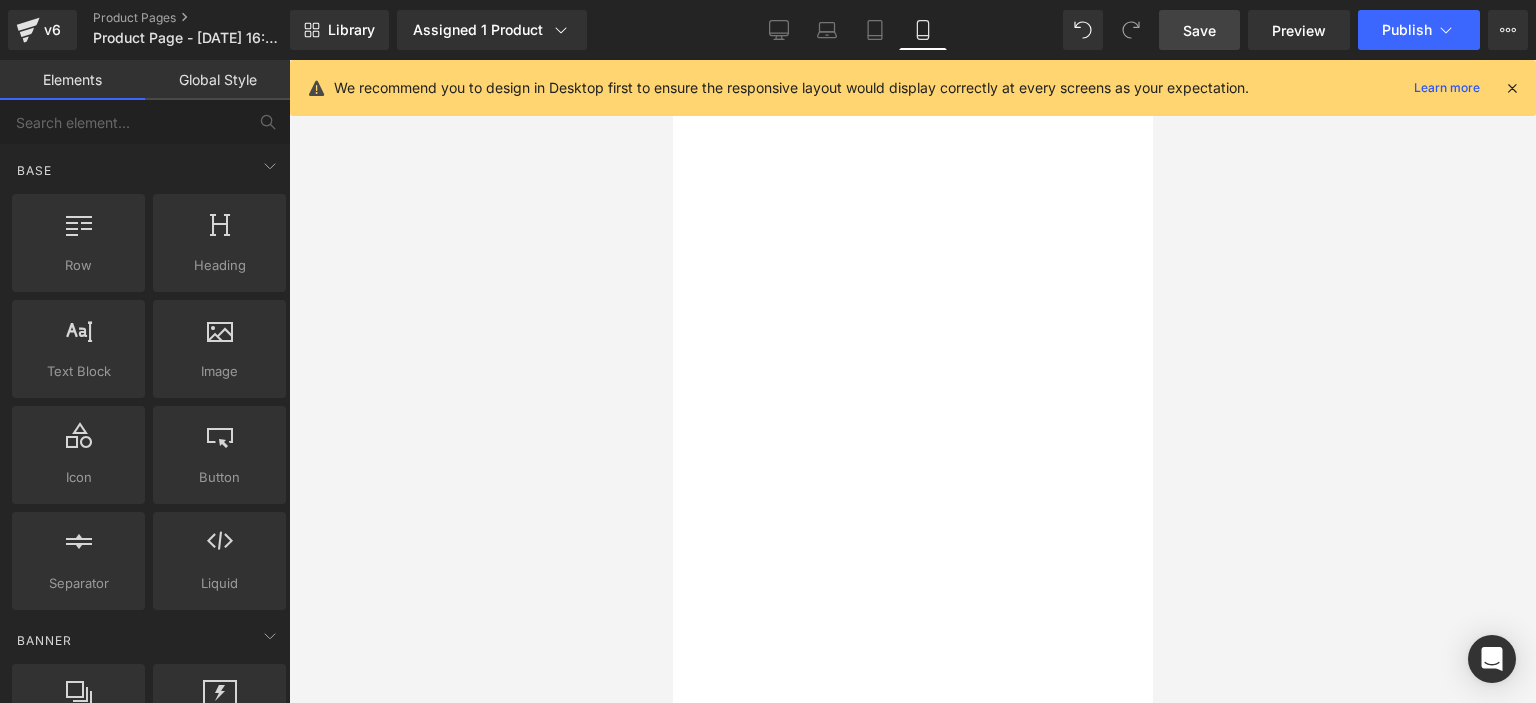 click on "Save" at bounding box center [1199, 30] 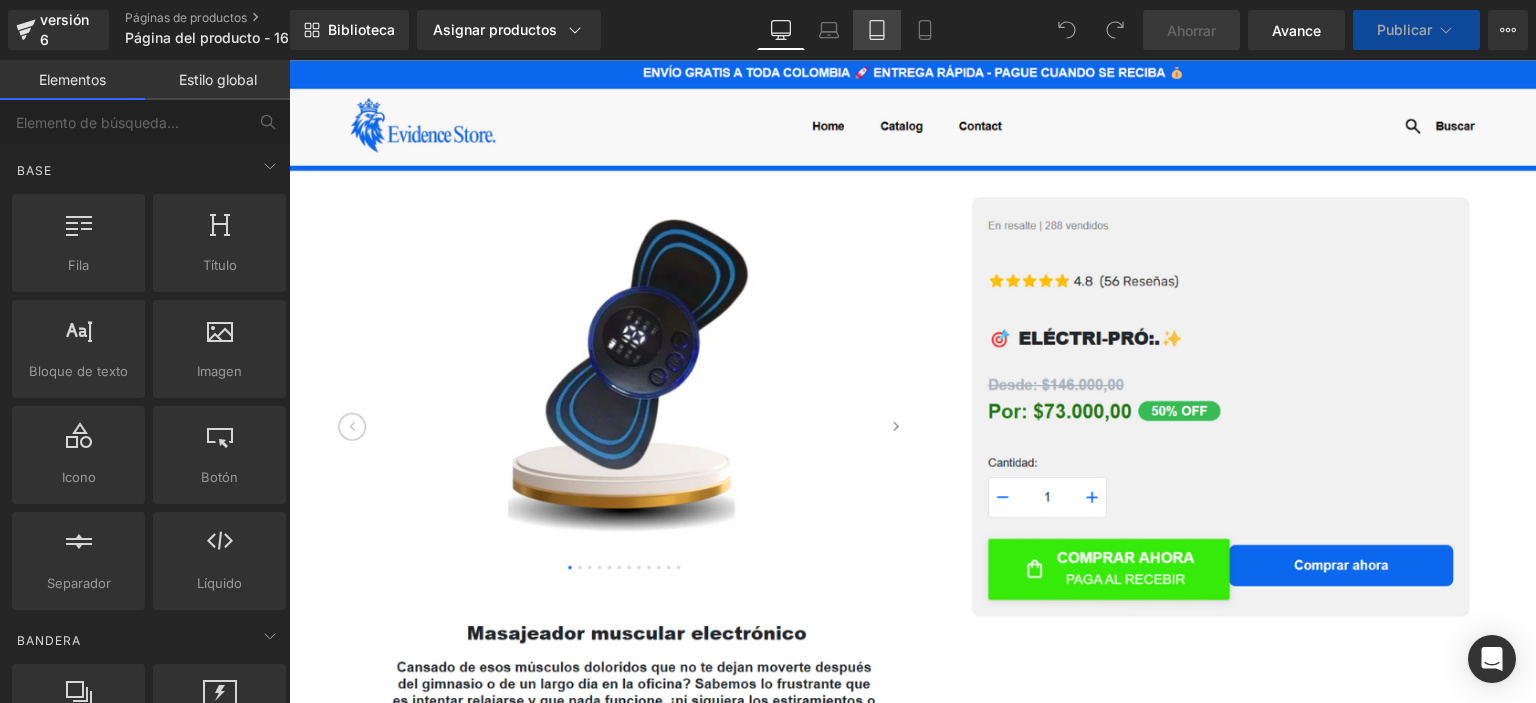 scroll, scrollTop: 0, scrollLeft: 0, axis: both 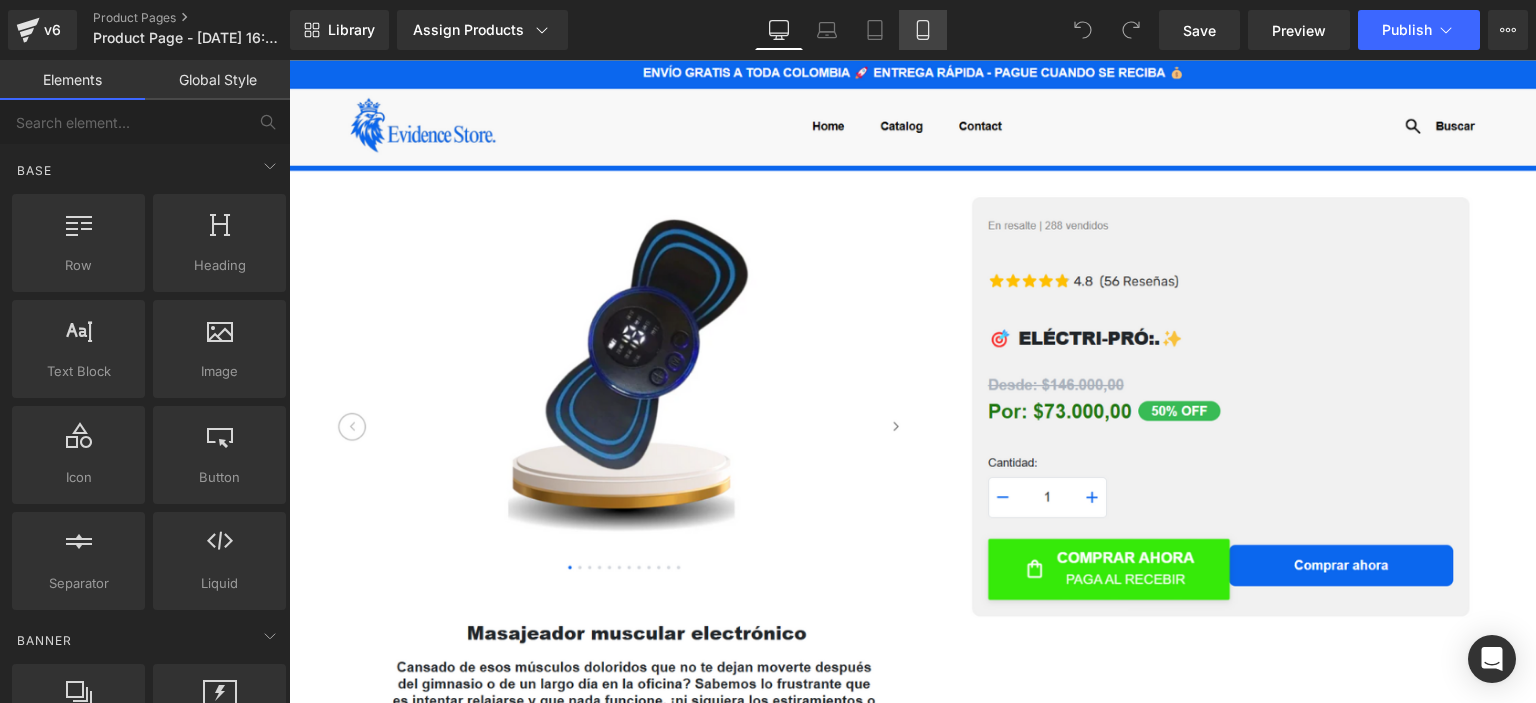 click 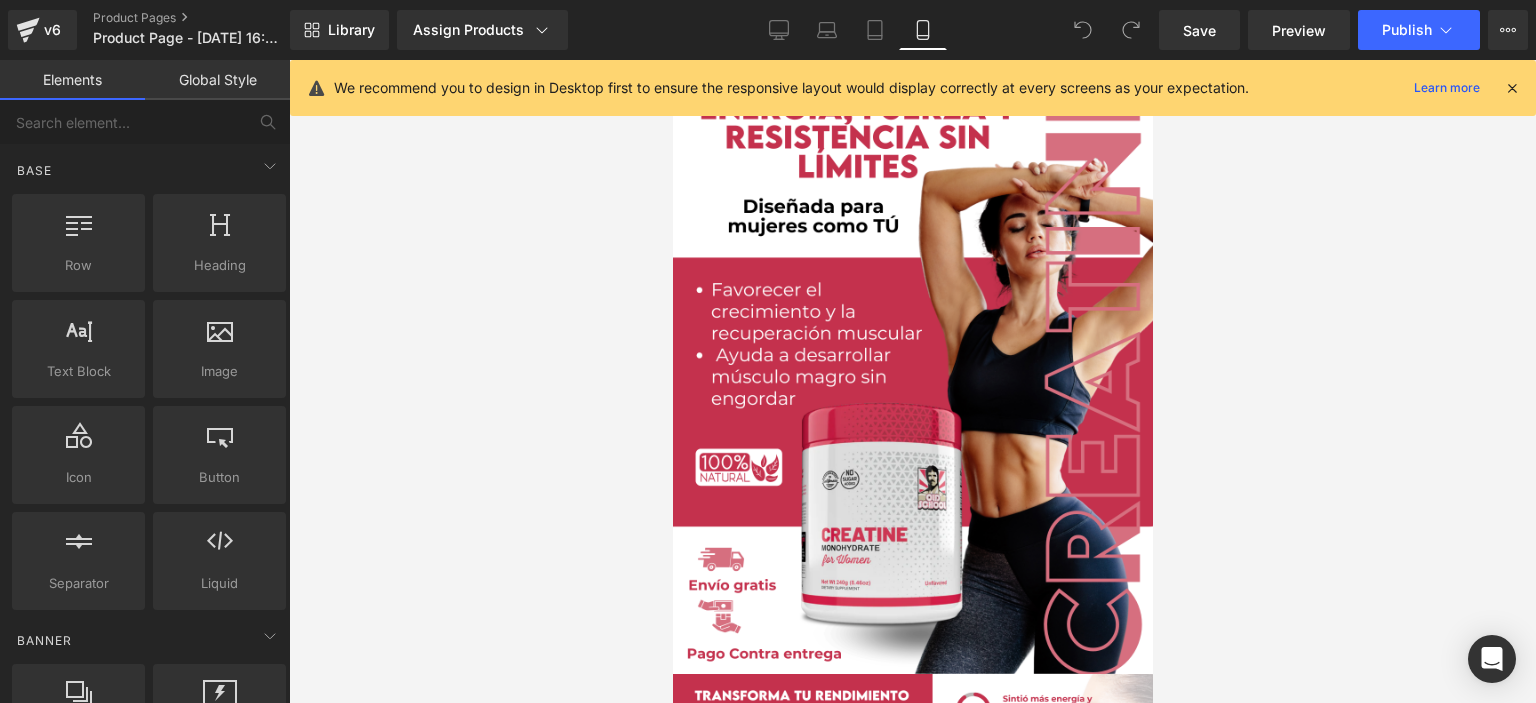 click at bounding box center [1512, 88] 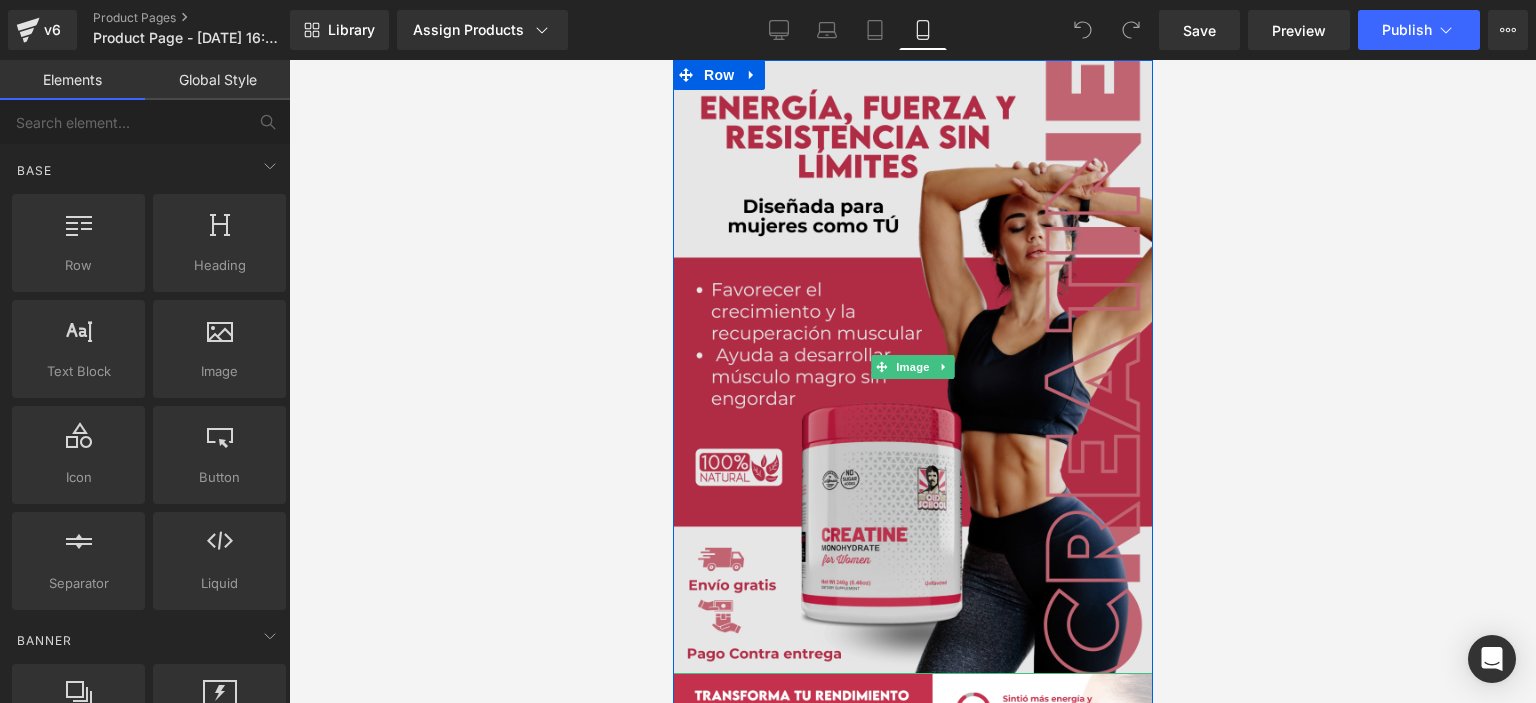 click at bounding box center [912, 367] 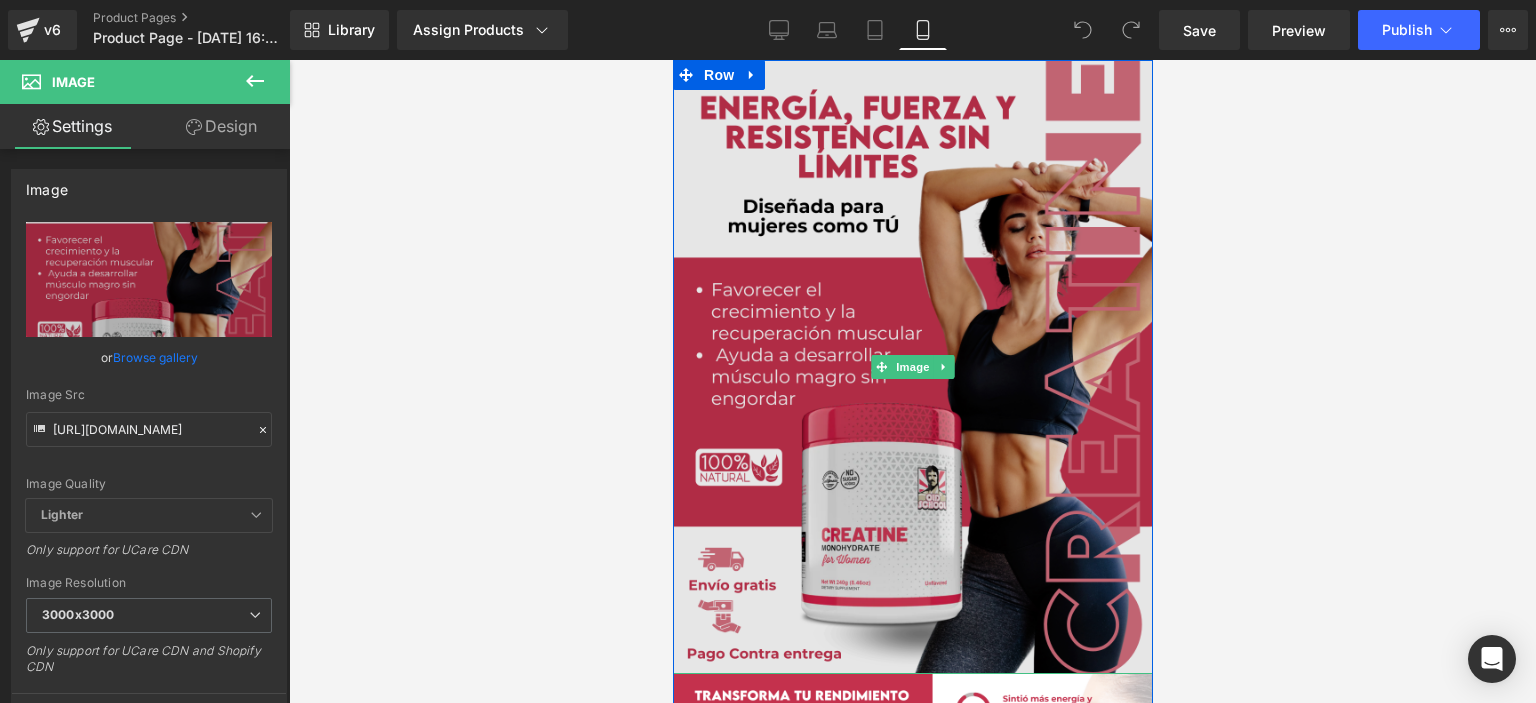 drag, startPoint x: 762, startPoint y: 360, endPoint x: 753, endPoint y: 368, distance: 12.0415945 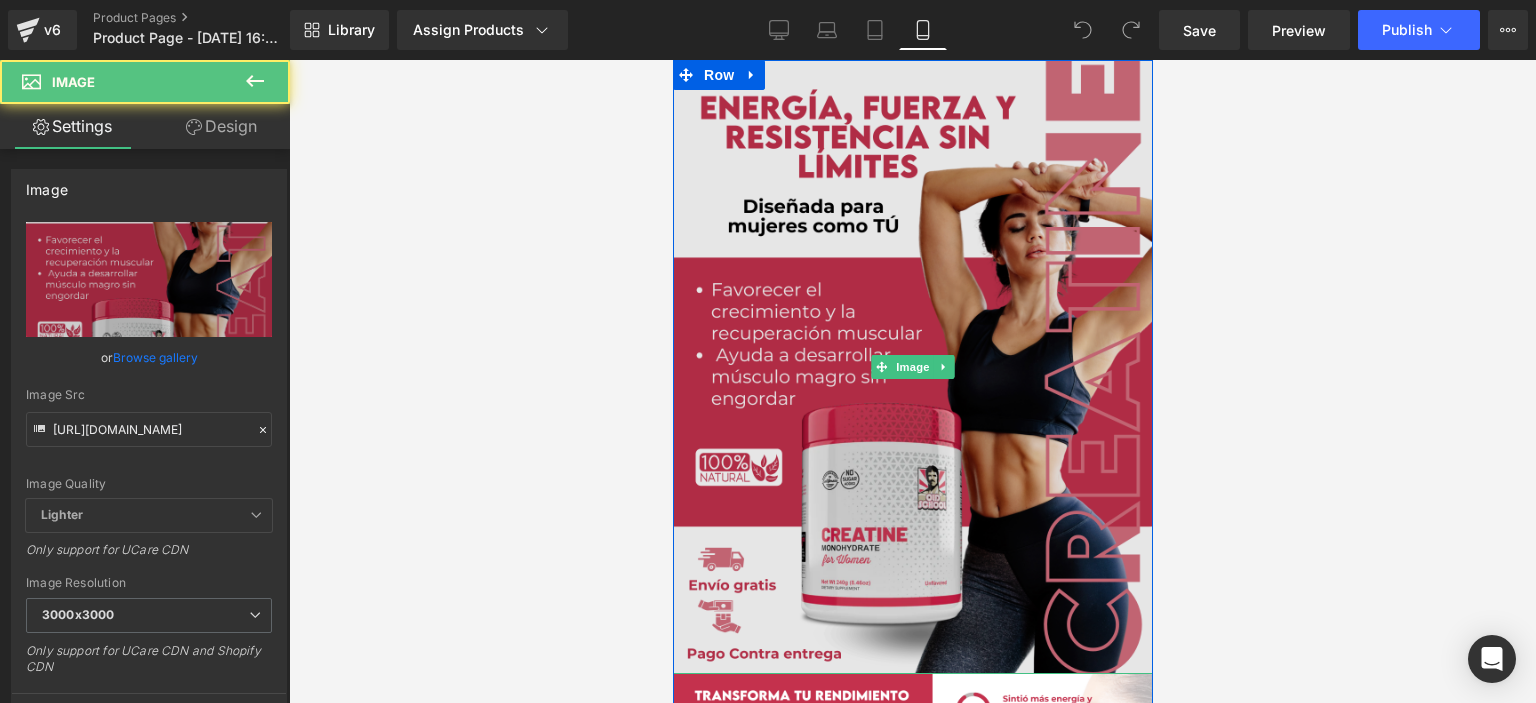 click at bounding box center [912, 367] 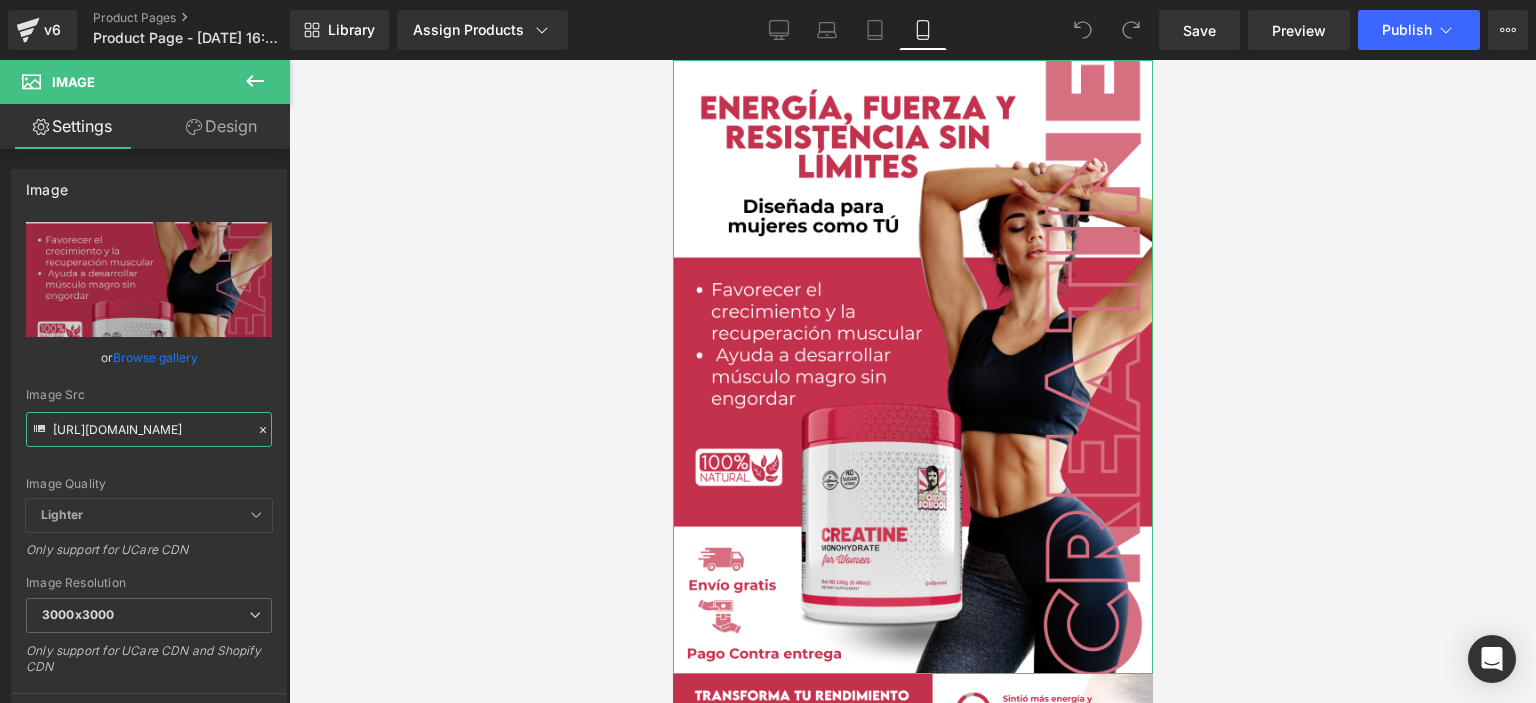 scroll, scrollTop: 0, scrollLeft: 38, axis: horizontal 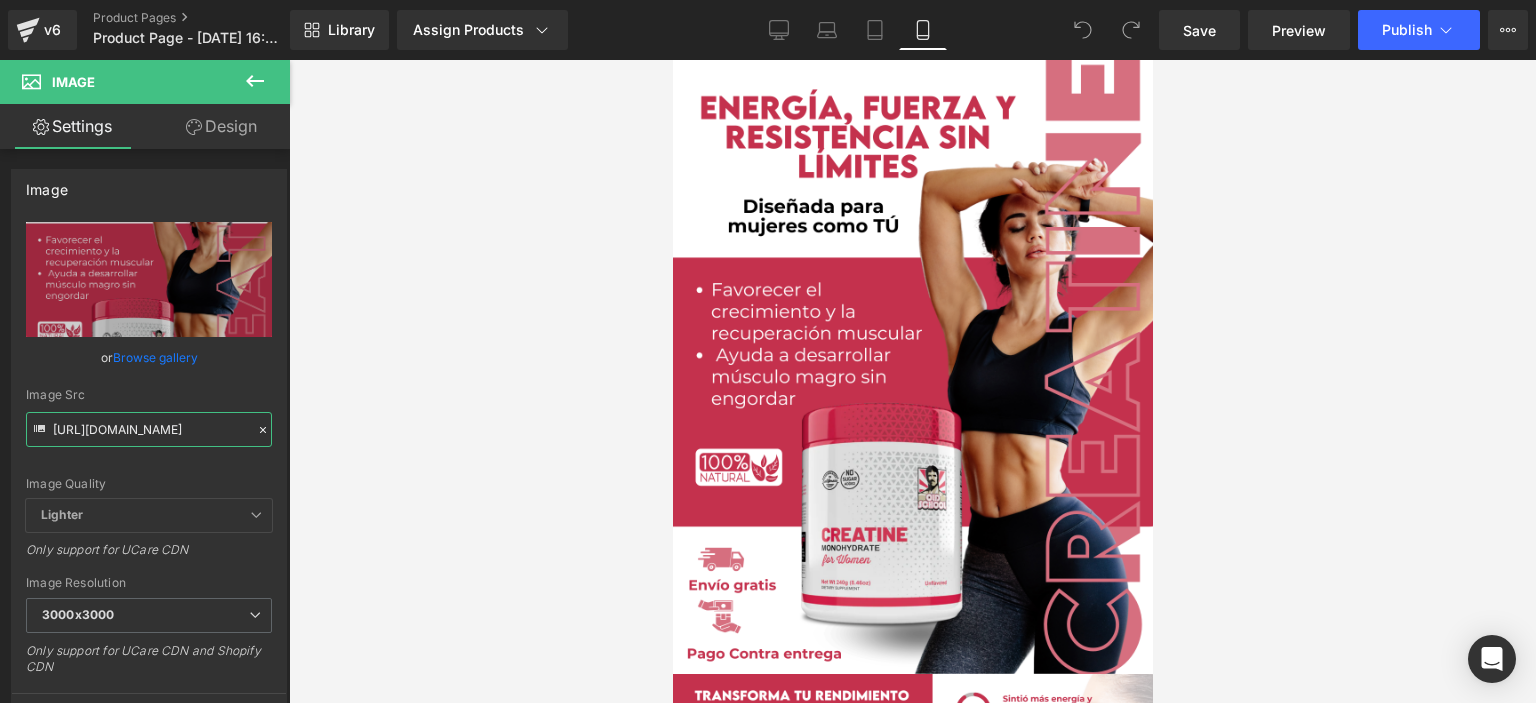 drag, startPoint x: 52, startPoint y: 428, endPoint x: 307, endPoint y: 441, distance: 255.33116 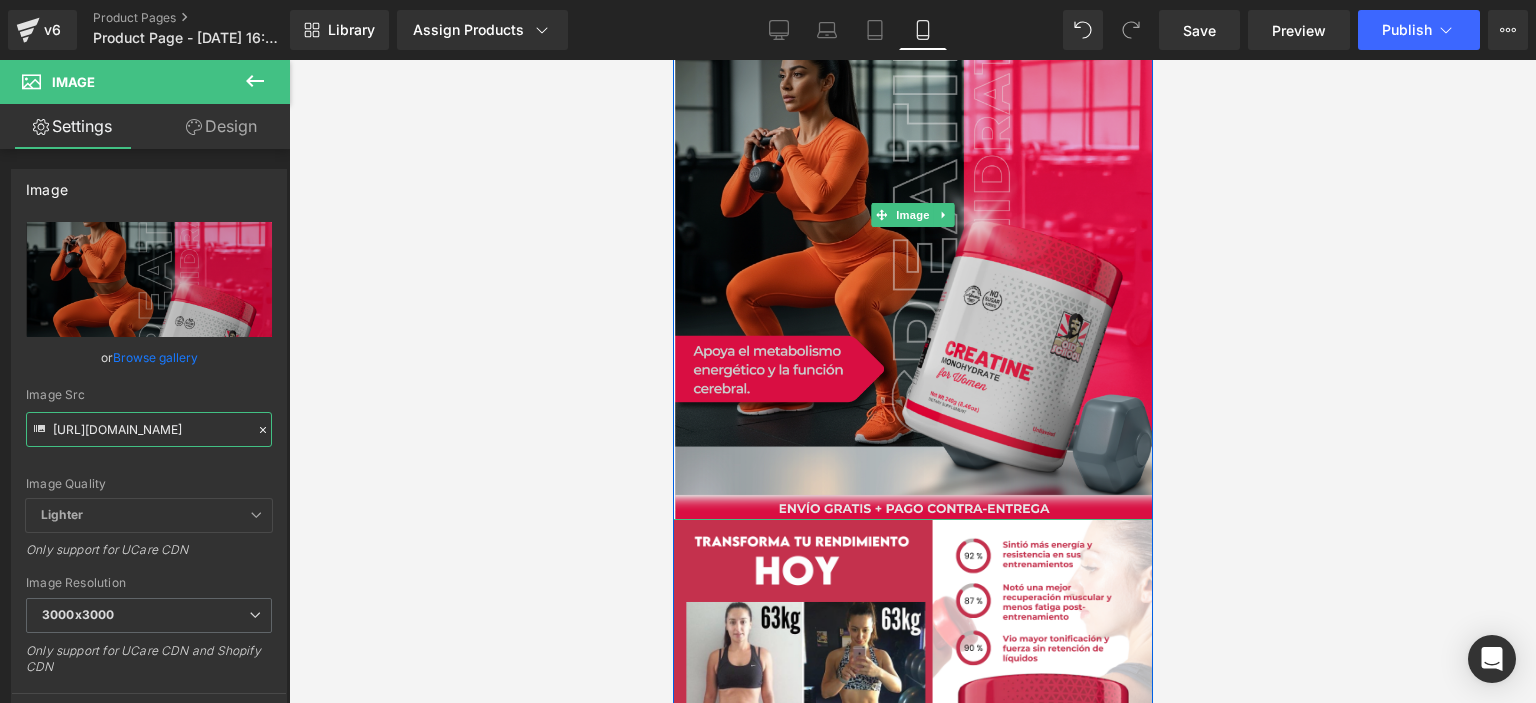 scroll, scrollTop: 200, scrollLeft: 0, axis: vertical 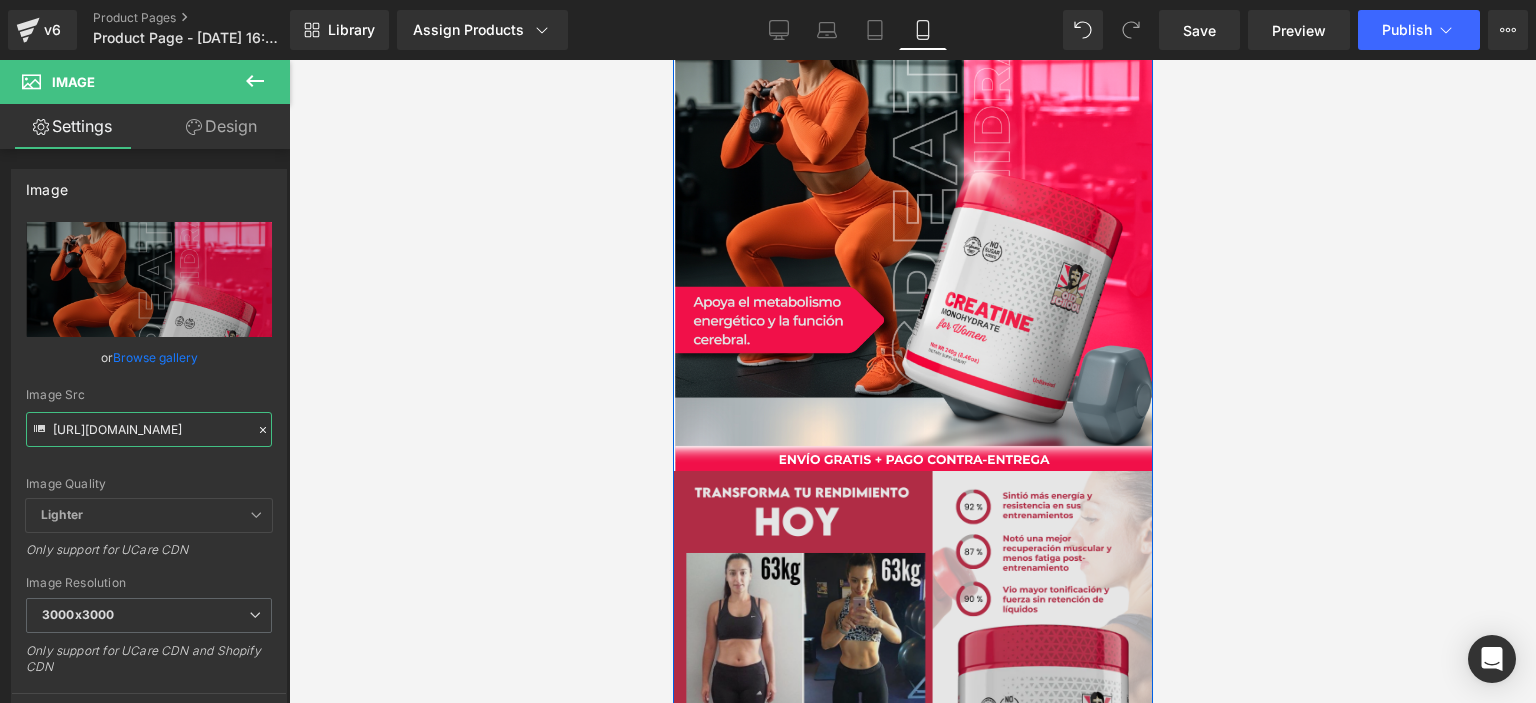 type on "[URL][DOMAIN_NAME]" 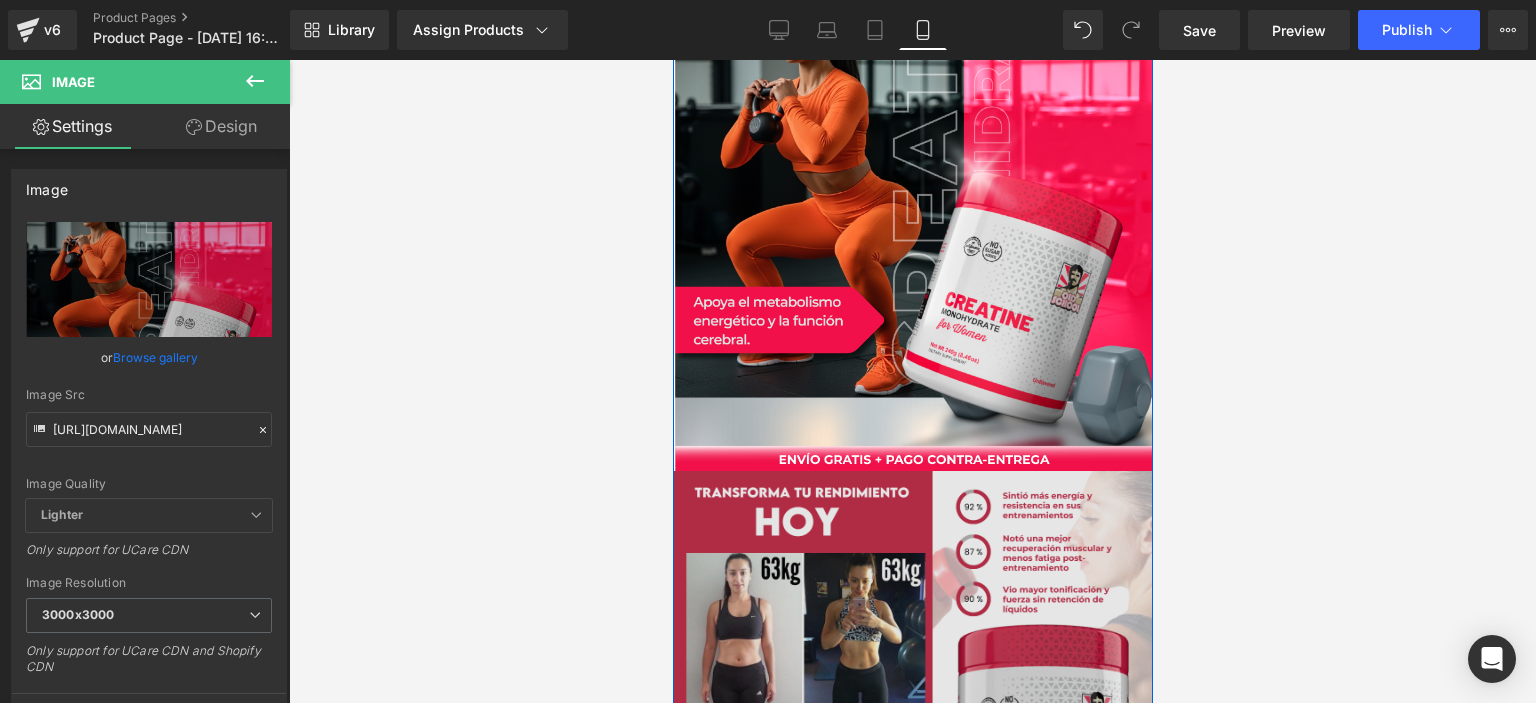 scroll, scrollTop: 0, scrollLeft: 0, axis: both 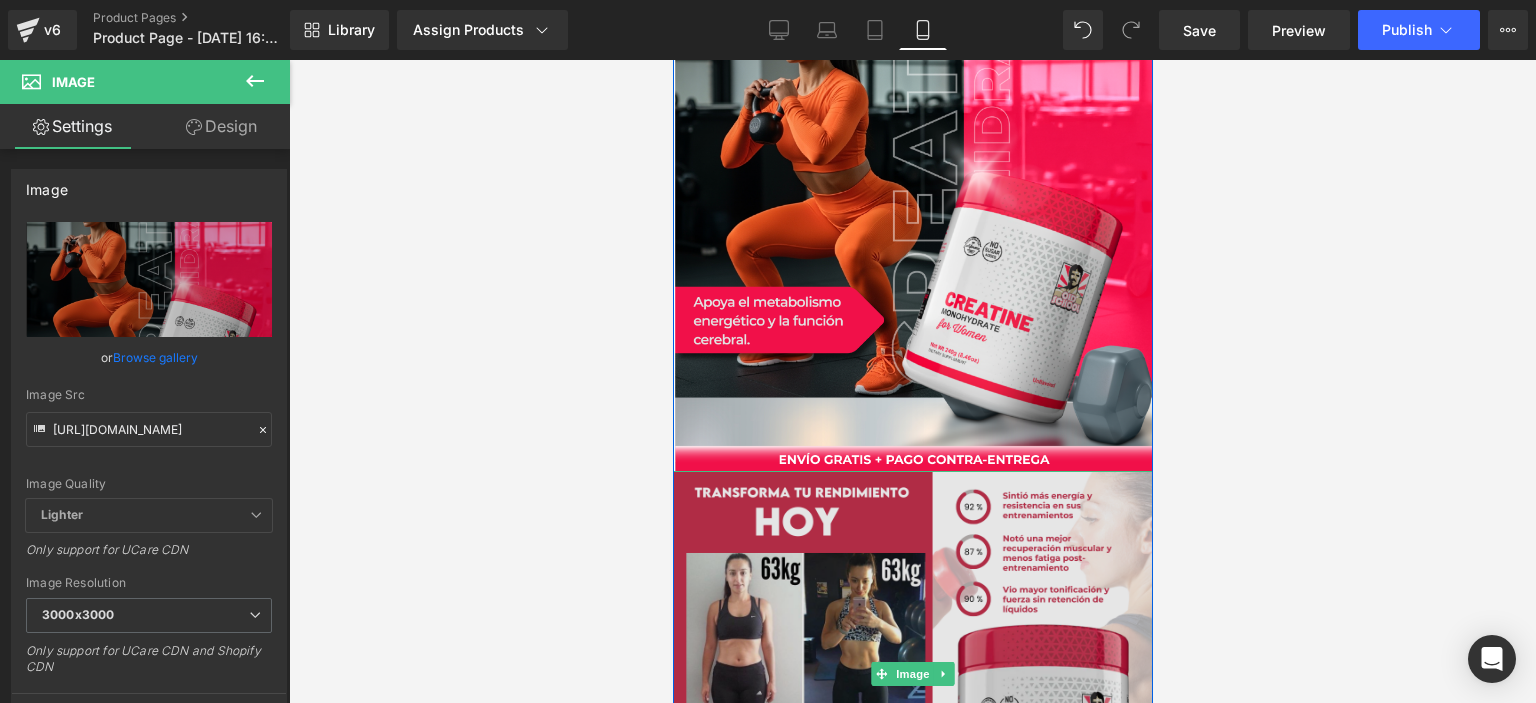 click at bounding box center [912, 673] 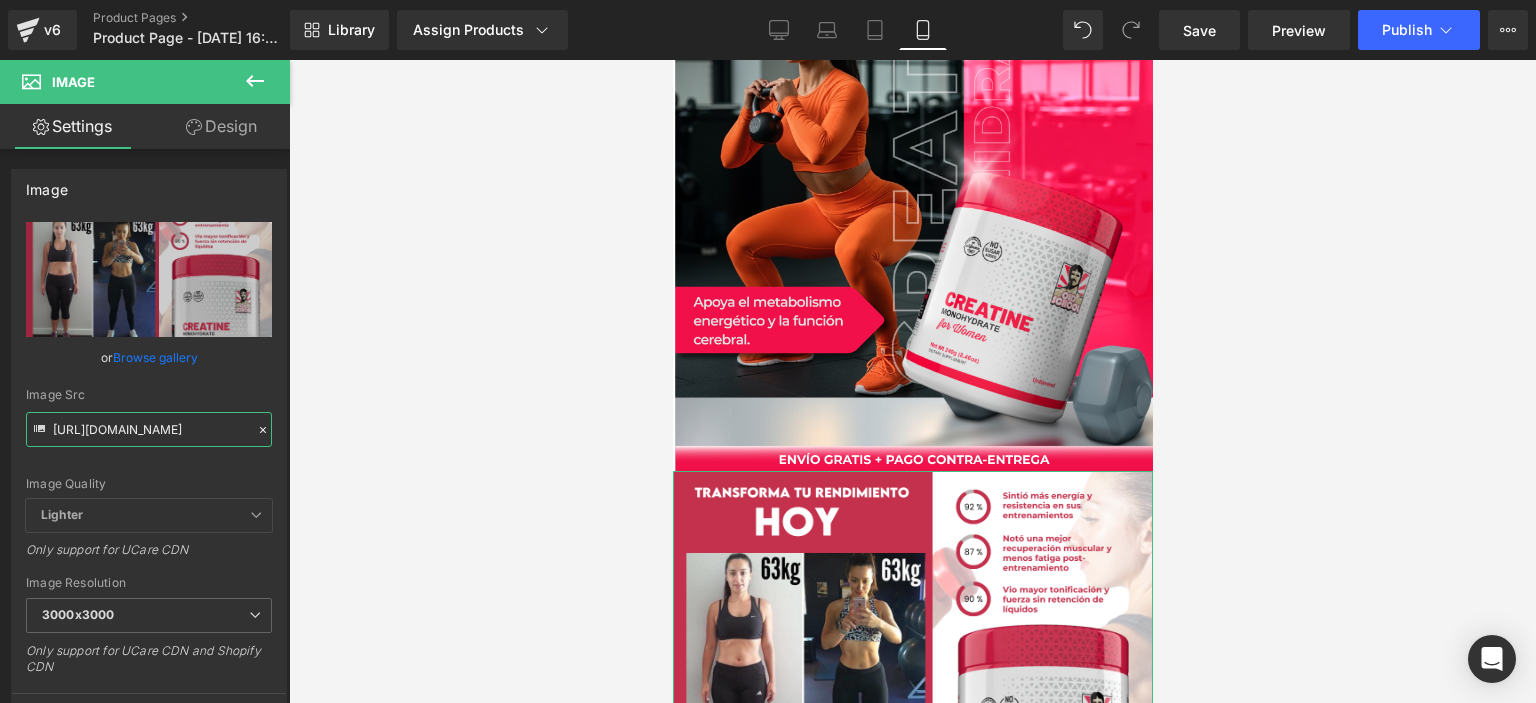 scroll, scrollTop: 0, scrollLeft: 47, axis: horizontal 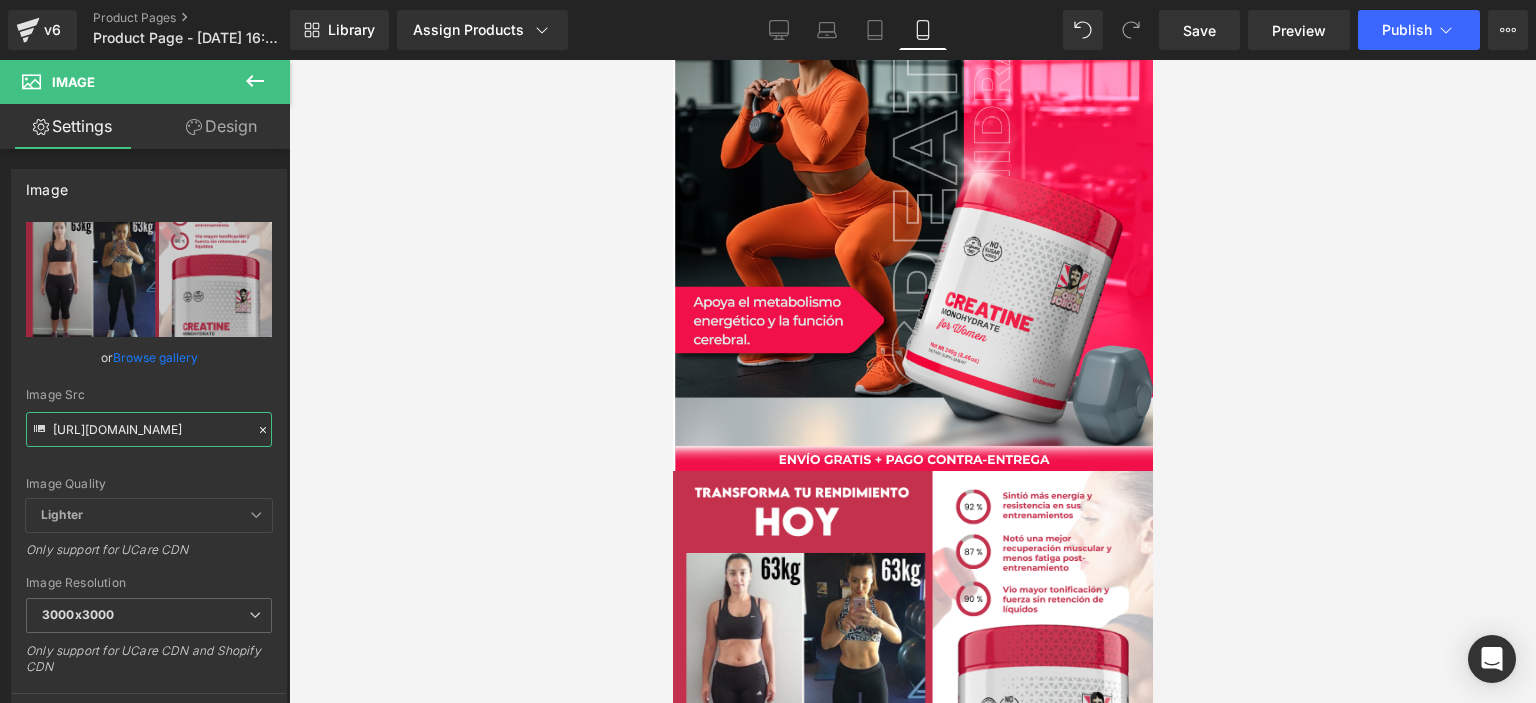 drag, startPoint x: 55, startPoint y: 429, endPoint x: 300, endPoint y: 431, distance: 245.00816 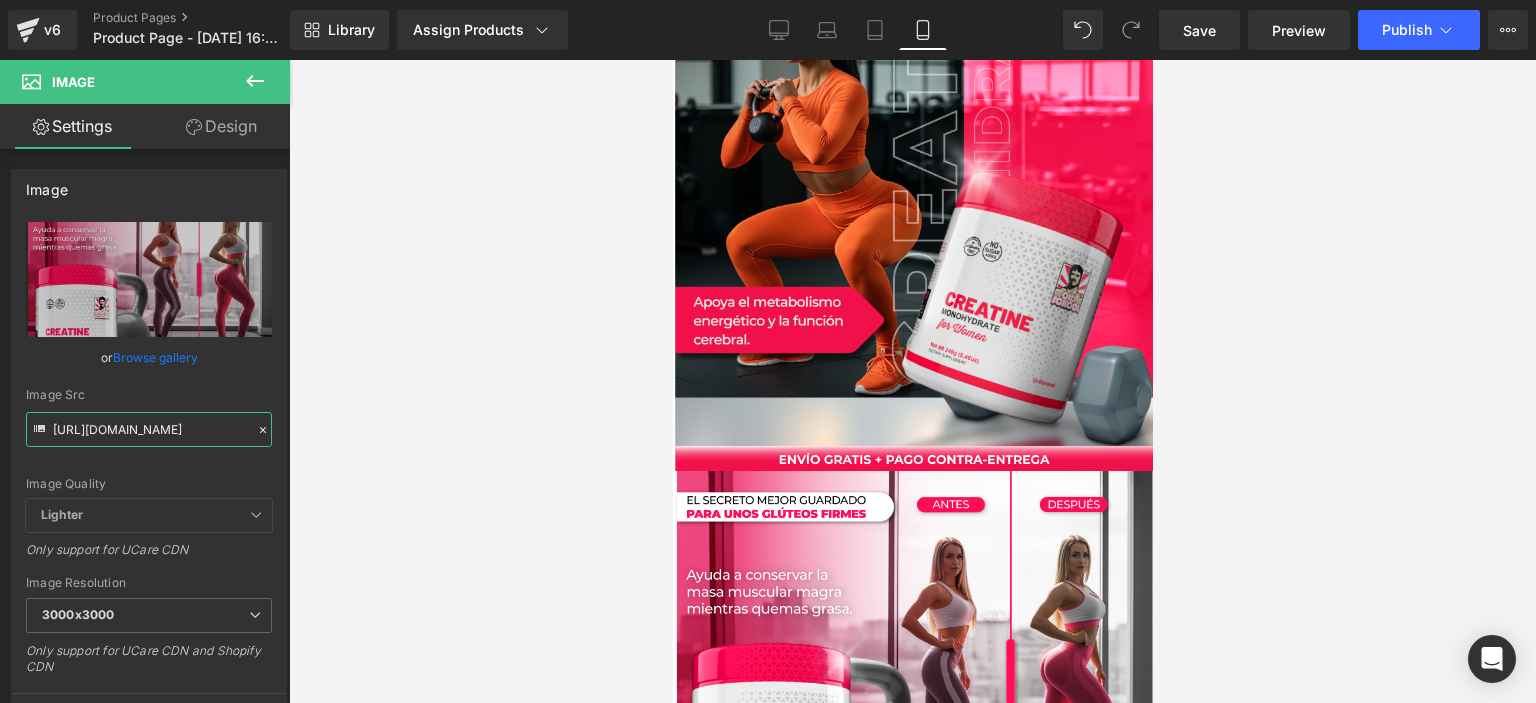type on "[URL][DOMAIN_NAME]" 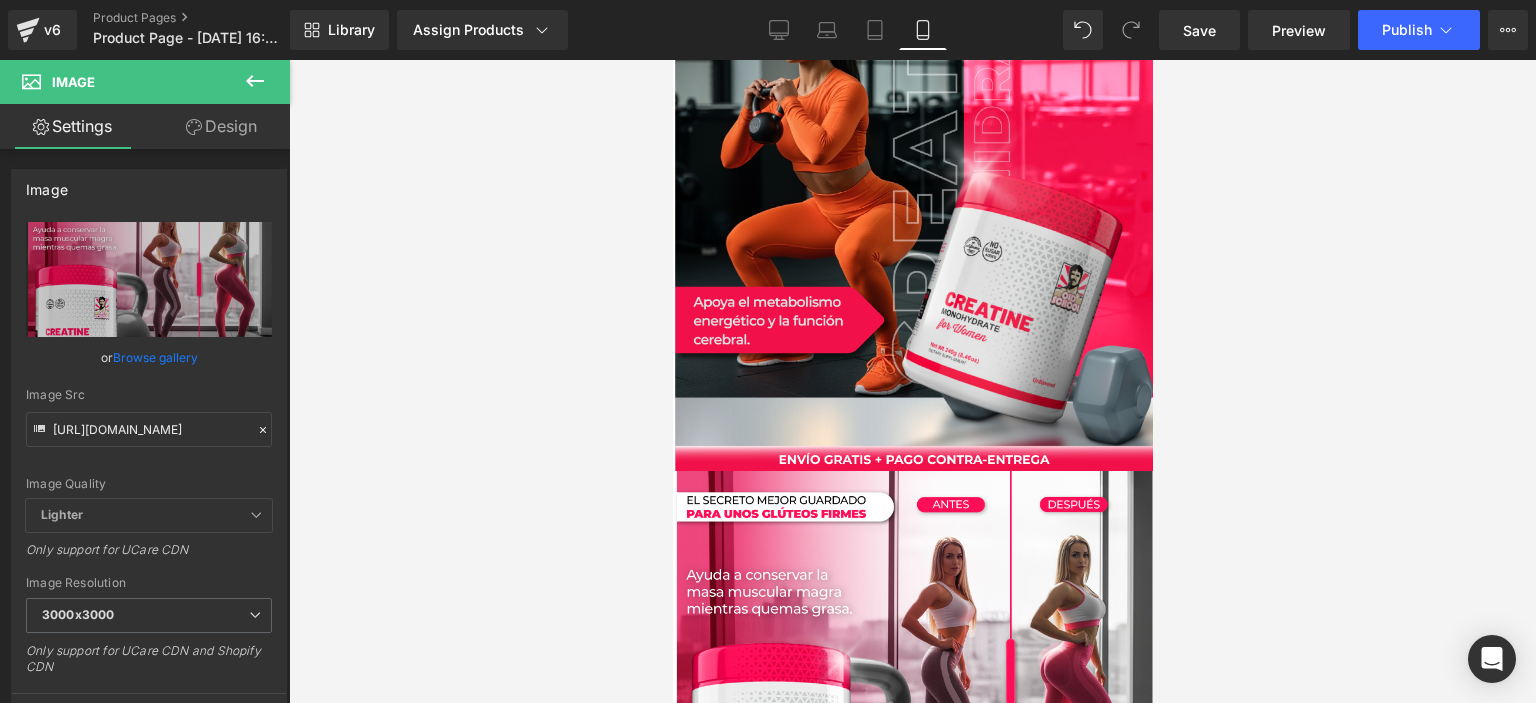 scroll, scrollTop: 0, scrollLeft: 0, axis: both 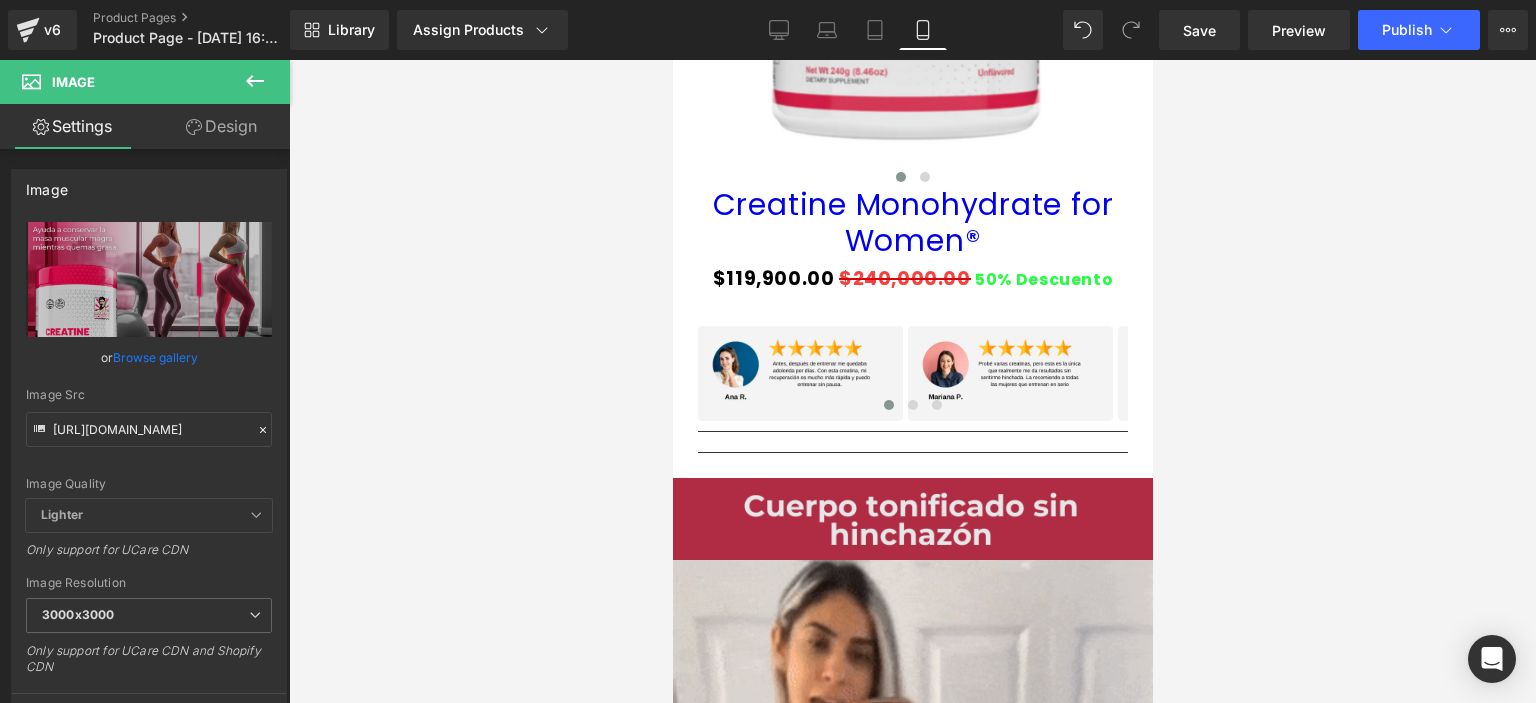 click at bounding box center (912, 519) 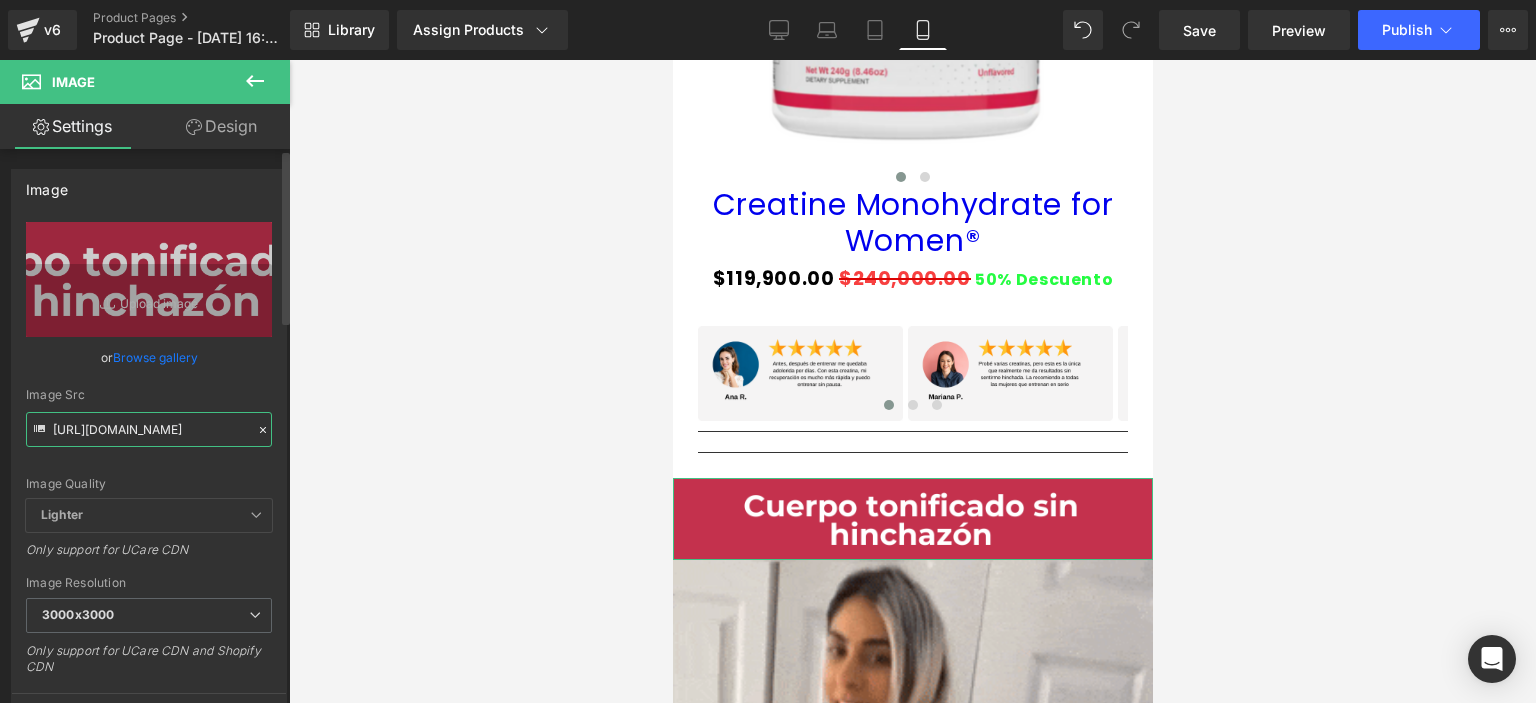 scroll, scrollTop: 0, scrollLeft: 32, axis: horizontal 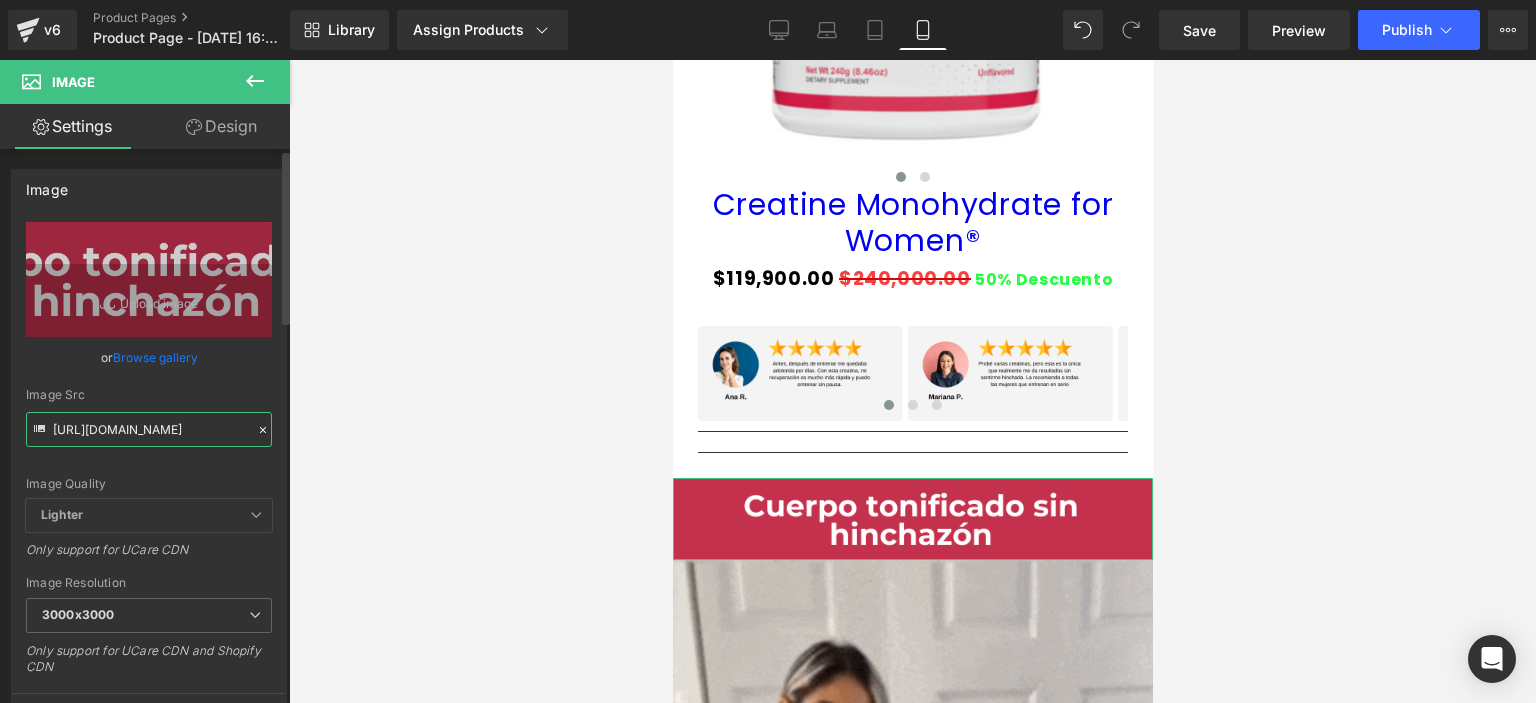 drag, startPoint x: 52, startPoint y: 423, endPoint x: 246, endPoint y: 435, distance: 194.37077 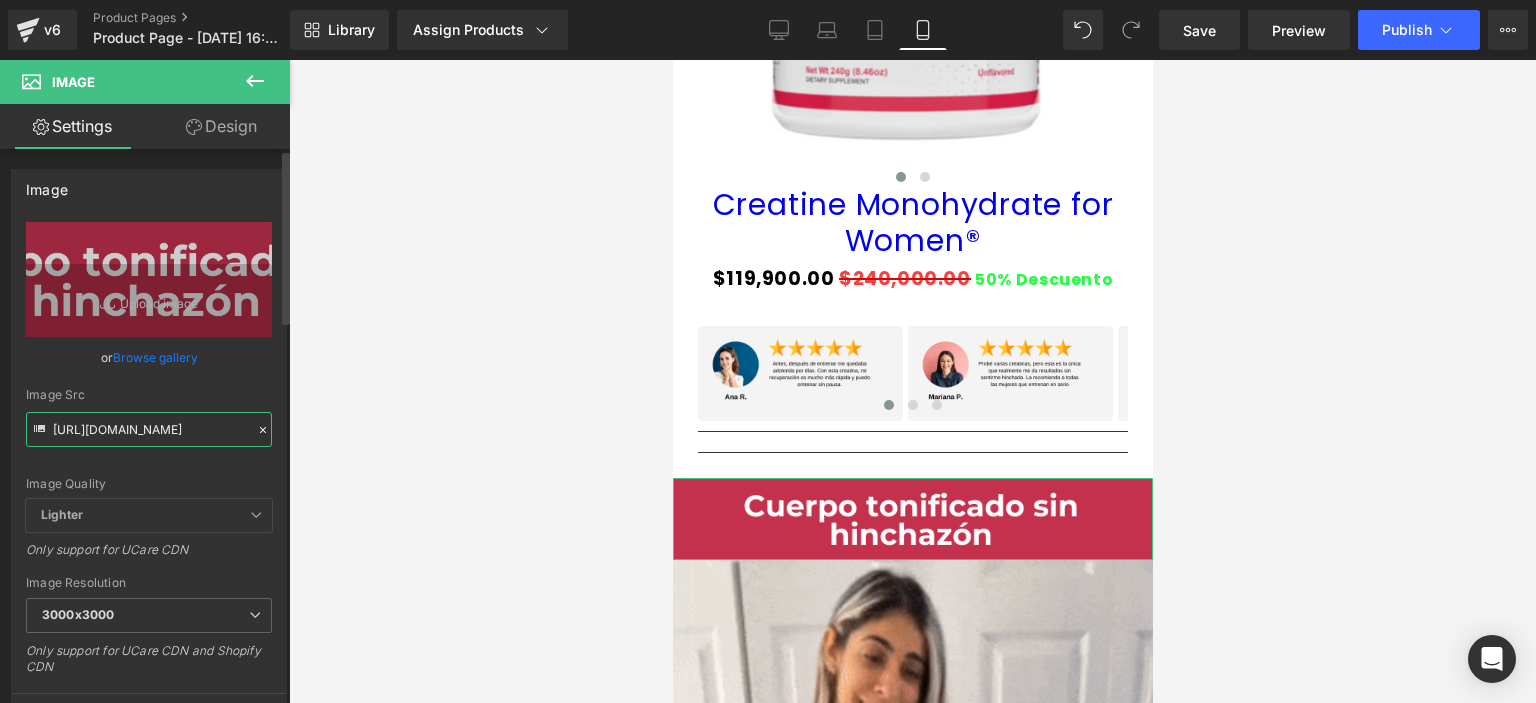 click on "[URL][DOMAIN_NAME]" at bounding box center (149, 429) 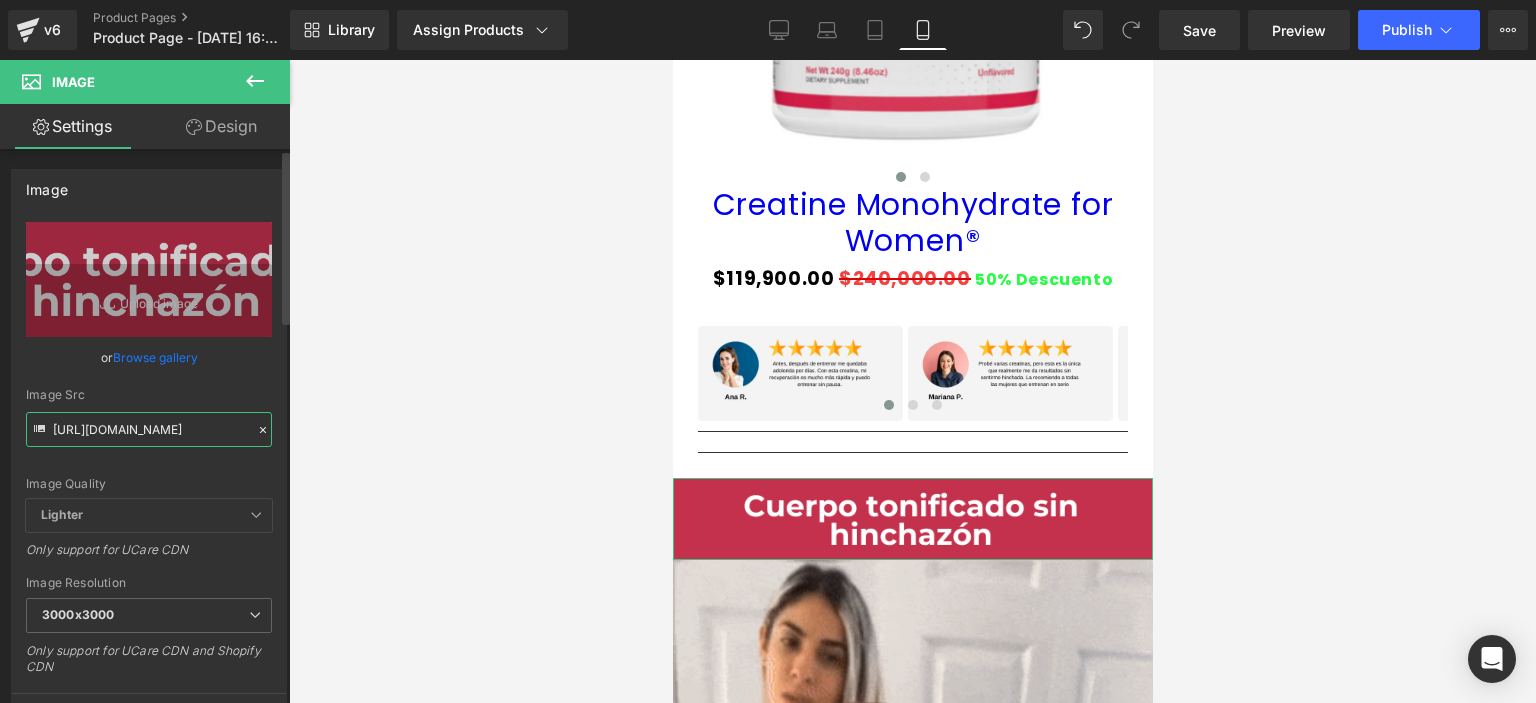 paste on "MkC4V5fd/Pieza-3-3x" 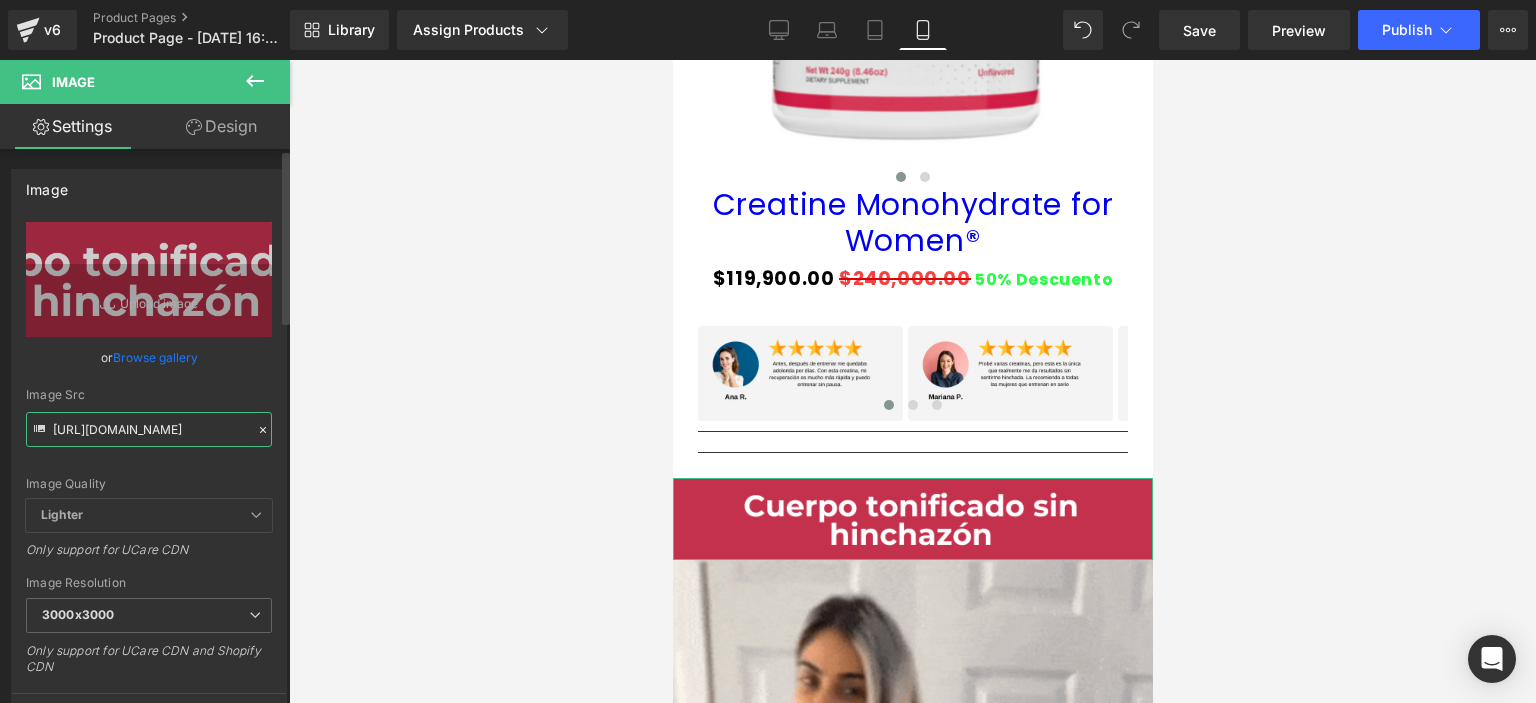 scroll, scrollTop: 0, scrollLeft: 55, axis: horizontal 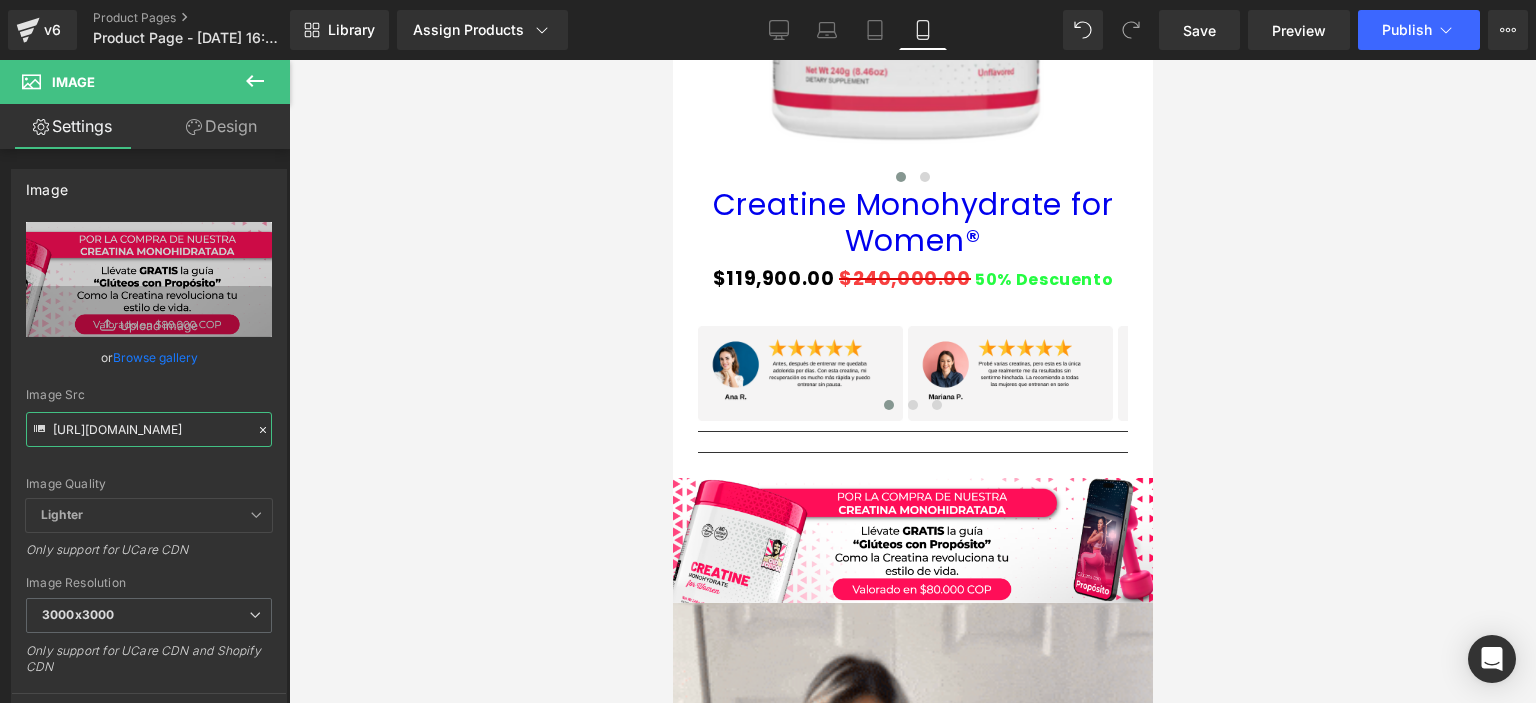 type on "[URL][DOMAIN_NAME]" 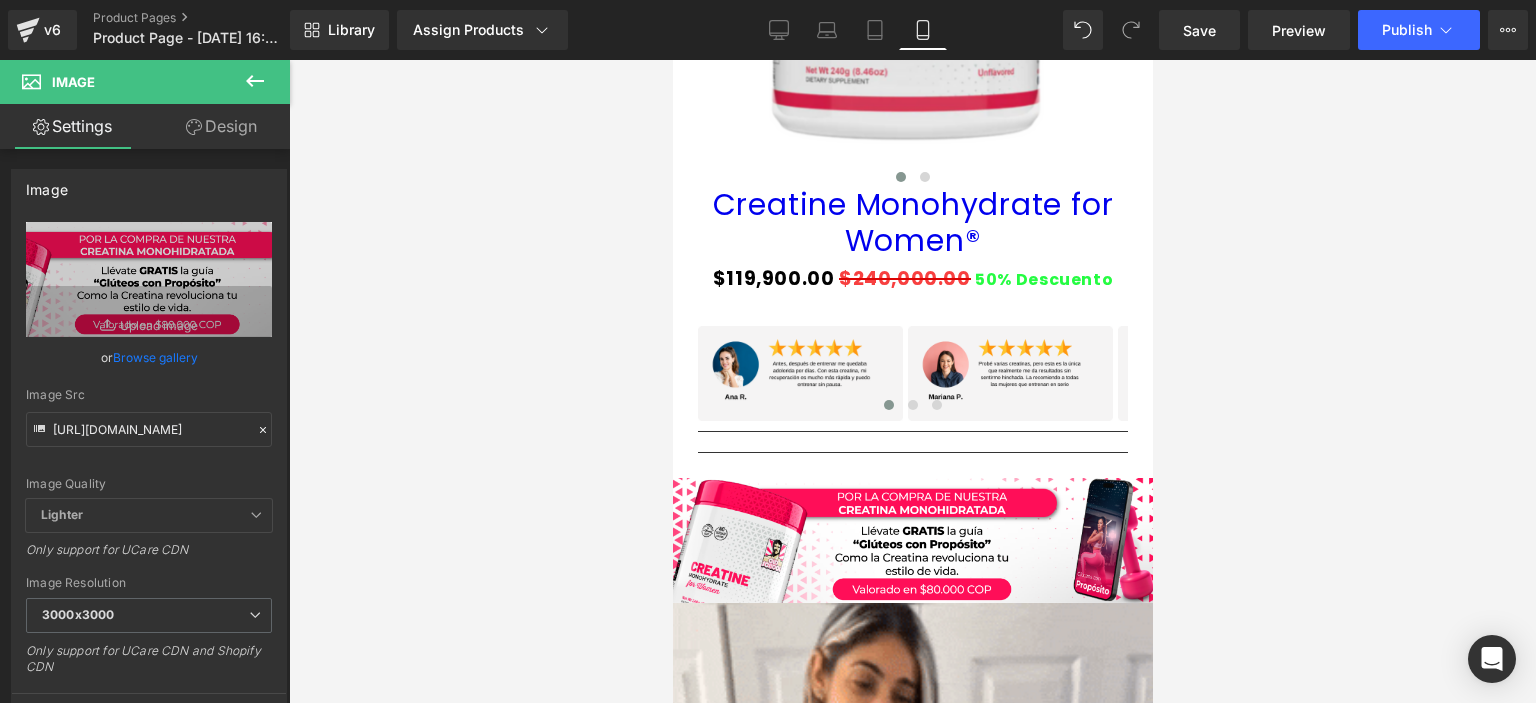 scroll, scrollTop: 0, scrollLeft: 0, axis: both 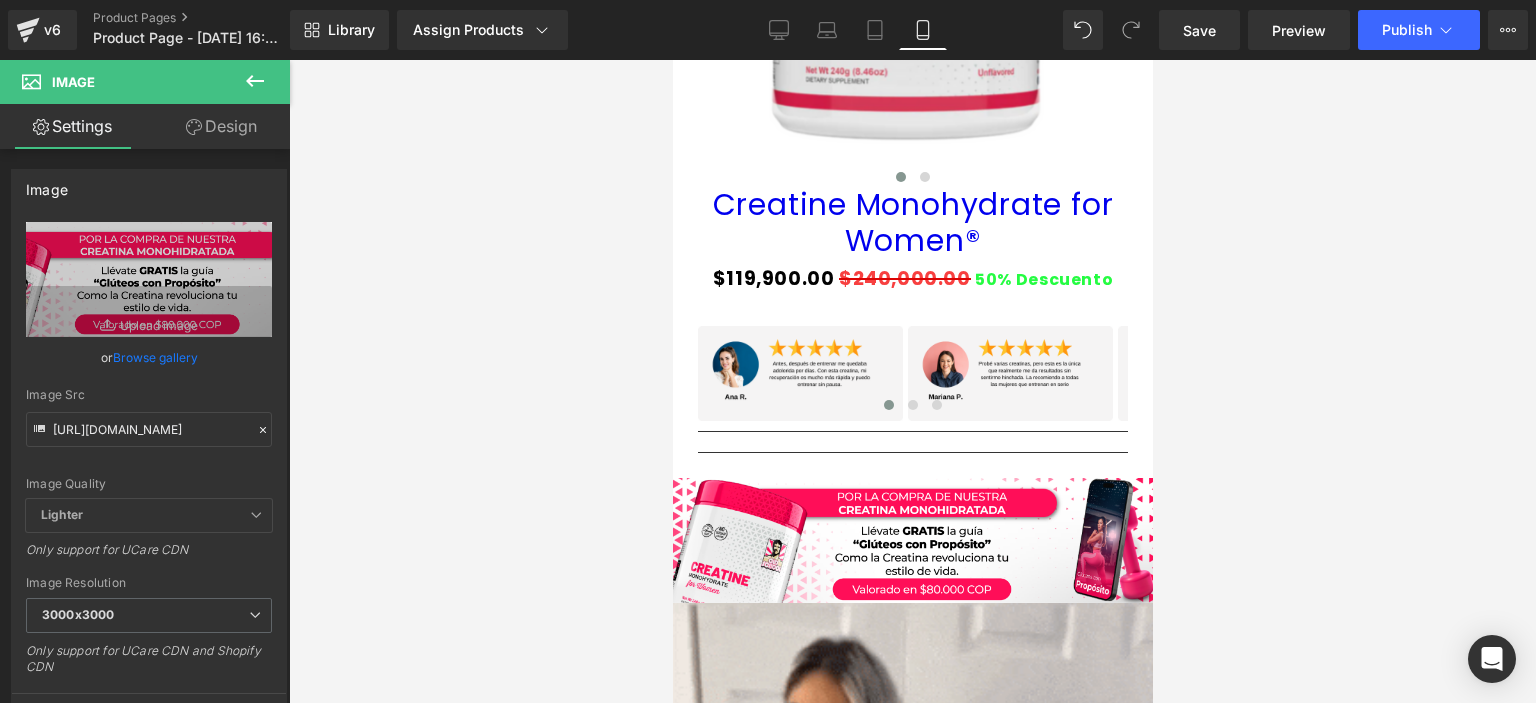 click on "Rendering Content" at bounding box center [768, 624] 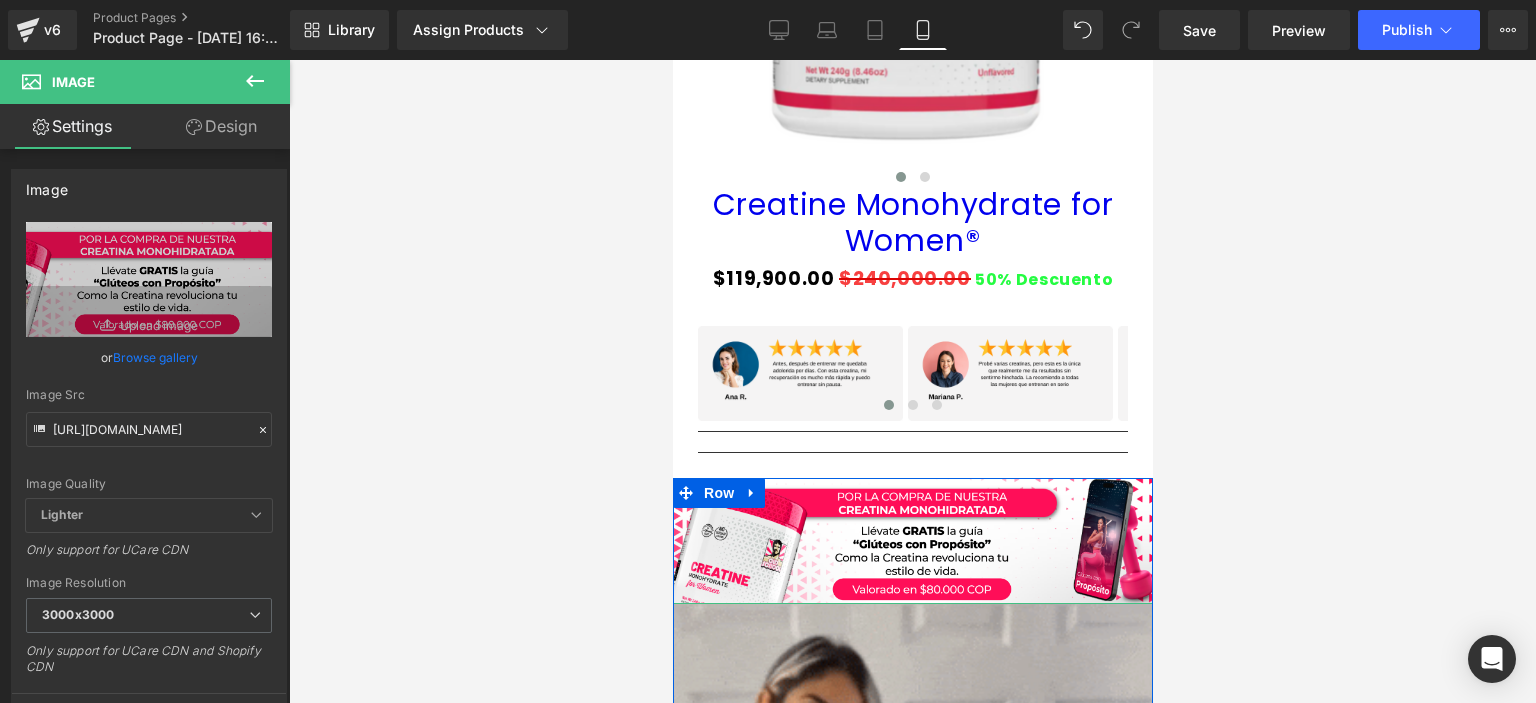 click at bounding box center [912, 1029] 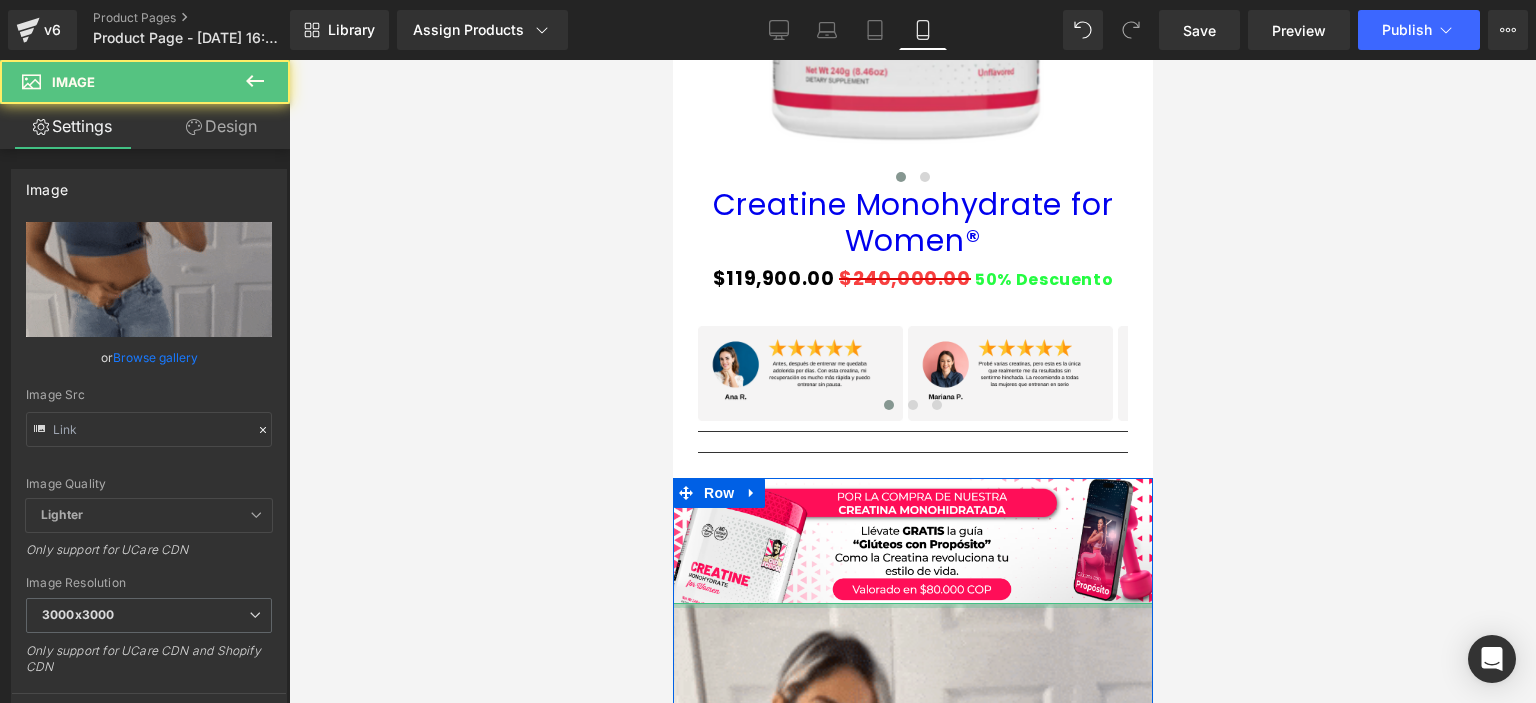 type on "[URL][DOMAIN_NAME]" 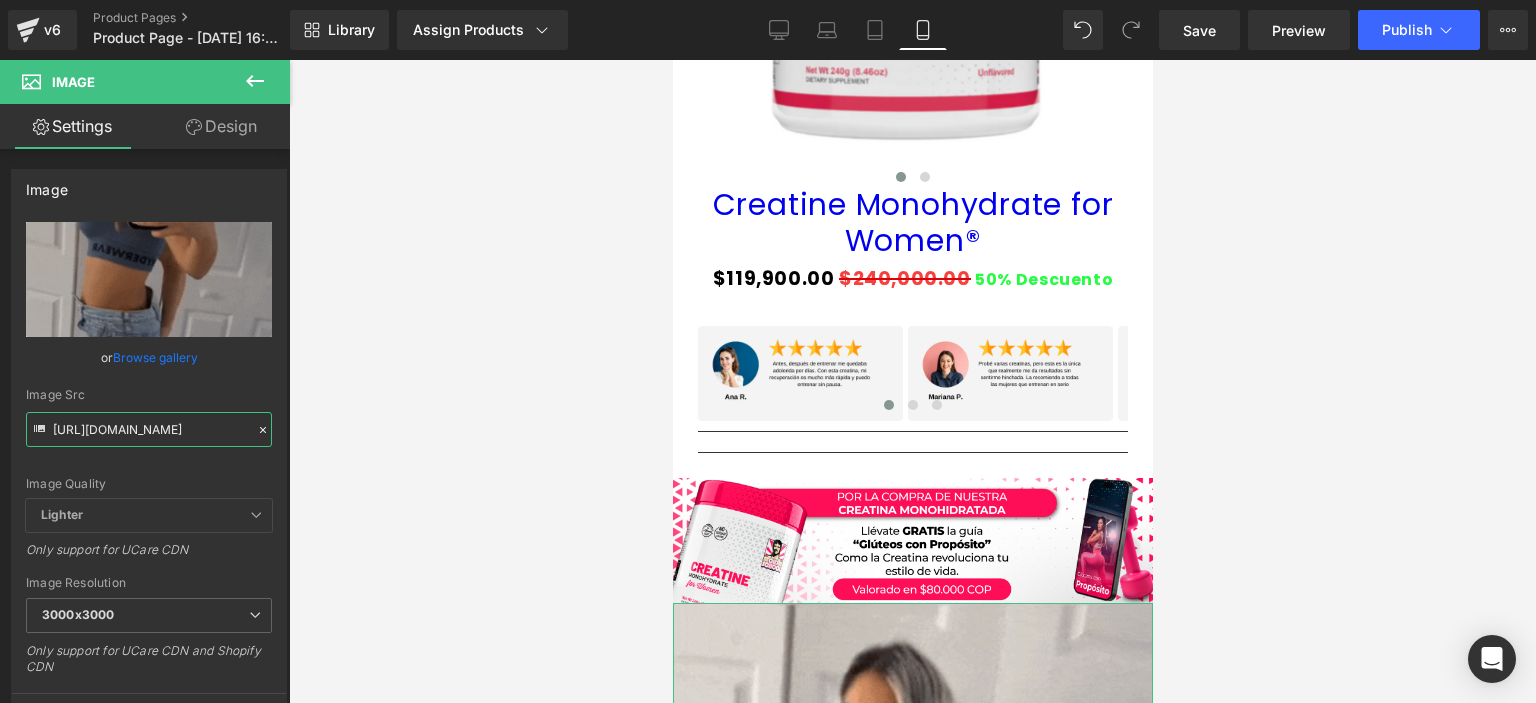scroll, scrollTop: 0, scrollLeft: 1020, axis: horizontal 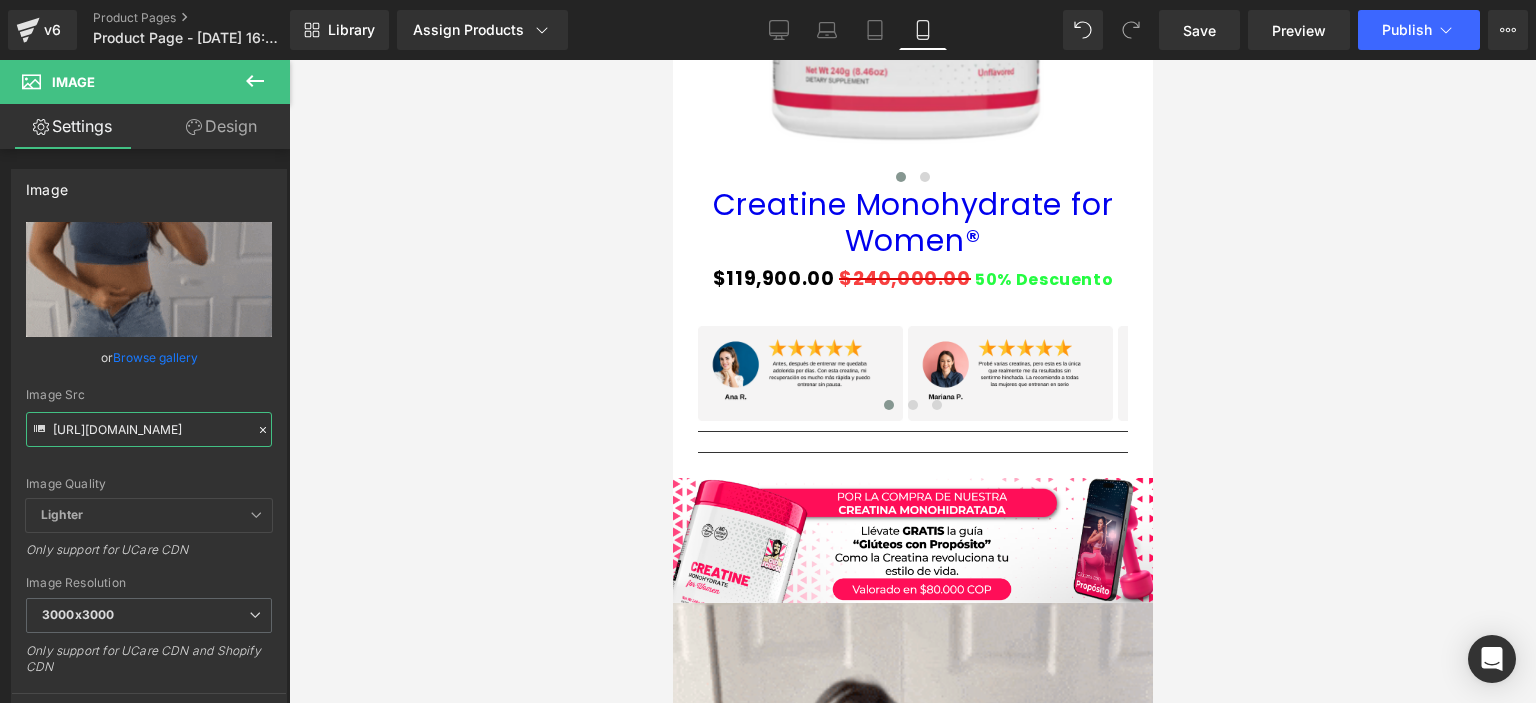 drag, startPoint x: 51, startPoint y: 424, endPoint x: 344, endPoint y: 423, distance: 293.0017 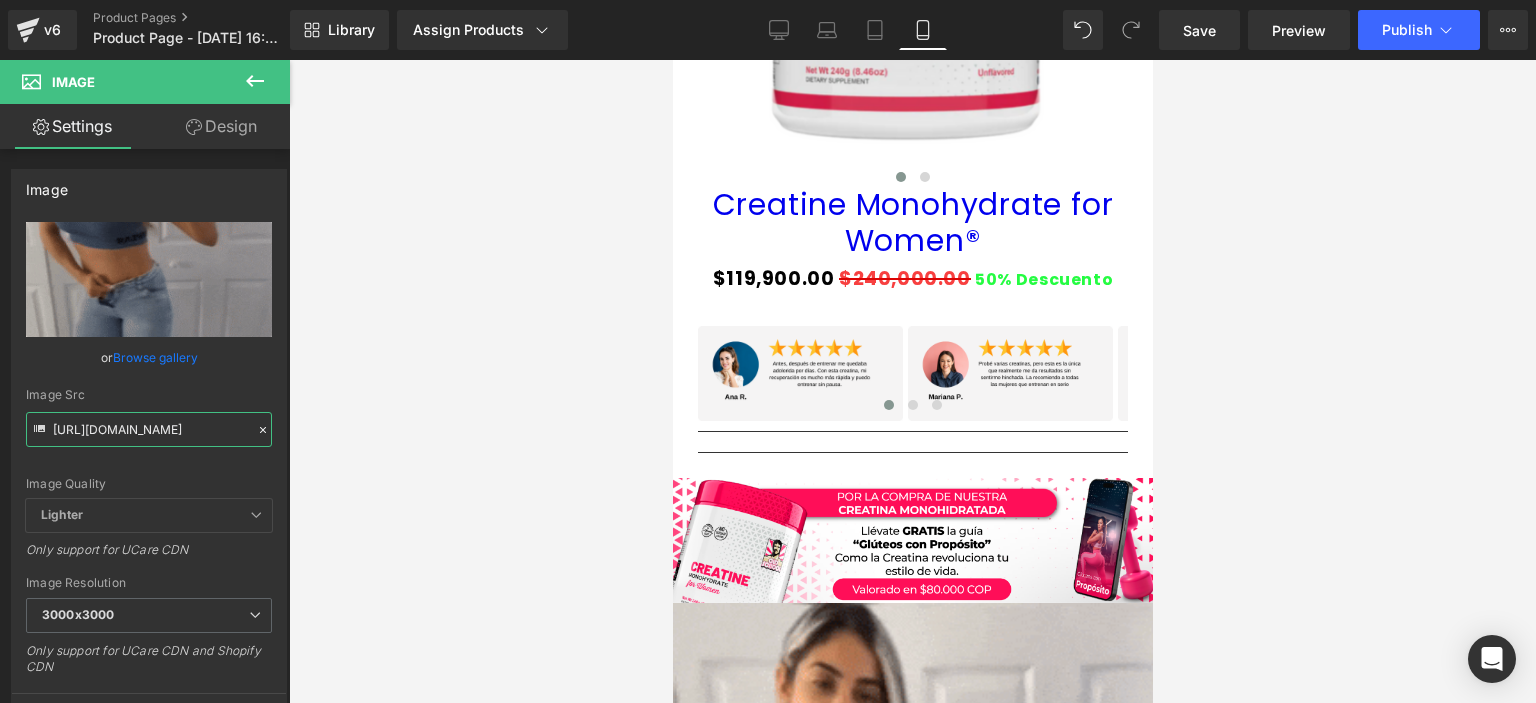 click on "You are previewing how the   will restyle your page. You can not edit Elements in Preset Preview Mode.  v6 Product Pages Product Page - [DATE] 16:09:29 Library Assign Products  Product Preview
Creatine Monohydrate for Women® Manage assigned products Mobile Desktop Laptop Tablet Mobile Save Preview Publish Scheduled Upgrade Plan View Live Page View with current Template Save Template to Library Schedule Publish  Optimize  Publish Settings Shortcuts  Your page can’t be published   You've reached the maximum number of published pages on your plan  (1/1).  You need to upgrade your plan or unpublish all your pages to get 1 publish slot.   Unpublish pages   Upgrade plan  Elements Global Style Base Row  rows, columns, layouts, div Heading  headings, titles, h1,h2,h3,h4,h5,h6 Text Block  texts, paragraphs, contents, blocks Image  images, photos, alts, uploads Icon  icons, symbols Button  button, call to action, cta Separator  separators, dividers, horizontal lines Liquid  Banner Parallax  Hero Banner" at bounding box center [768, 368] 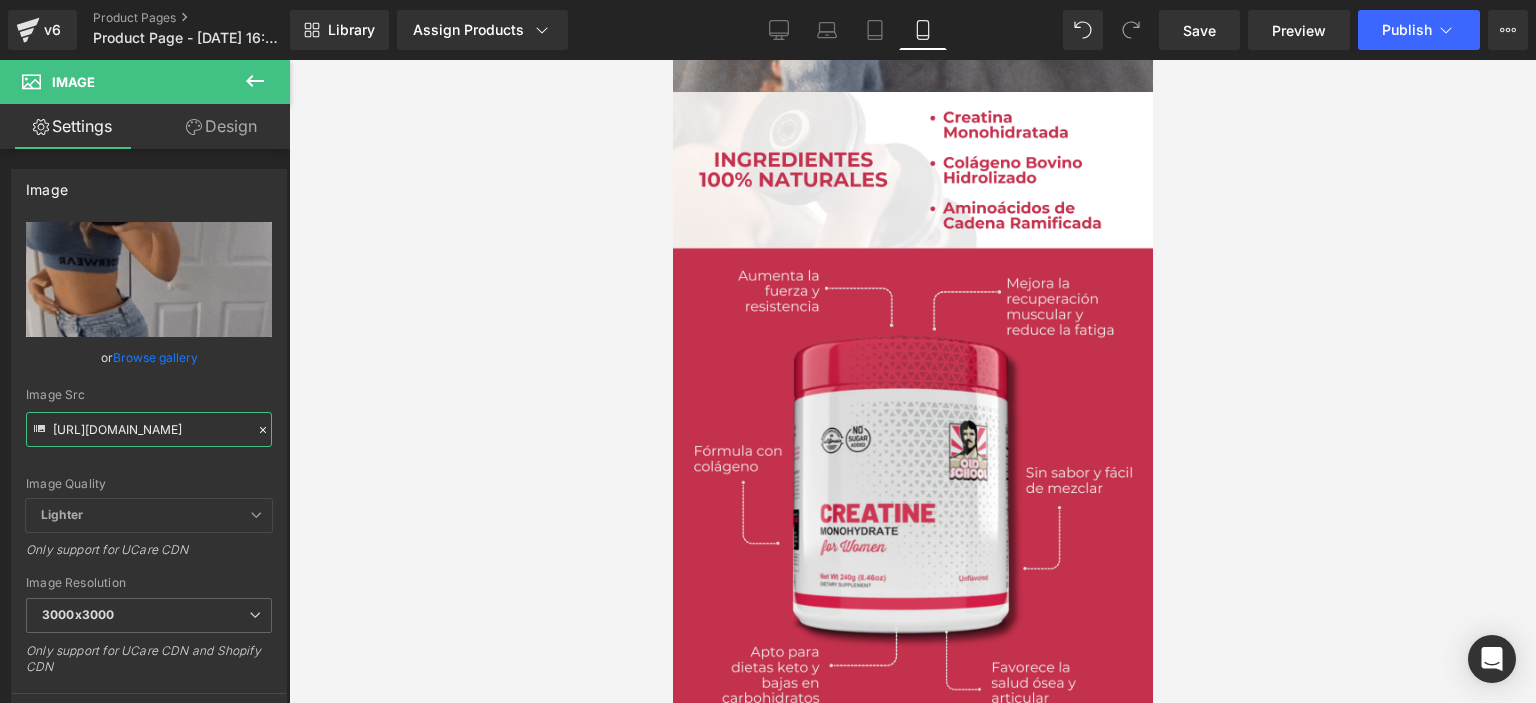 scroll, scrollTop: 2800, scrollLeft: 0, axis: vertical 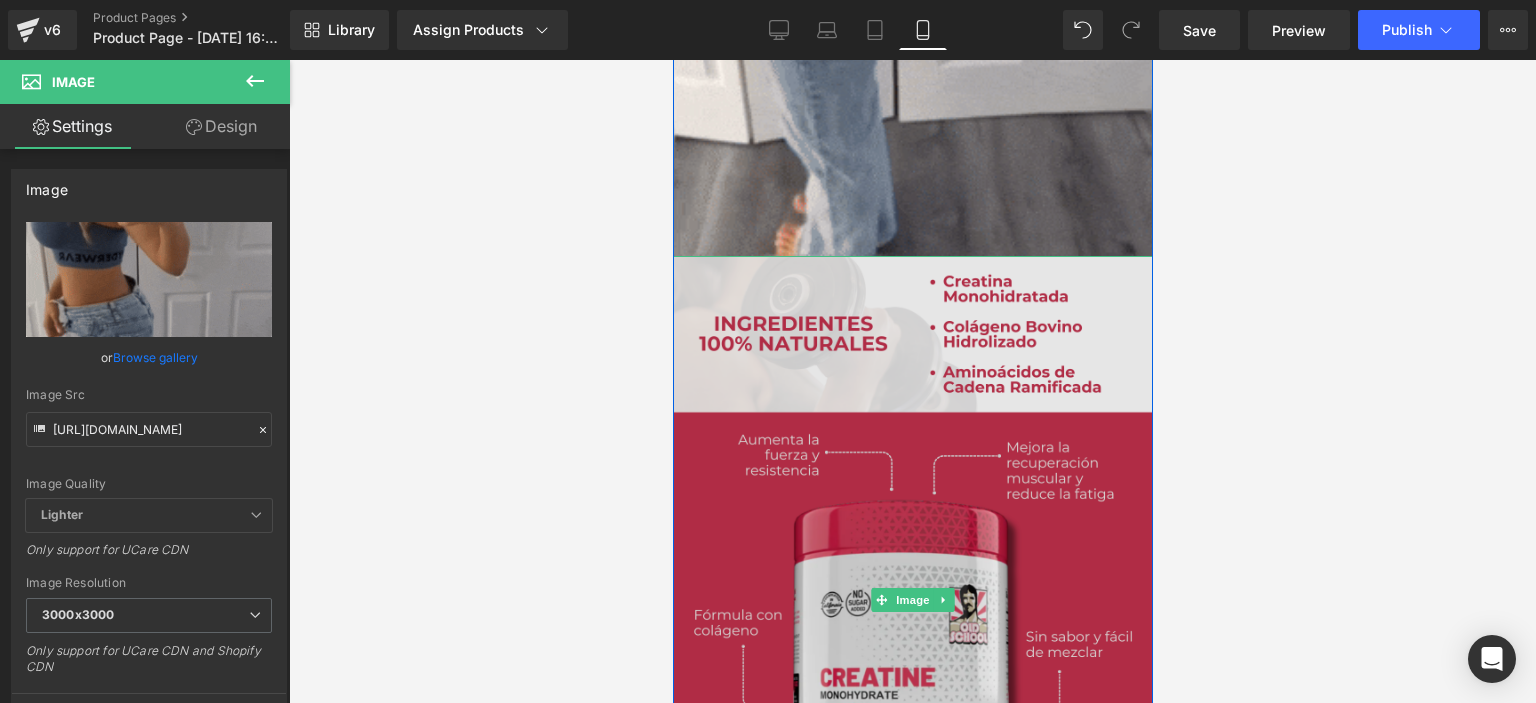 click at bounding box center [912, 600] 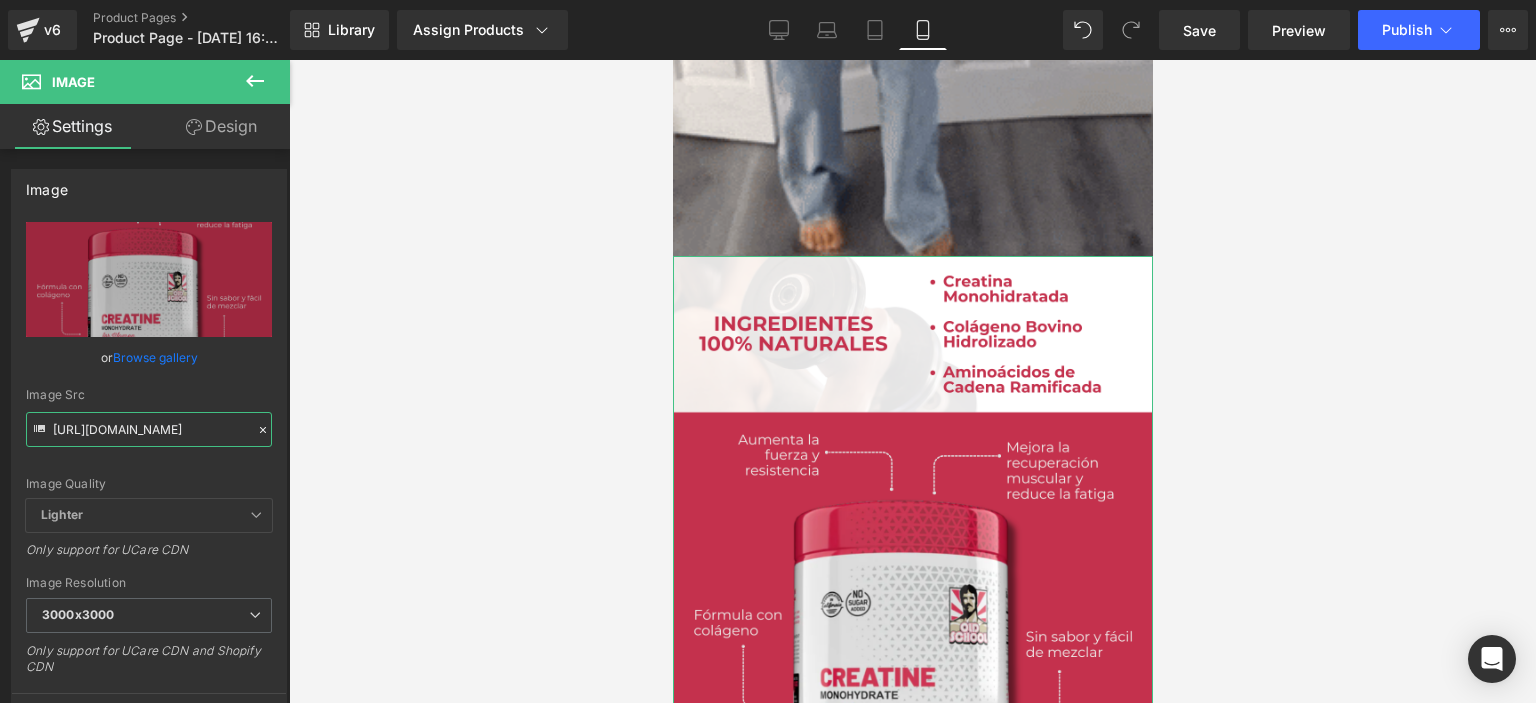 scroll, scrollTop: 0, scrollLeft: 32, axis: horizontal 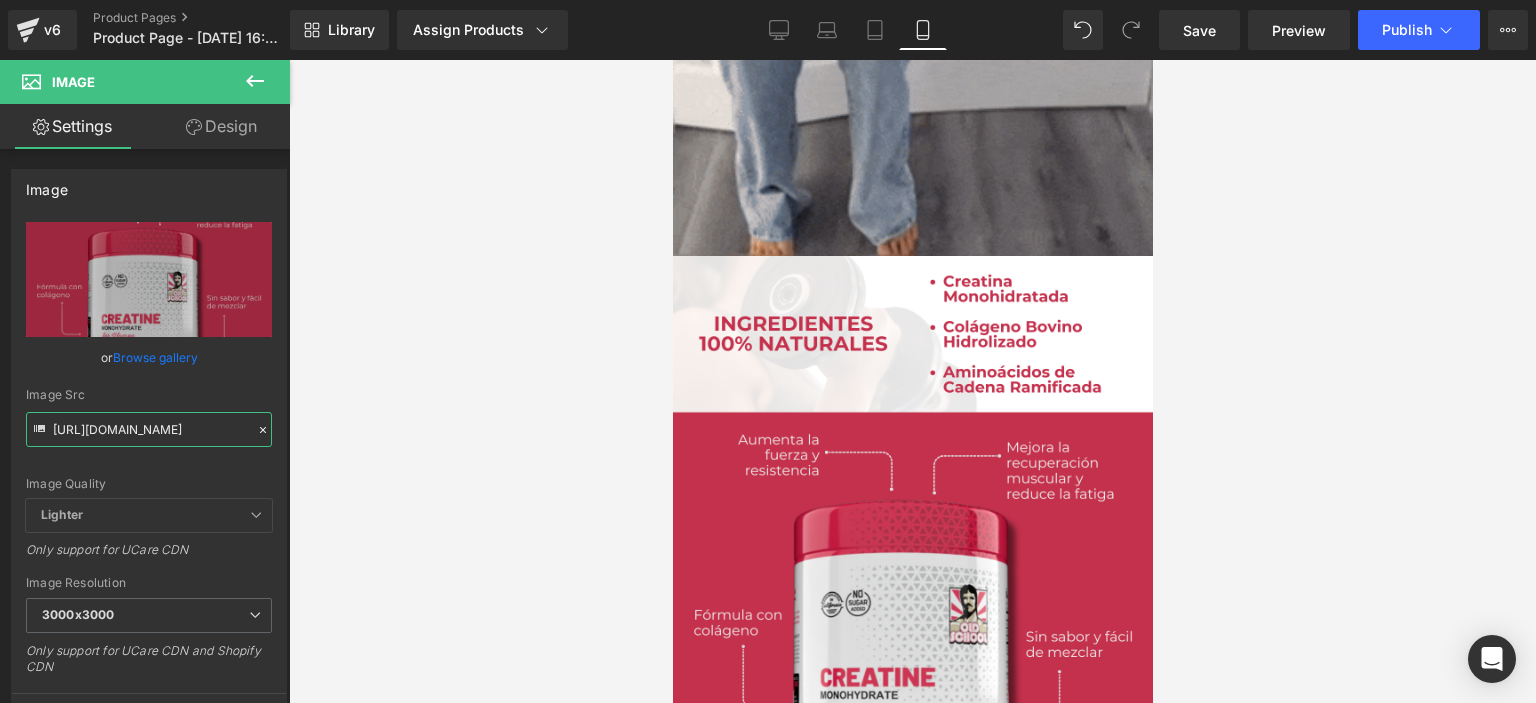 drag, startPoint x: 54, startPoint y: 424, endPoint x: 348, endPoint y: 447, distance: 294.8983 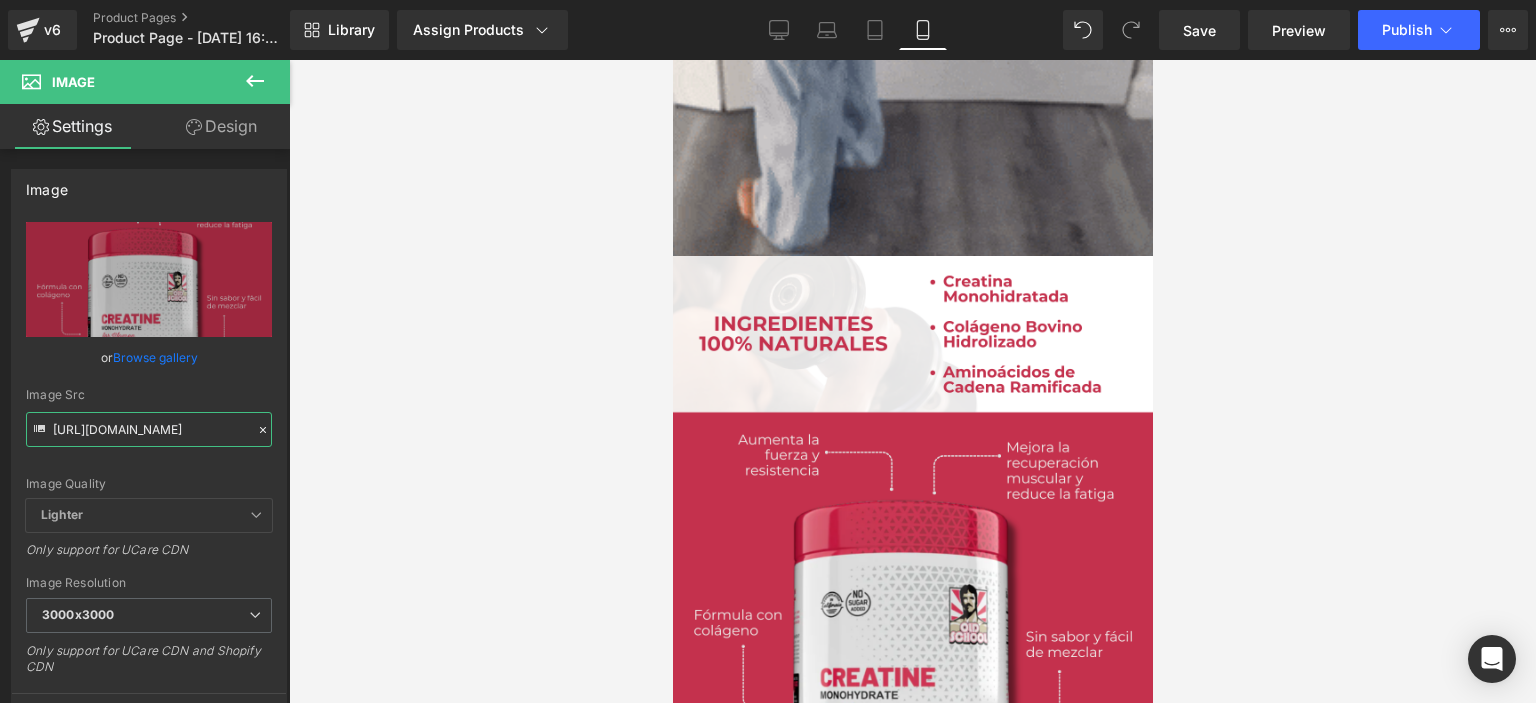click on "You are previewing how the   will restyle your page. You can not edit Elements in Preset Preview Mode.  v6 Product Pages Product Page - [DATE] 16:09:29 Library Assign Products  Product Preview
Creatine Monohydrate for Women® Manage assigned products Mobile Desktop Laptop Tablet Mobile Save Preview Publish Scheduled Upgrade Plan View Live Page View with current Template Save Template to Library Schedule Publish  Optimize  Publish Settings Shortcuts  Your page can’t be published   You've reached the maximum number of published pages on your plan  (1/1).  You need to upgrade your plan or unpublish all your pages to get 1 publish slot.   Unpublish pages   Upgrade plan  Elements Global Style Base Row  rows, columns, layouts, div Heading  headings, titles, h1,h2,h3,h4,h5,h6 Text Block  texts, paragraphs, contents, blocks Image  images, photos, alts, uploads Icon  icons, symbols Button  button, call to action, cta Separator  separators, dividers, horizontal lines Liquid  Banner Parallax  Hero Banner" at bounding box center (768, 368) 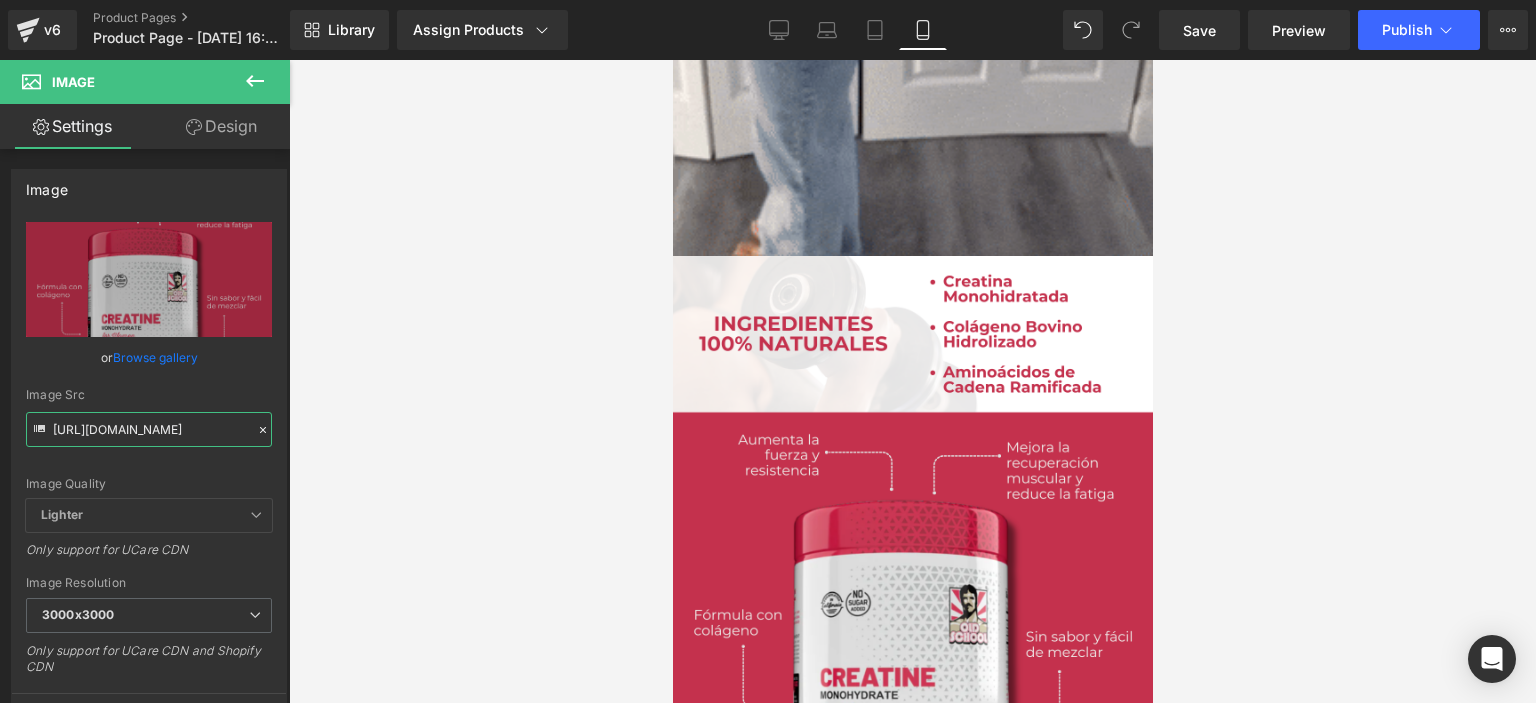 paste on "jvzkqtbq/Pieza-6-3x" 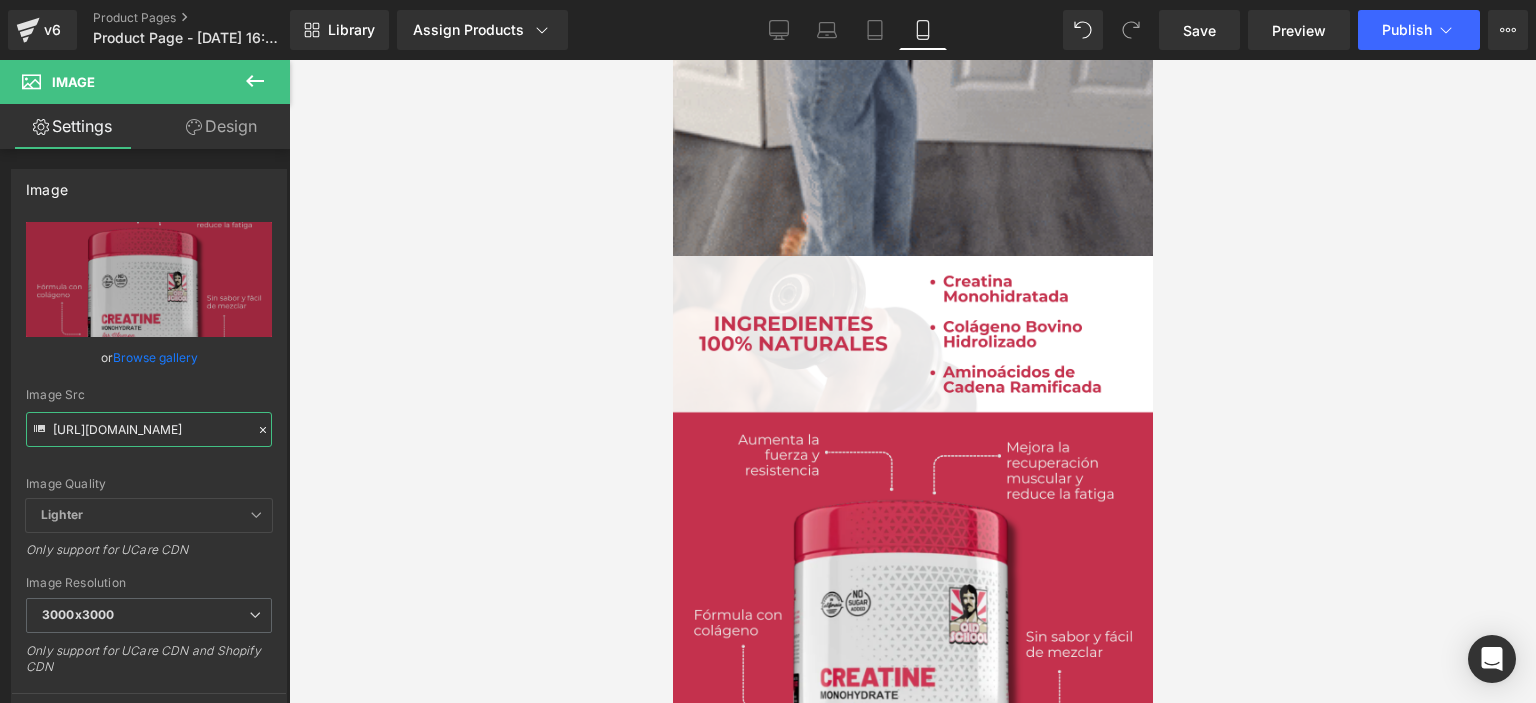 scroll, scrollTop: 0, scrollLeft: 42, axis: horizontal 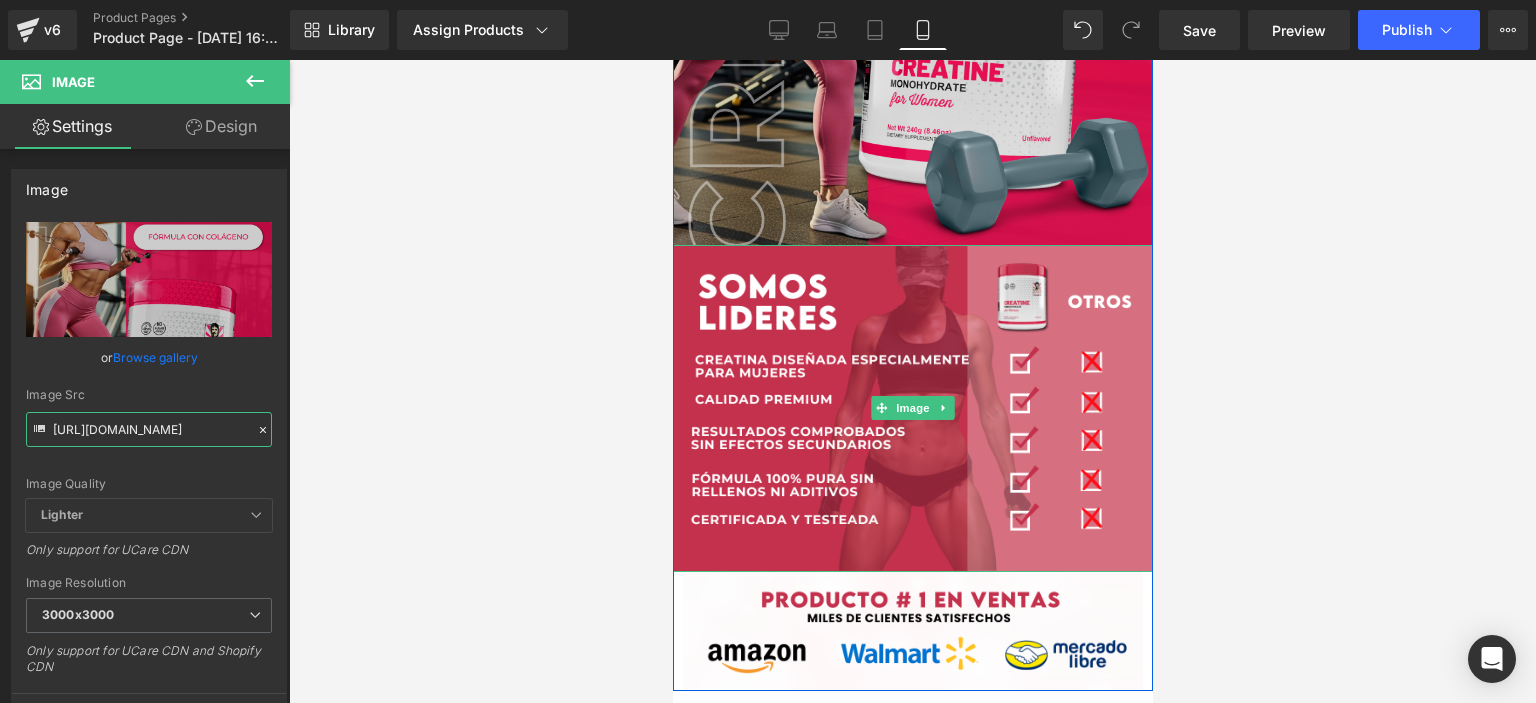 type on "[URL][DOMAIN_NAME]" 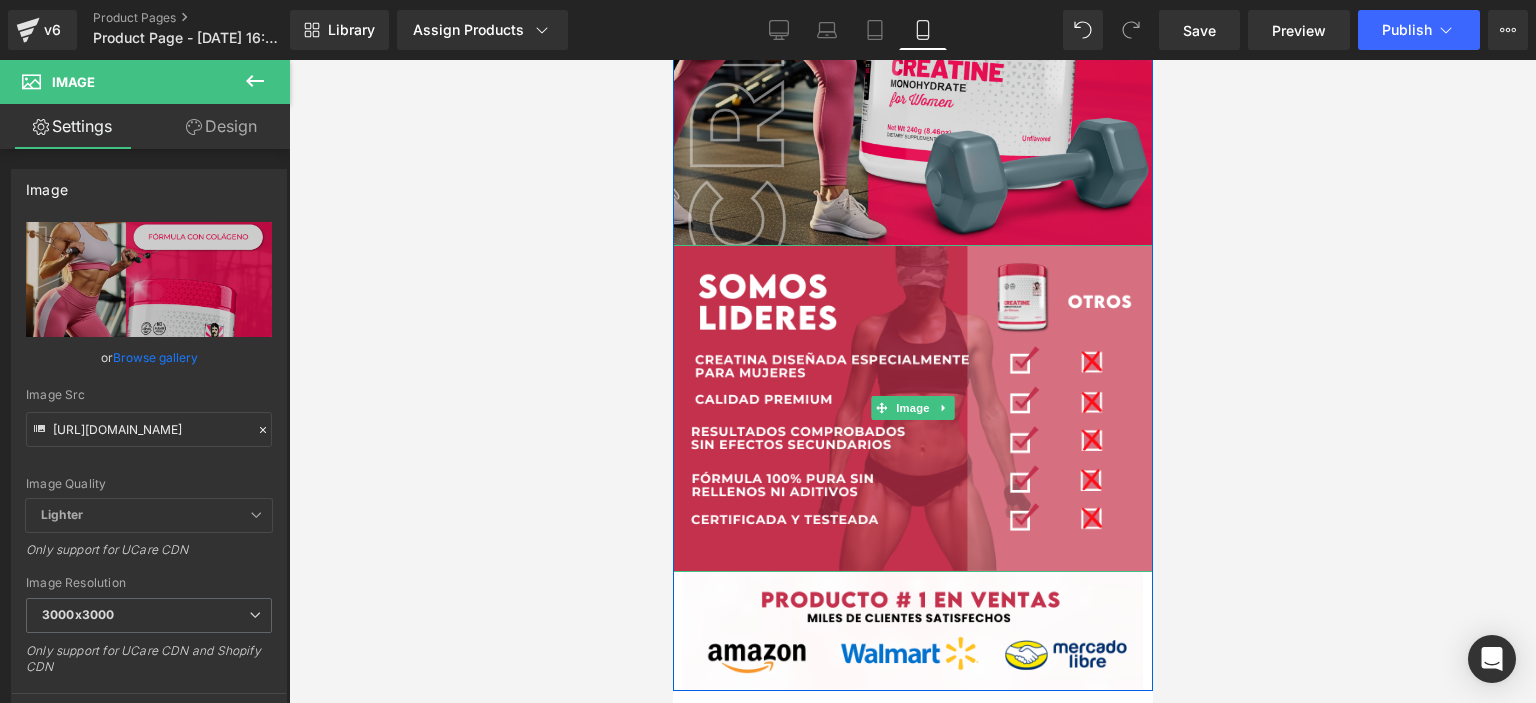 scroll, scrollTop: 0, scrollLeft: 0, axis: both 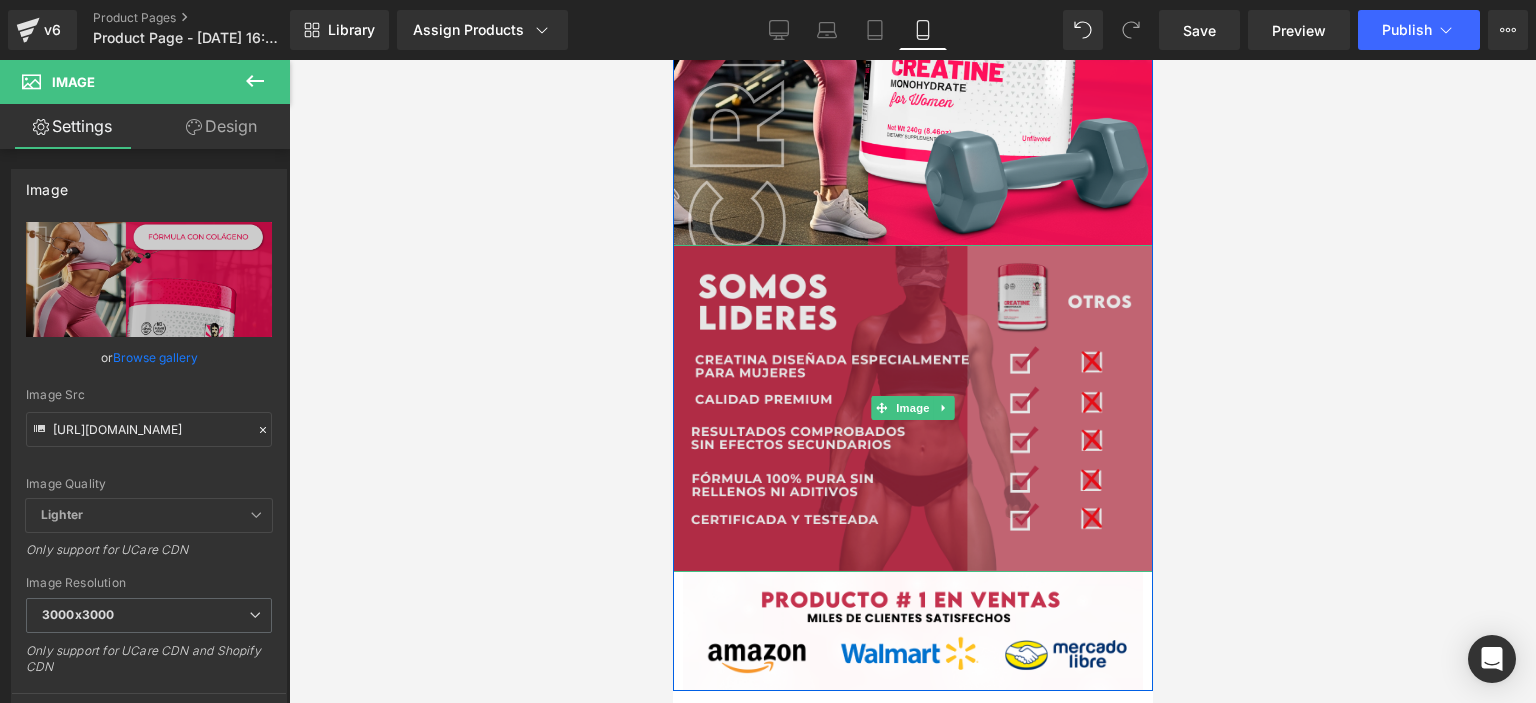 click at bounding box center [912, 408] 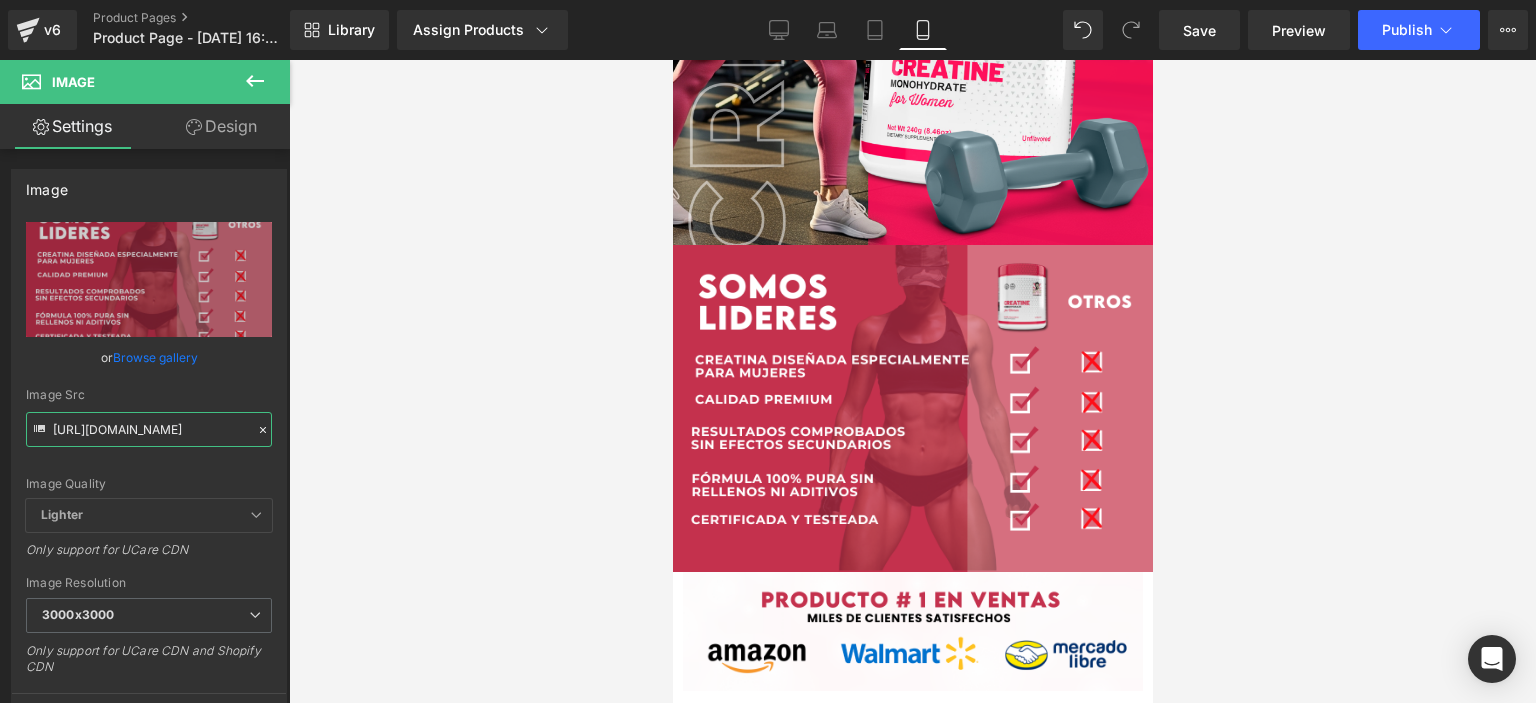 scroll, scrollTop: 0, scrollLeft: 32, axis: horizontal 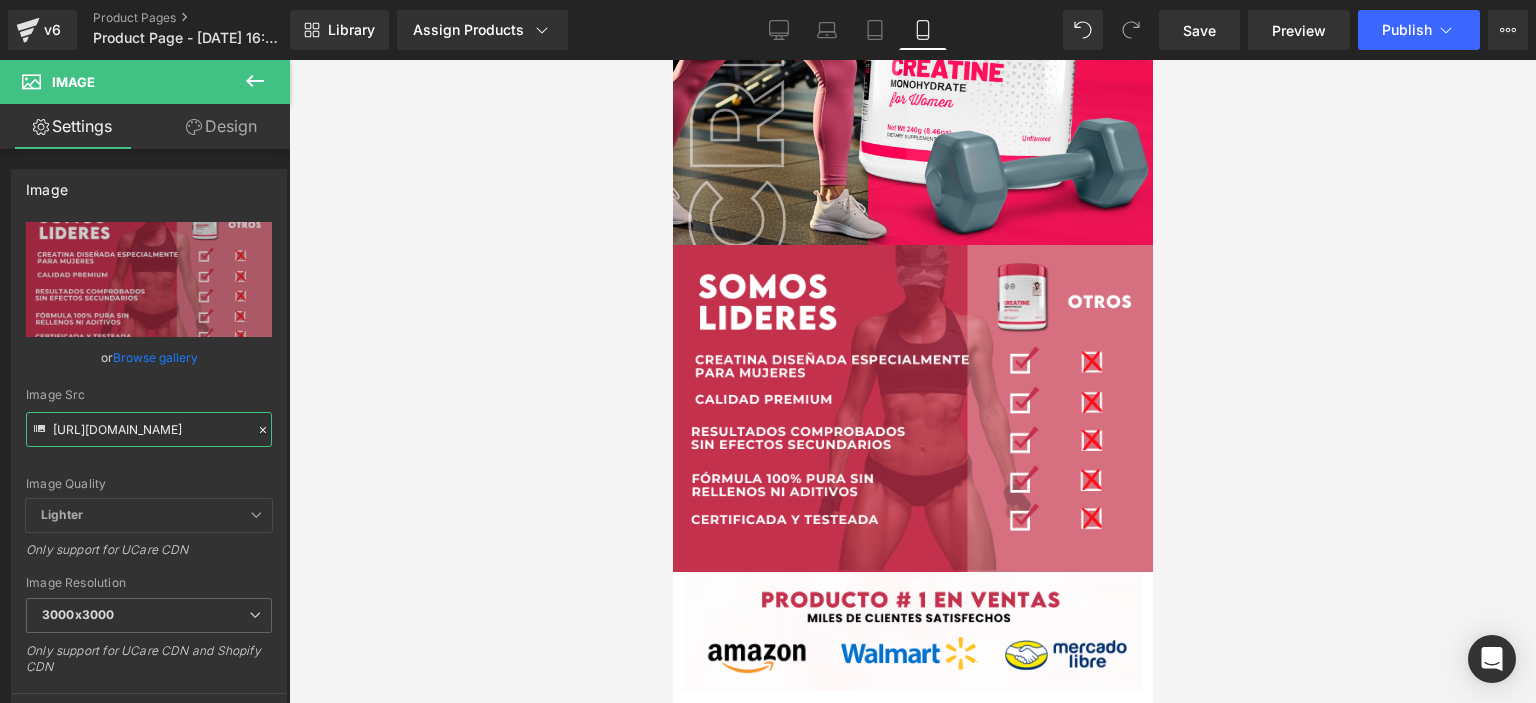 drag, startPoint x: 53, startPoint y: 430, endPoint x: 327, endPoint y: 423, distance: 274.08942 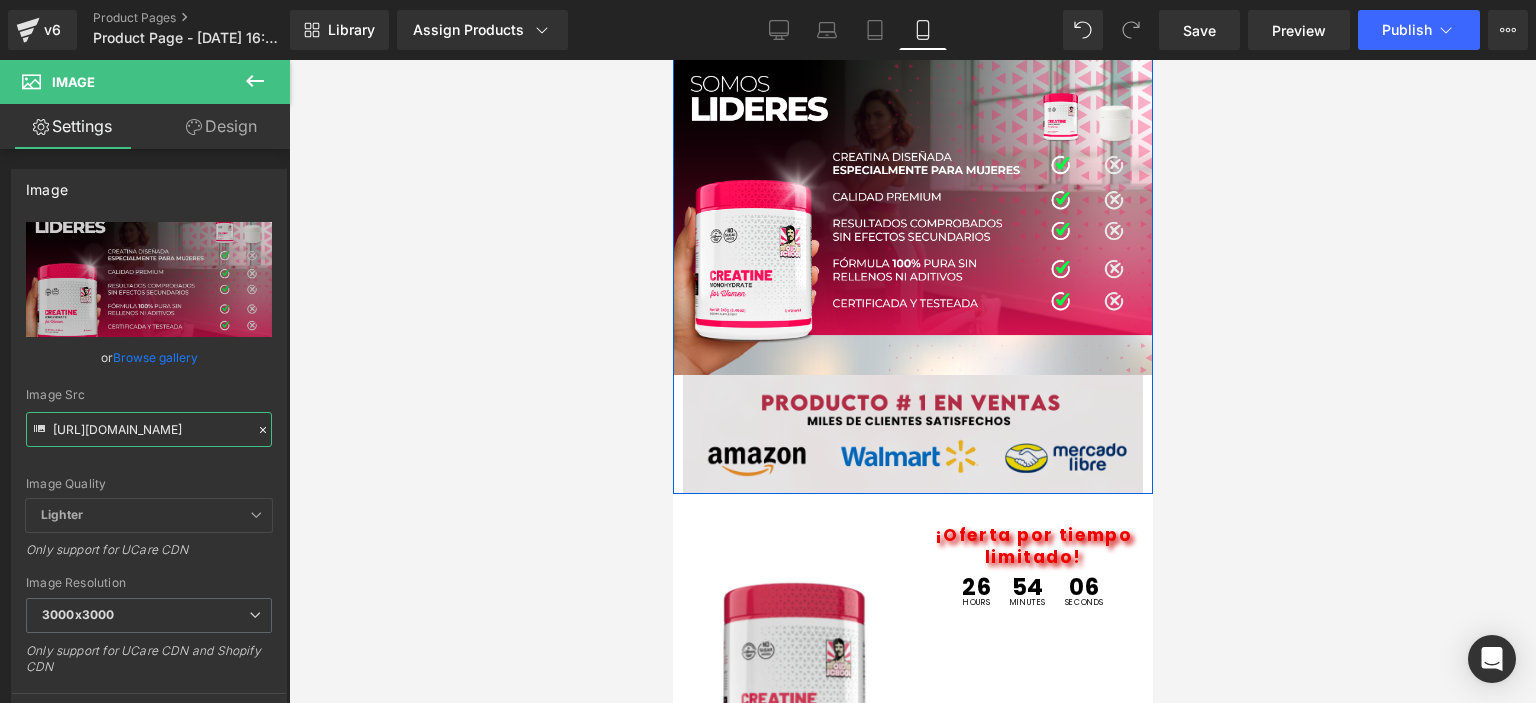 scroll, scrollTop: 3500, scrollLeft: 0, axis: vertical 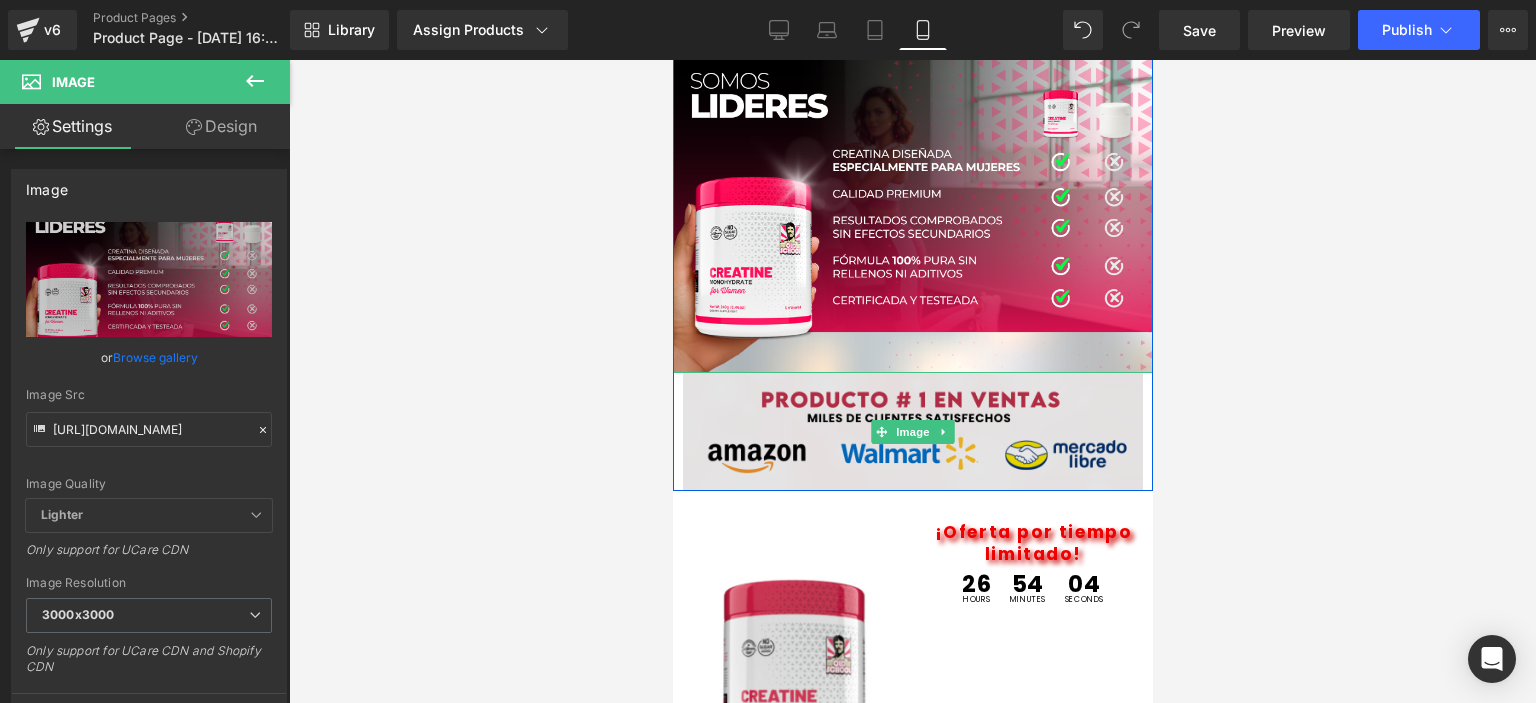 click at bounding box center (912, 431) 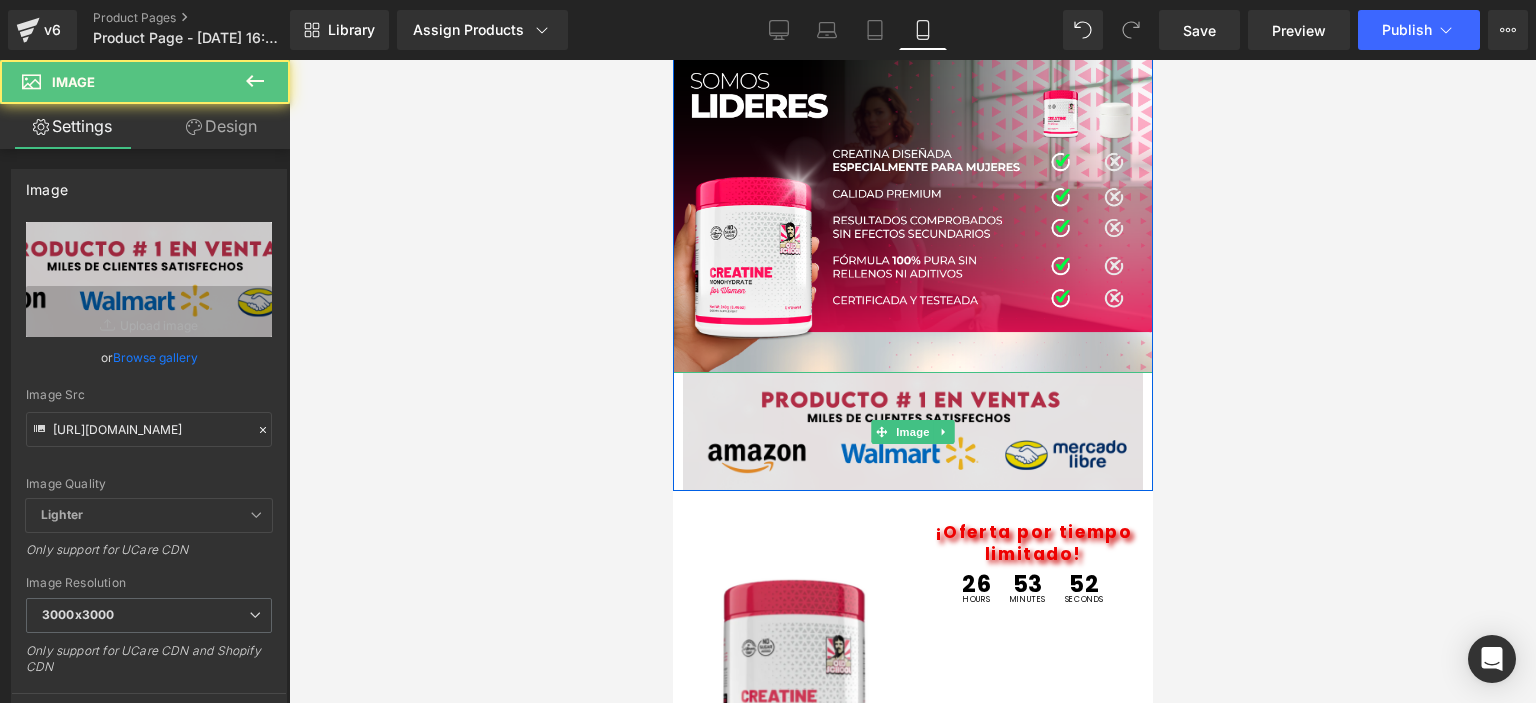 click at bounding box center (912, 431) 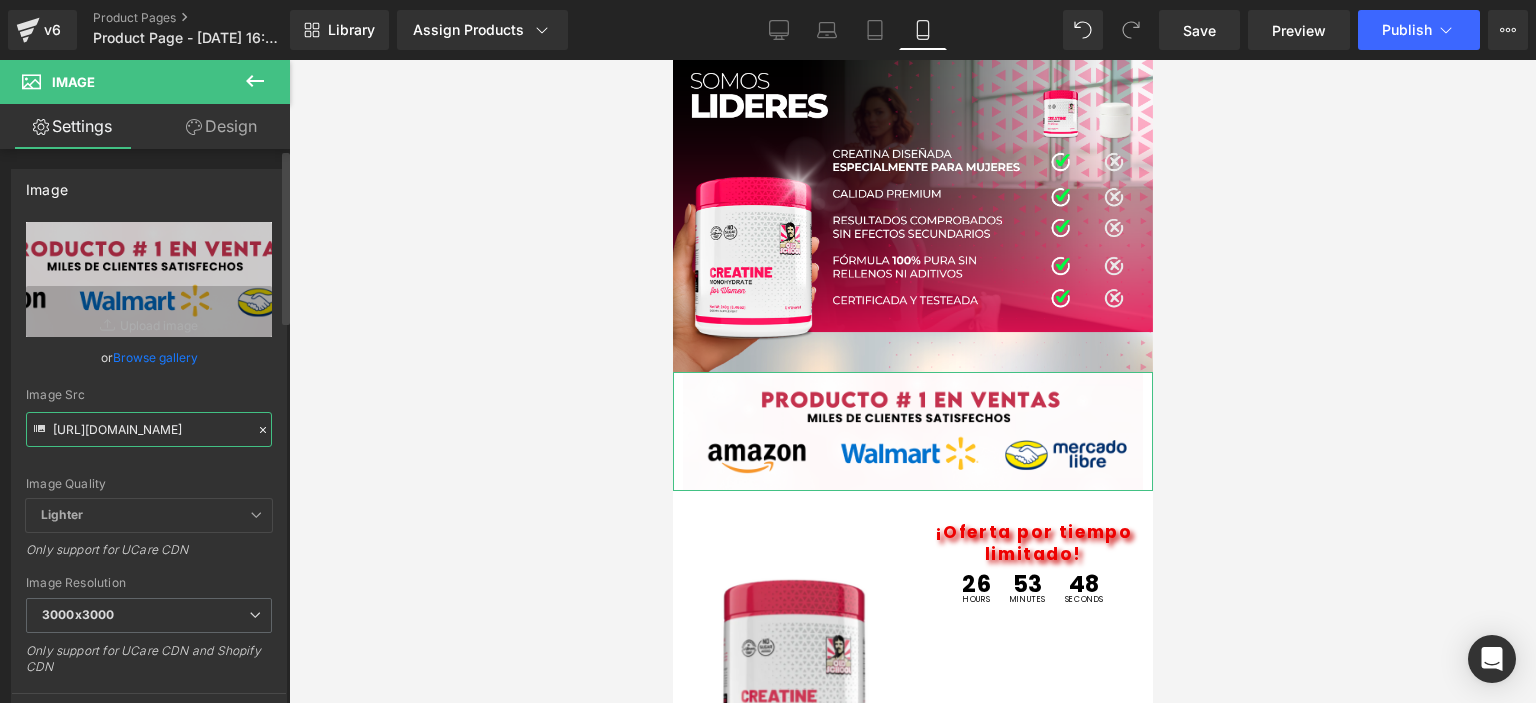 scroll, scrollTop: 0, scrollLeft: 80, axis: horizontal 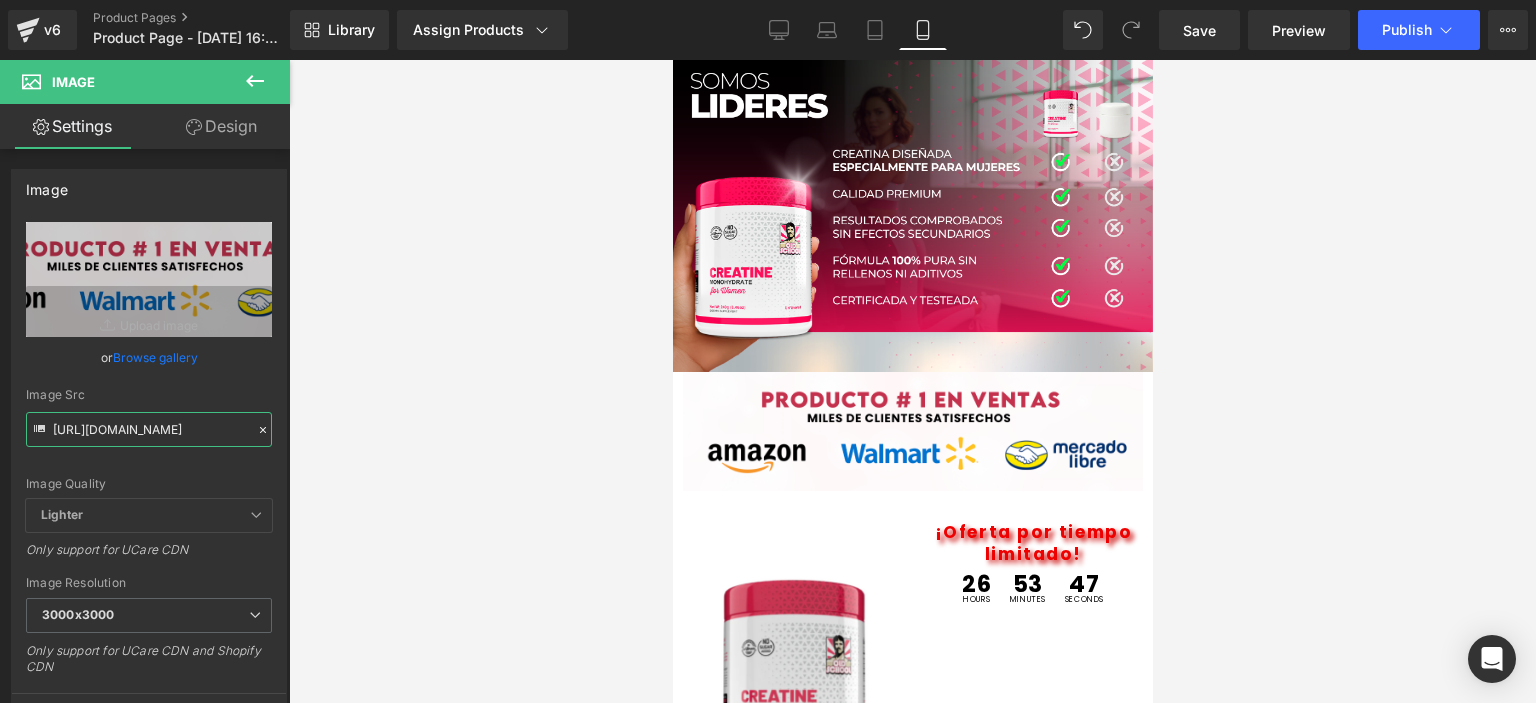 drag, startPoint x: 56, startPoint y: 427, endPoint x: 311, endPoint y: 435, distance: 255.12546 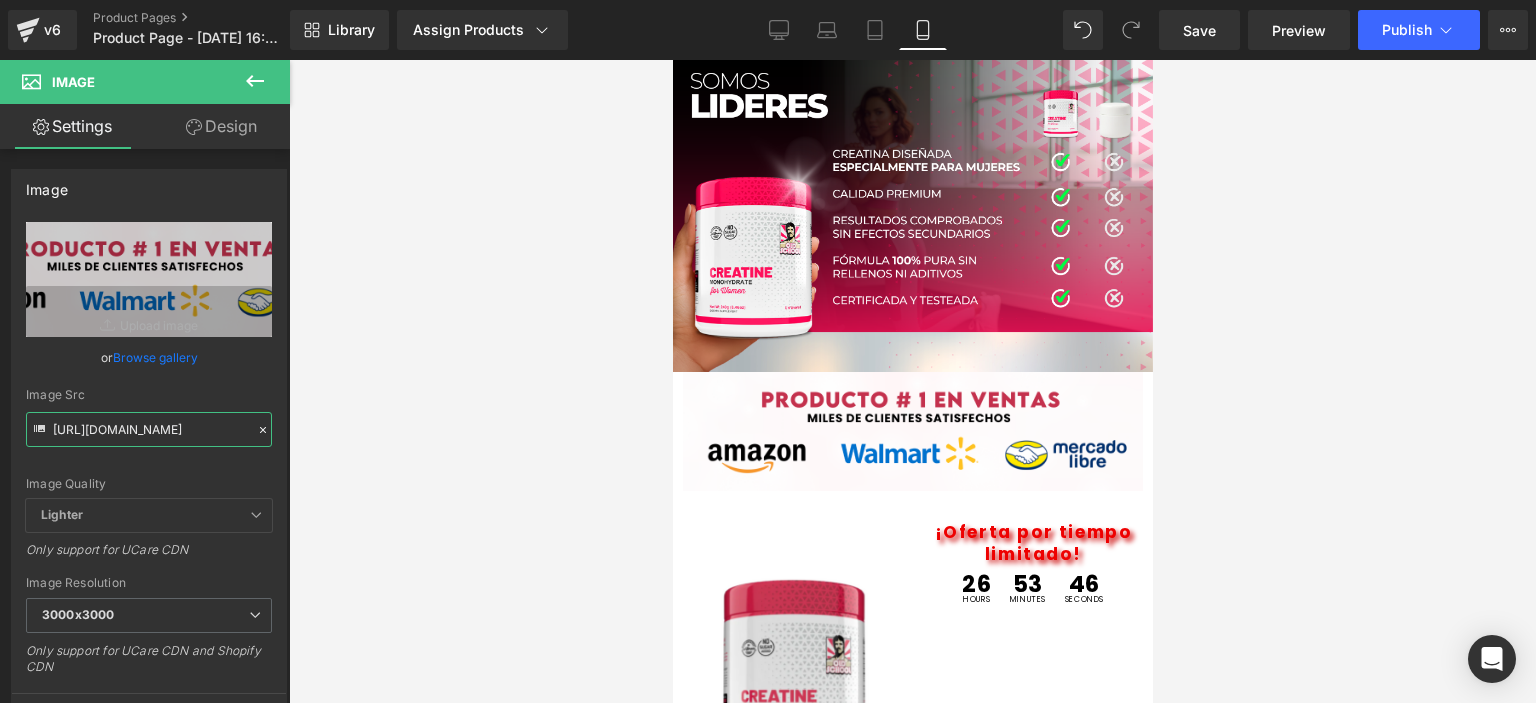 paste on "[URL][DOMAIN_NAME]" 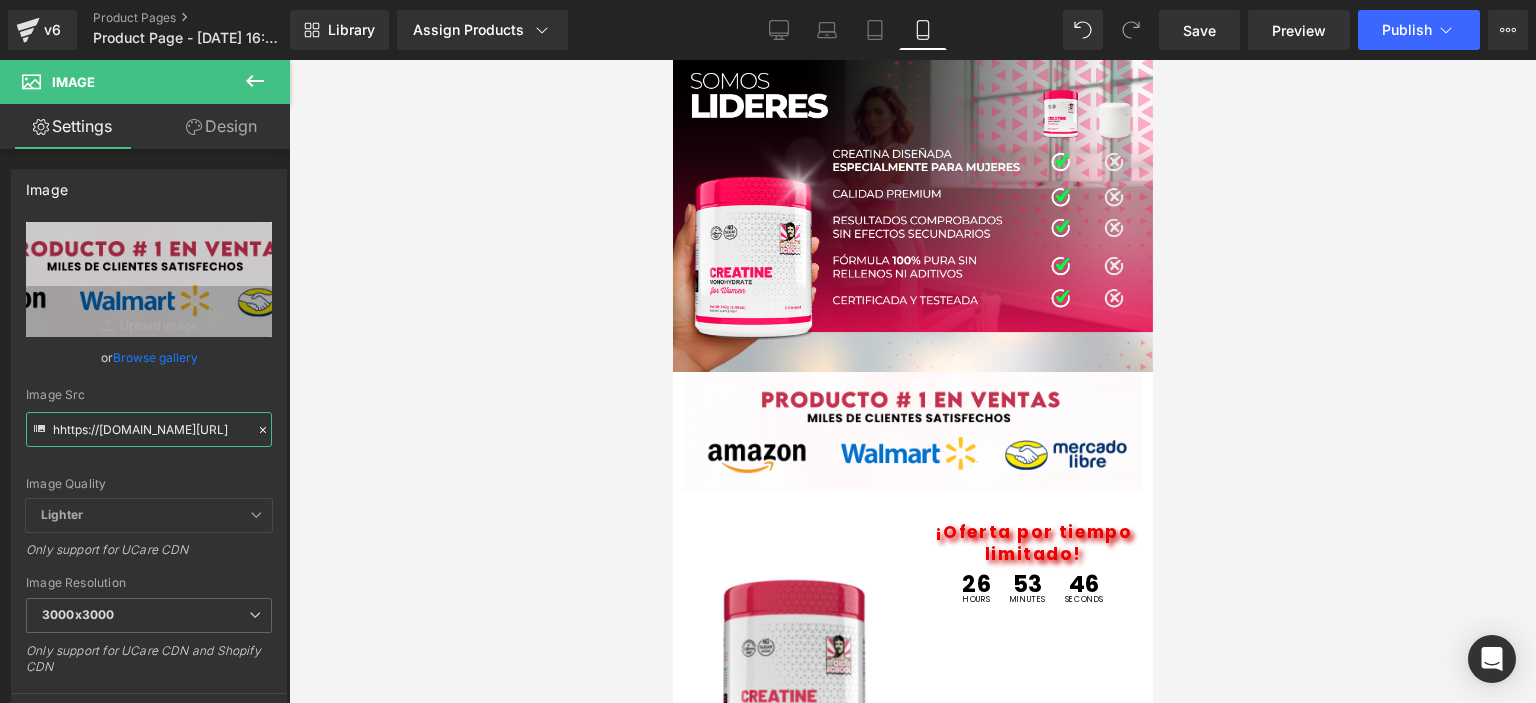 scroll, scrollTop: 0, scrollLeft: 84, axis: horizontal 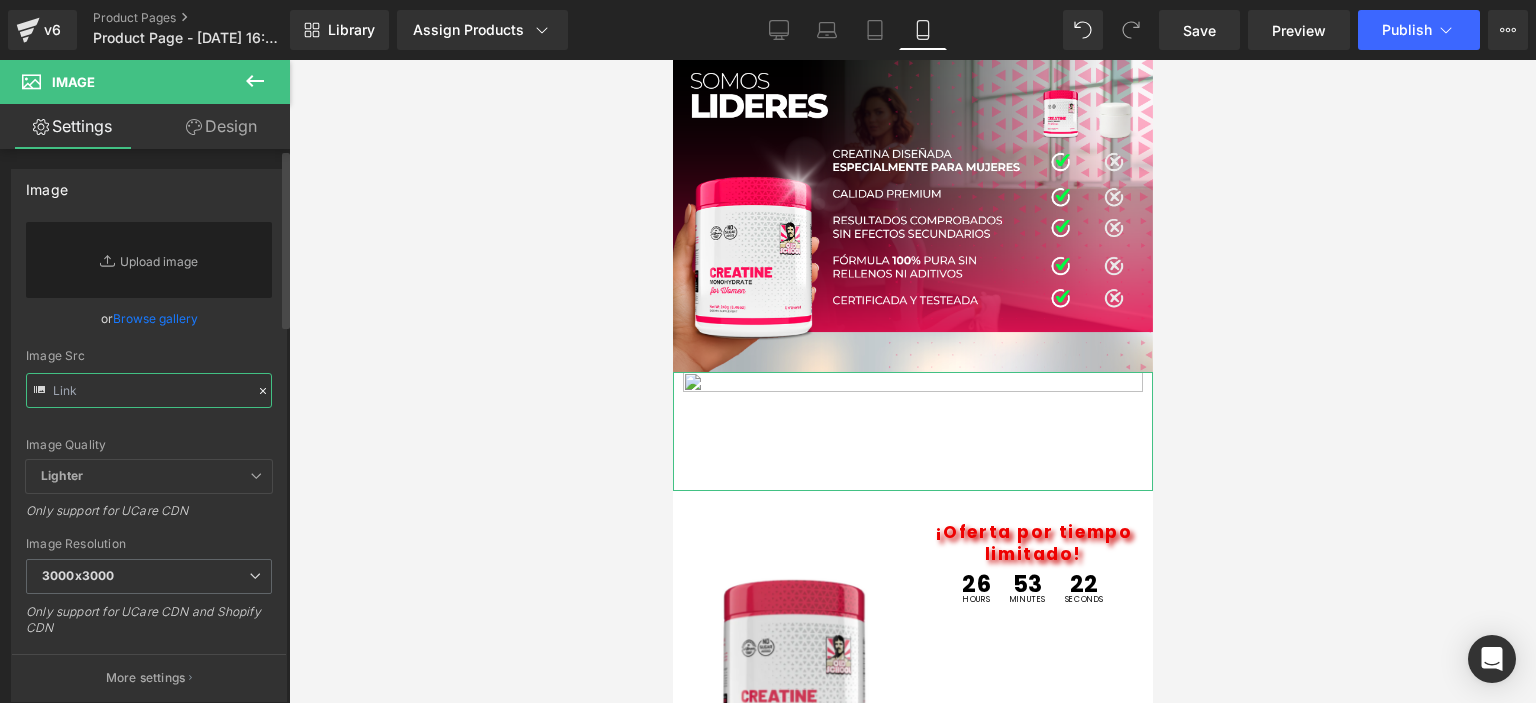 click at bounding box center (149, 390) 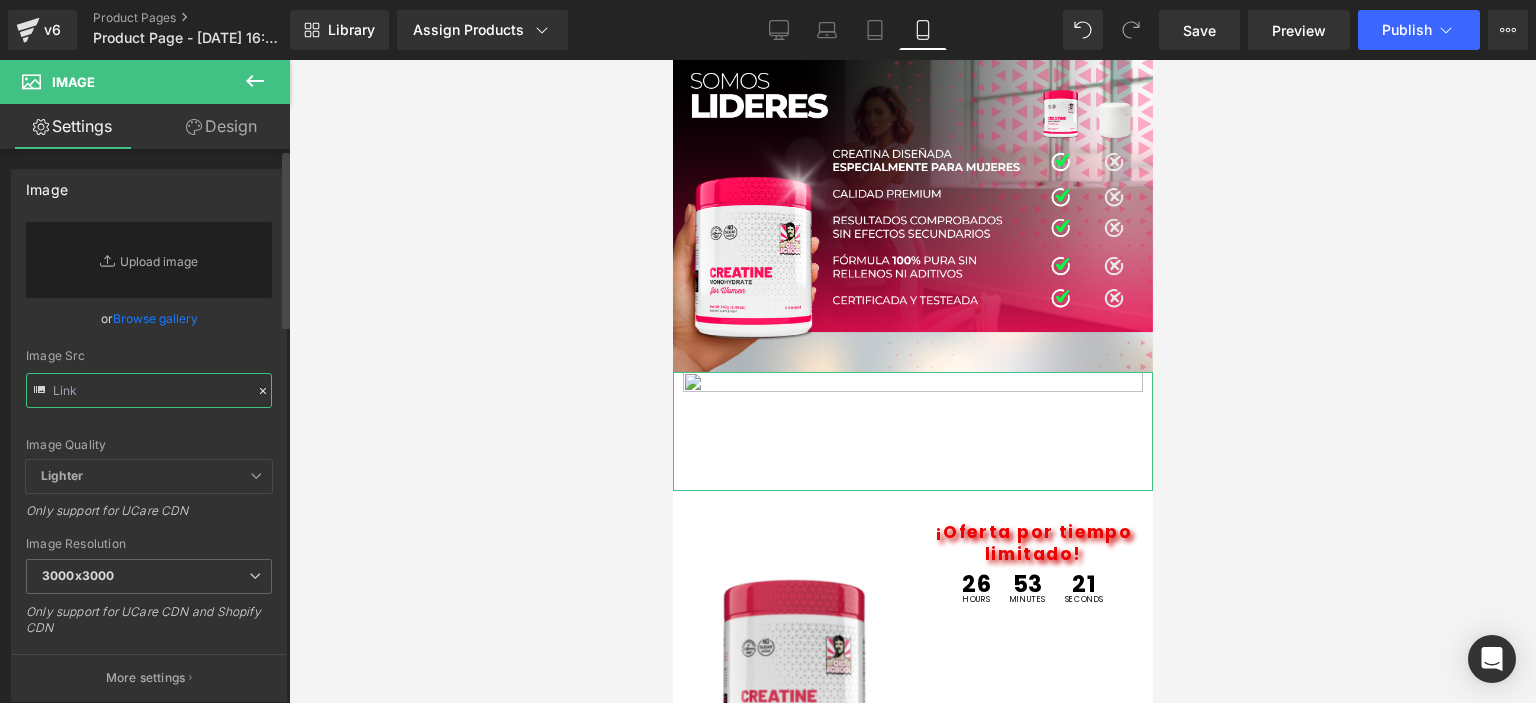 paste on "[URL][DOMAIN_NAME]" 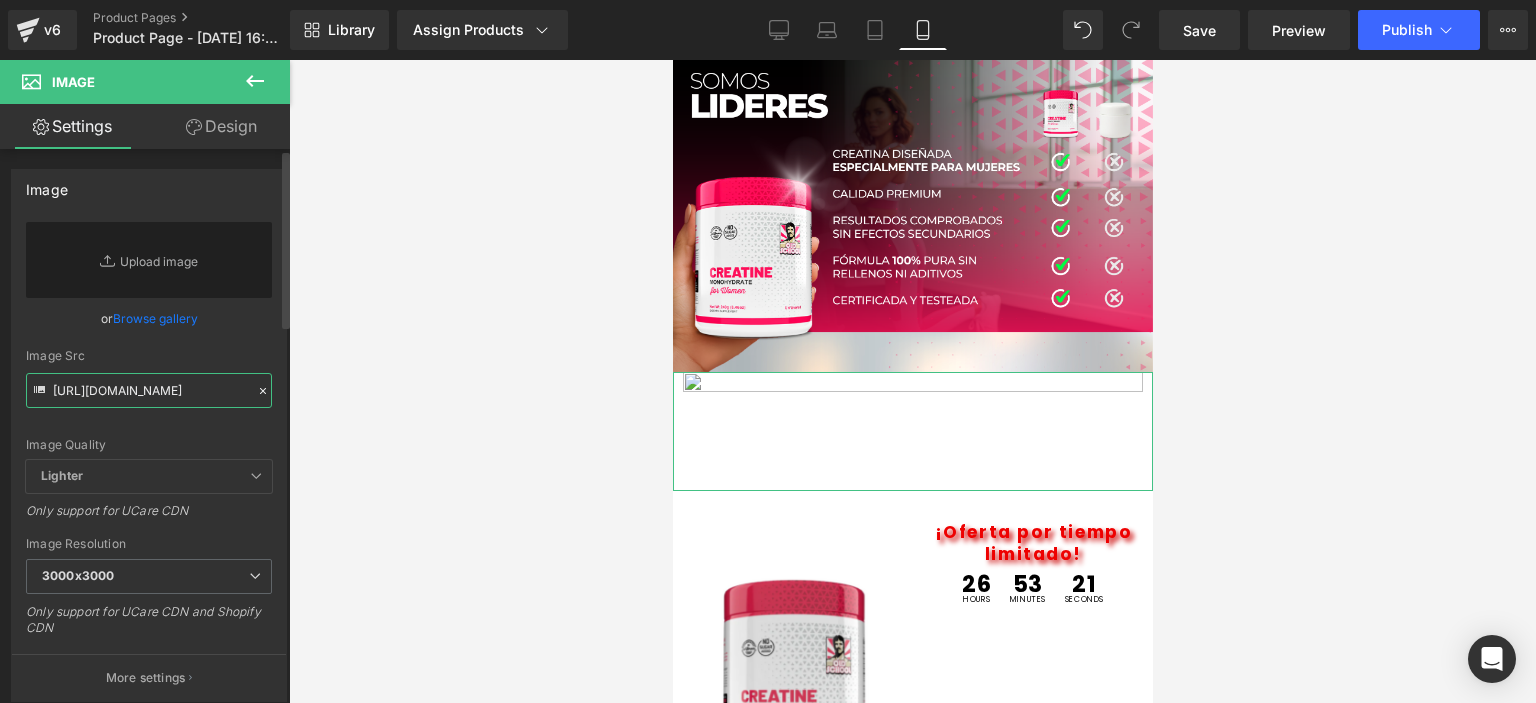 scroll, scrollTop: 0, scrollLeft: 76, axis: horizontal 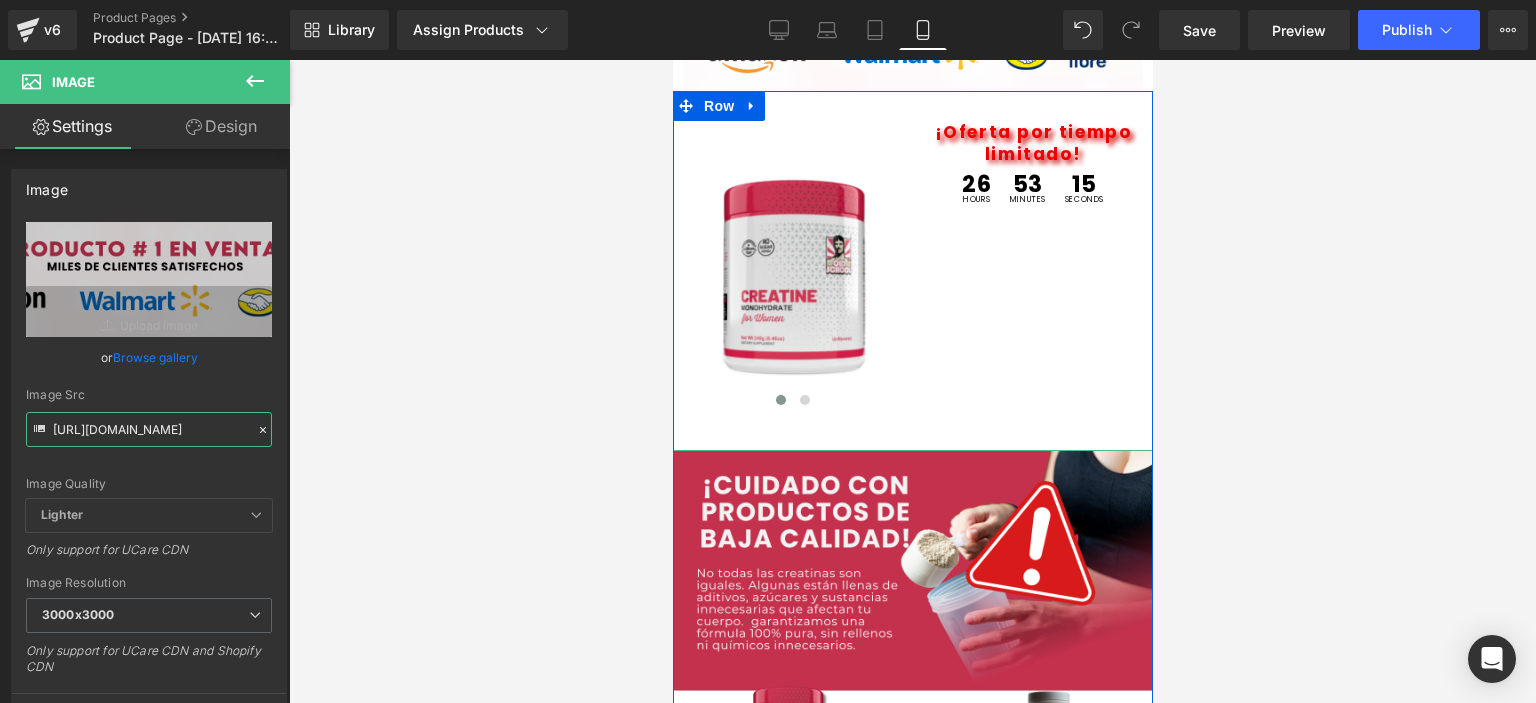 type on "[URL][DOMAIN_NAME]" 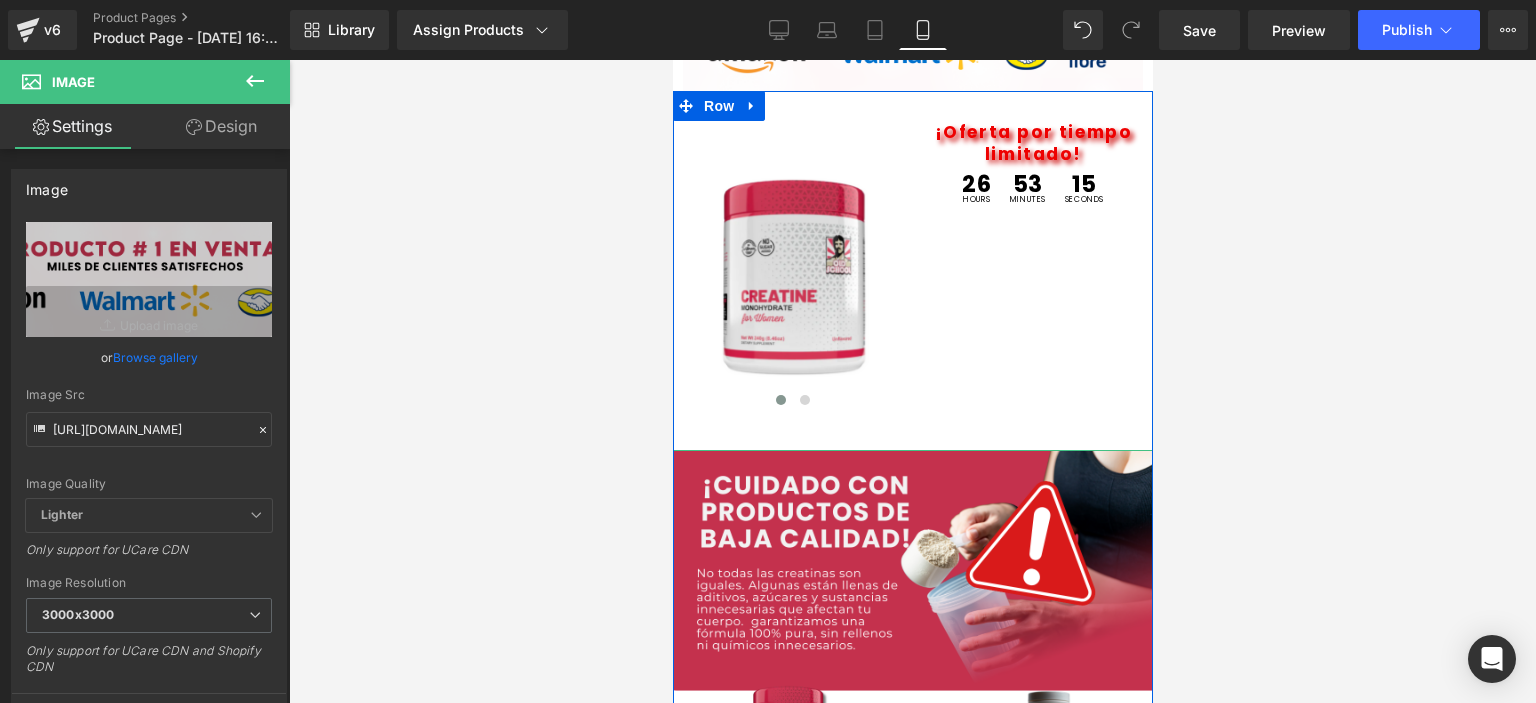 scroll, scrollTop: 0, scrollLeft: 0, axis: both 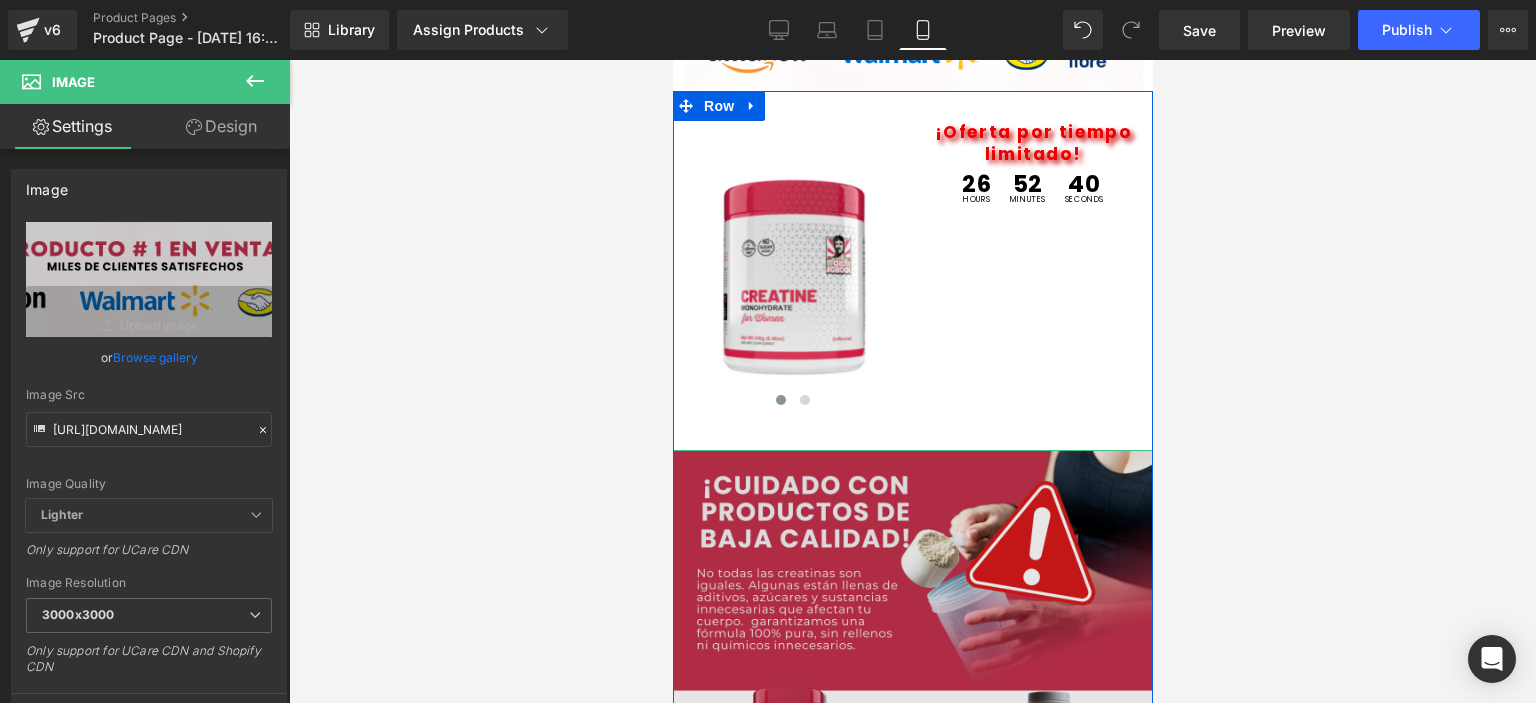 click at bounding box center (912, 788) 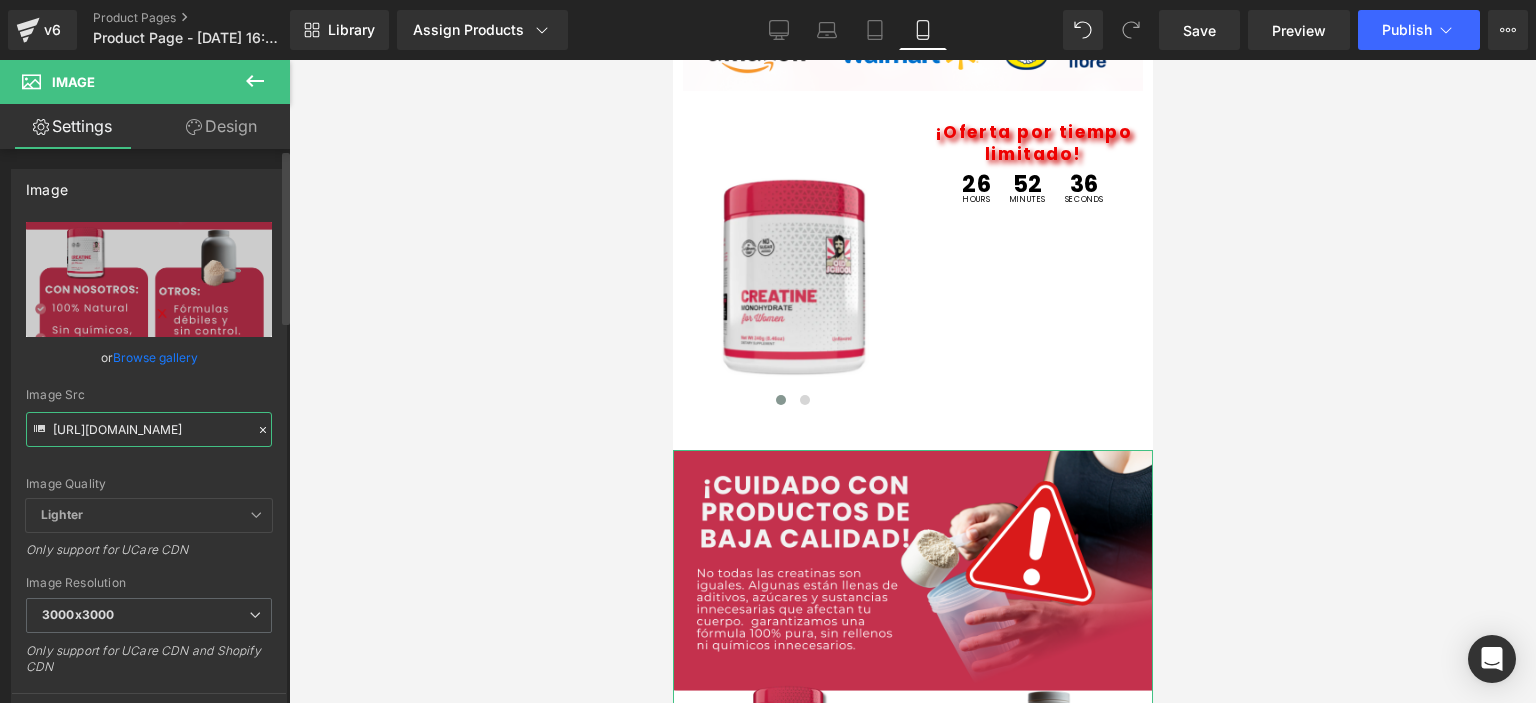 scroll, scrollTop: 0, scrollLeft: 49, axis: horizontal 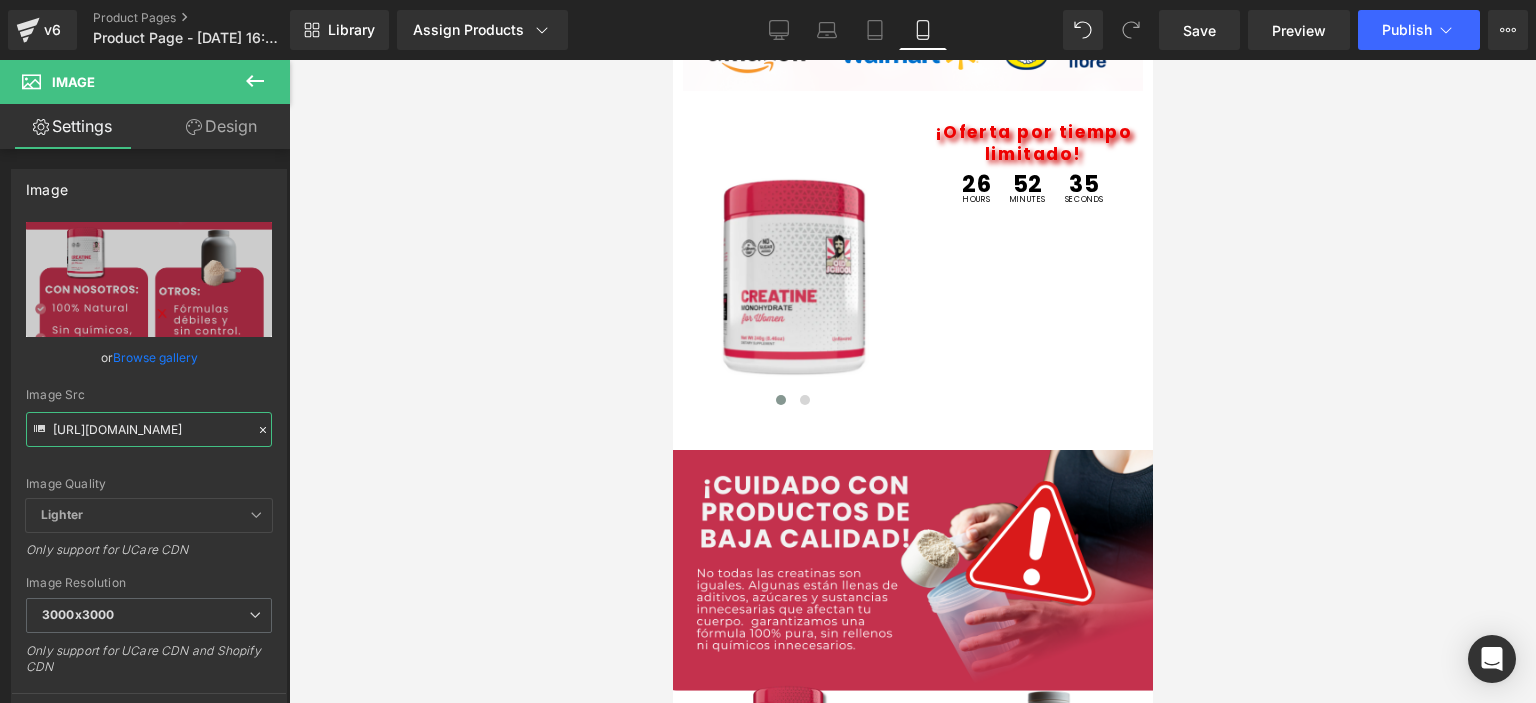 drag, startPoint x: 51, startPoint y: 427, endPoint x: 314, endPoint y: 433, distance: 263.06842 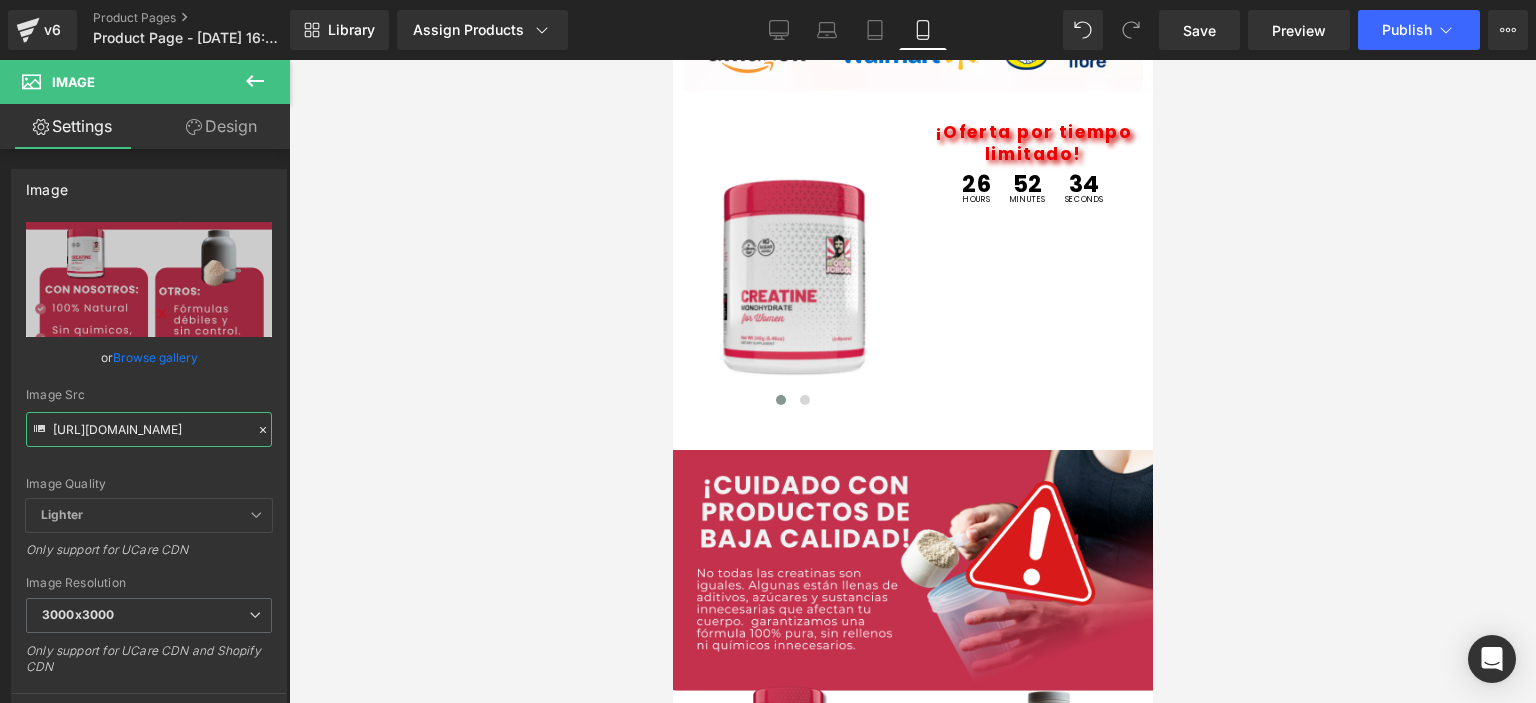 paste on "wF3QdZsc/kikipi" 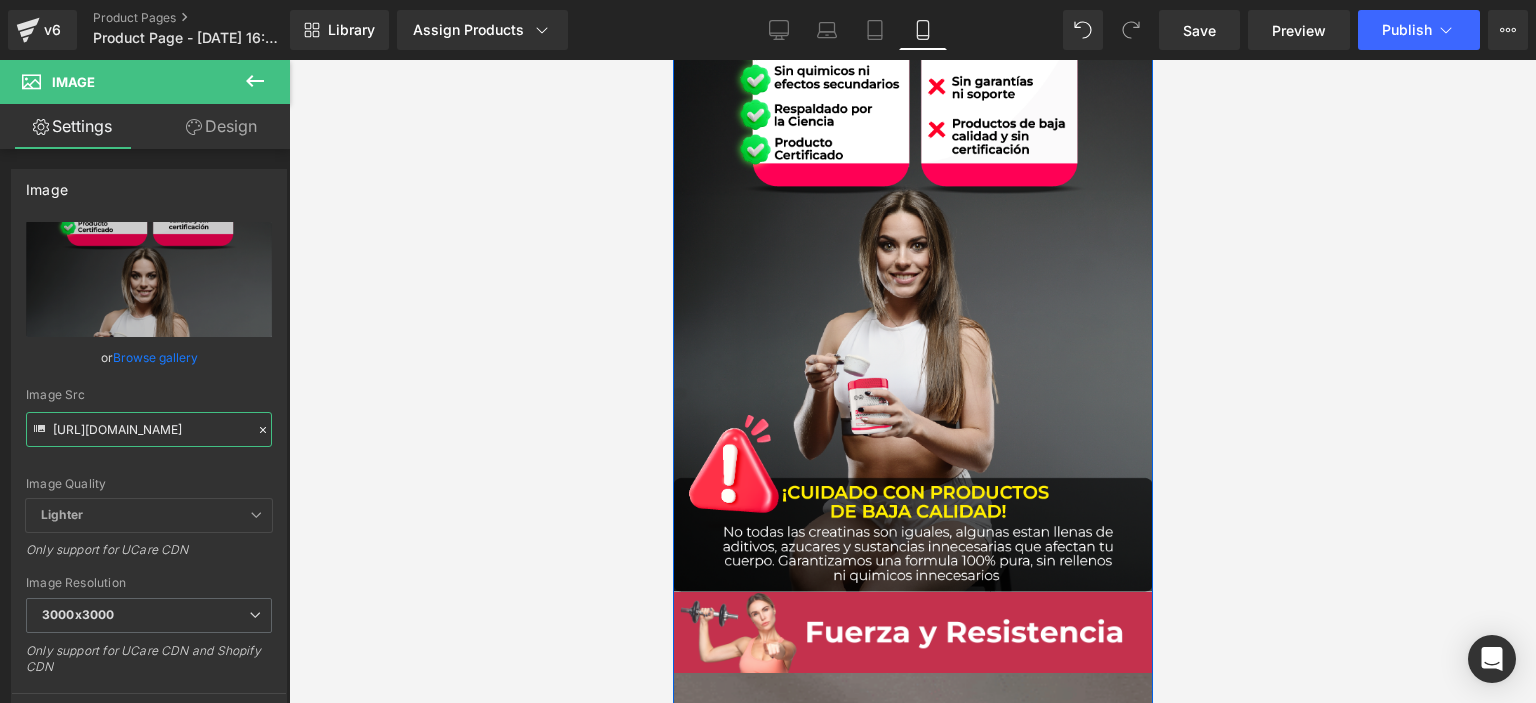 scroll, scrollTop: 4900, scrollLeft: 0, axis: vertical 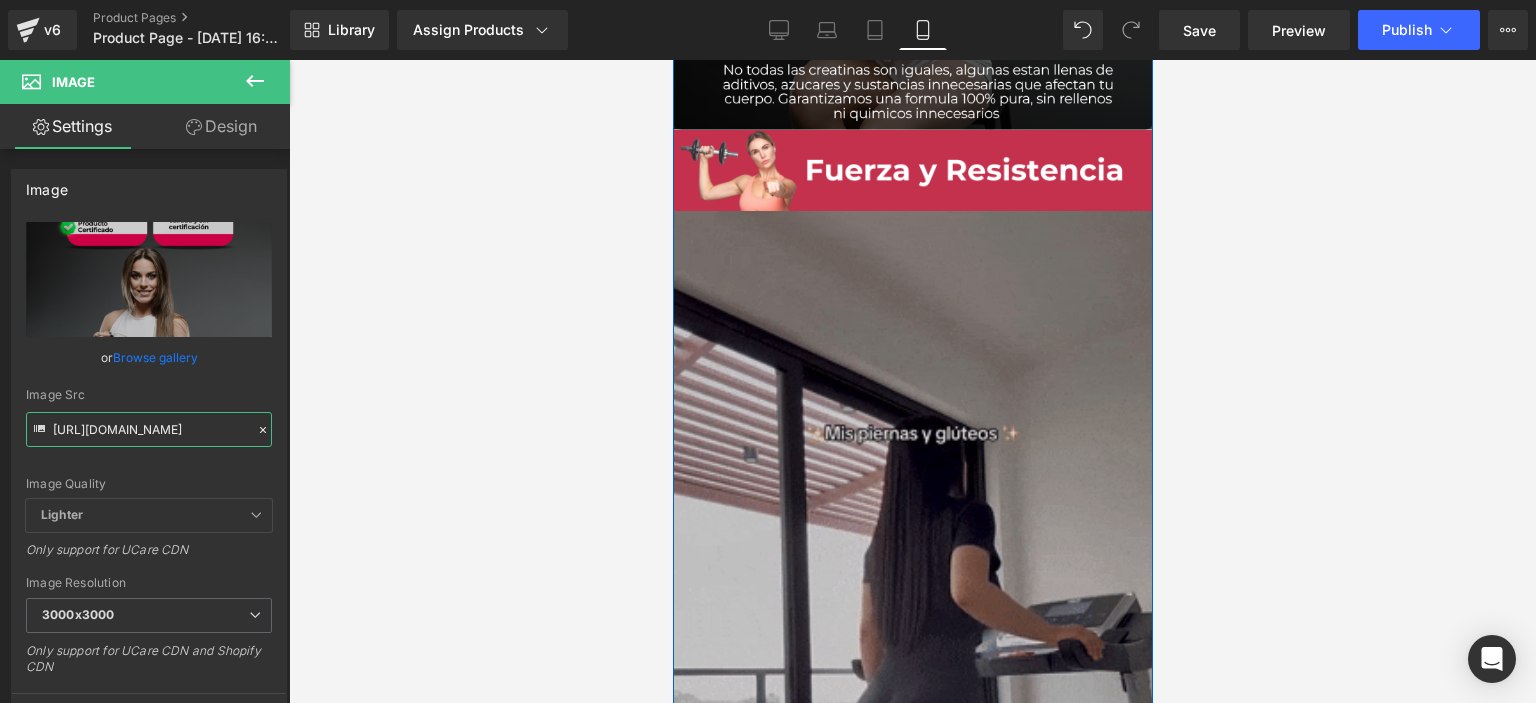 type on "[URL][DOMAIN_NAME]" 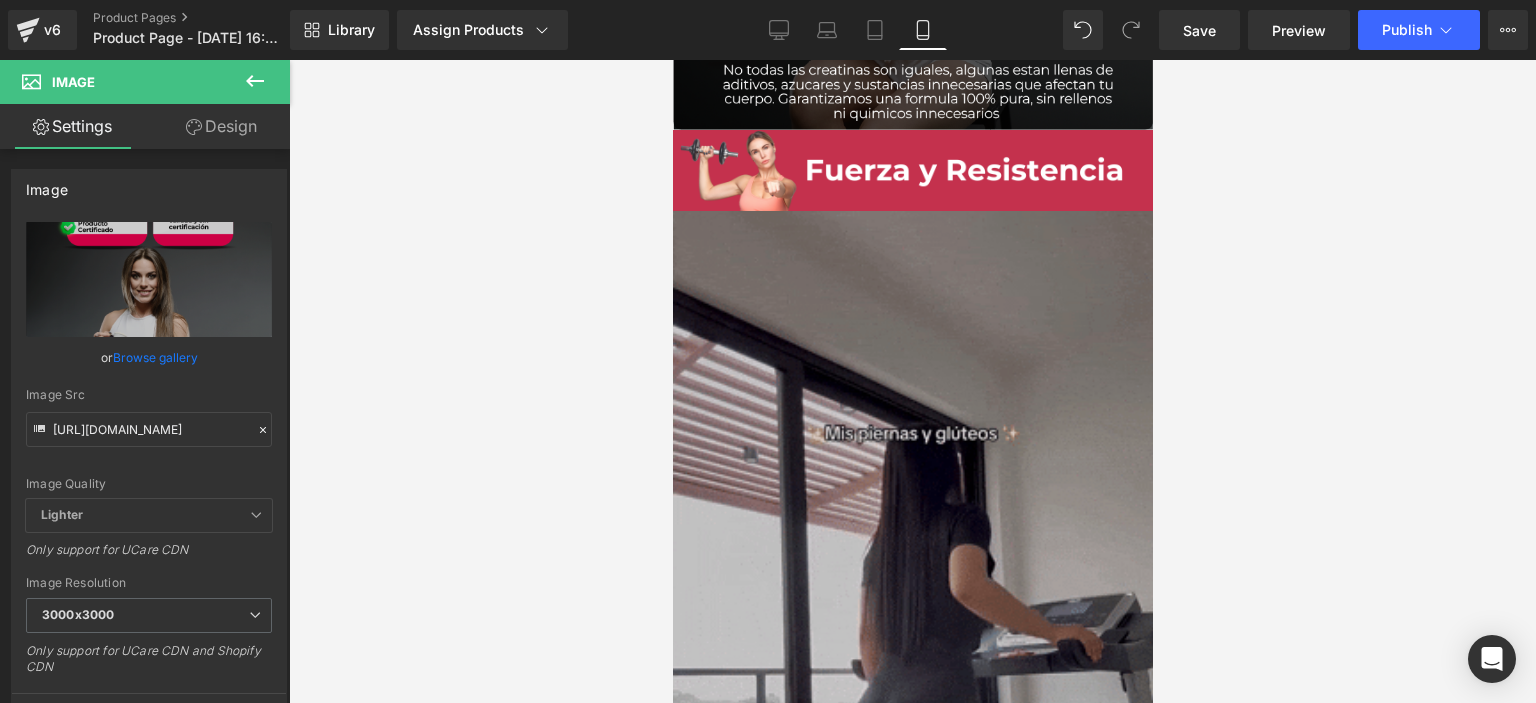 scroll, scrollTop: 0, scrollLeft: 0, axis: both 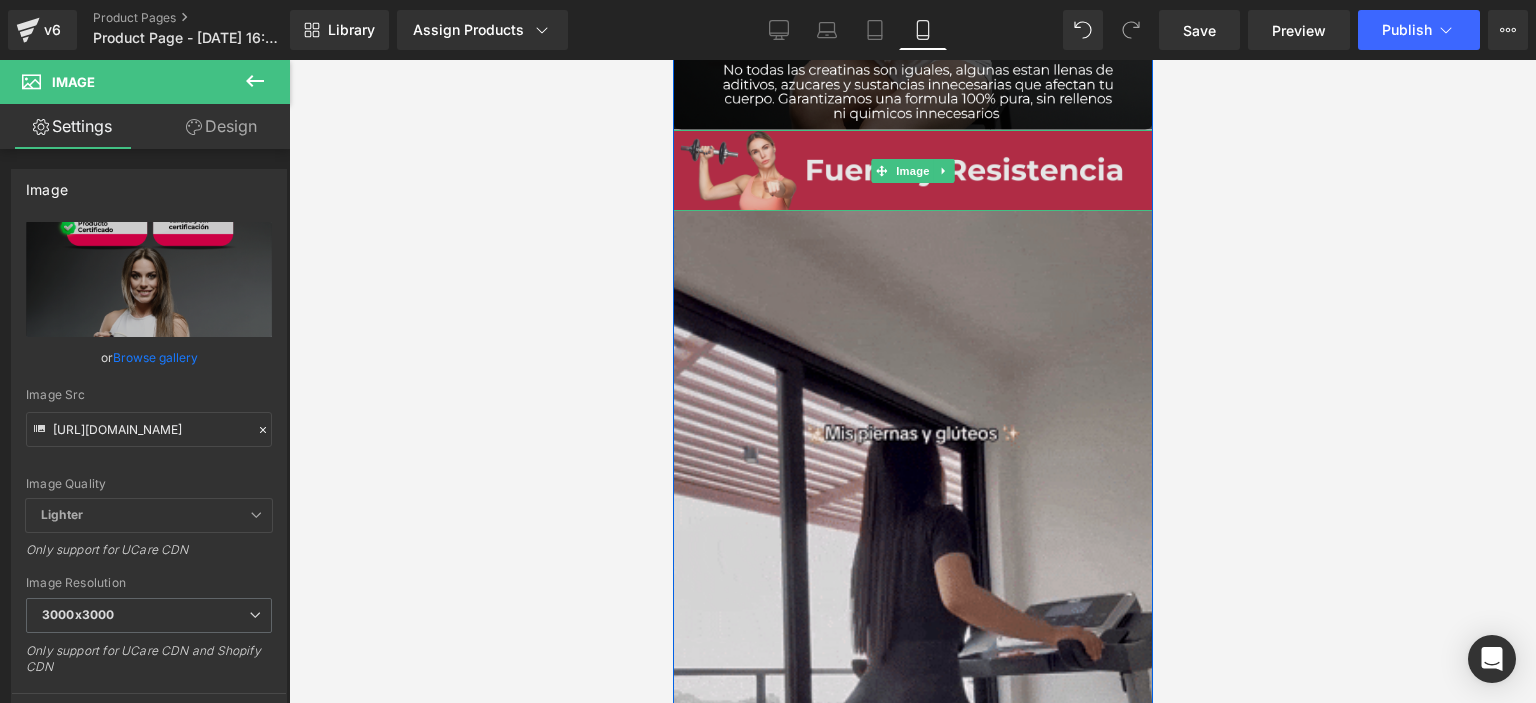 click at bounding box center [912, 171] 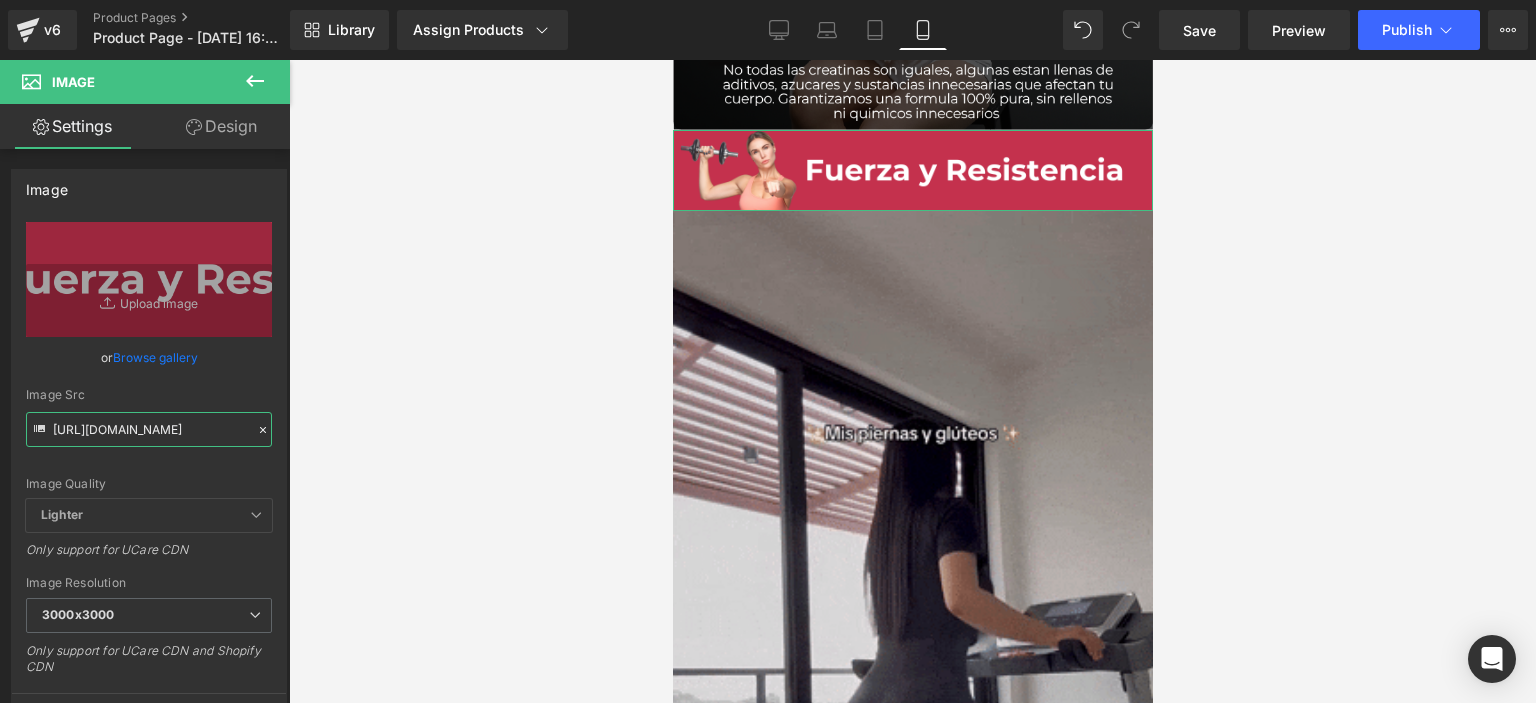 scroll, scrollTop: 0, scrollLeft: 32, axis: horizontal 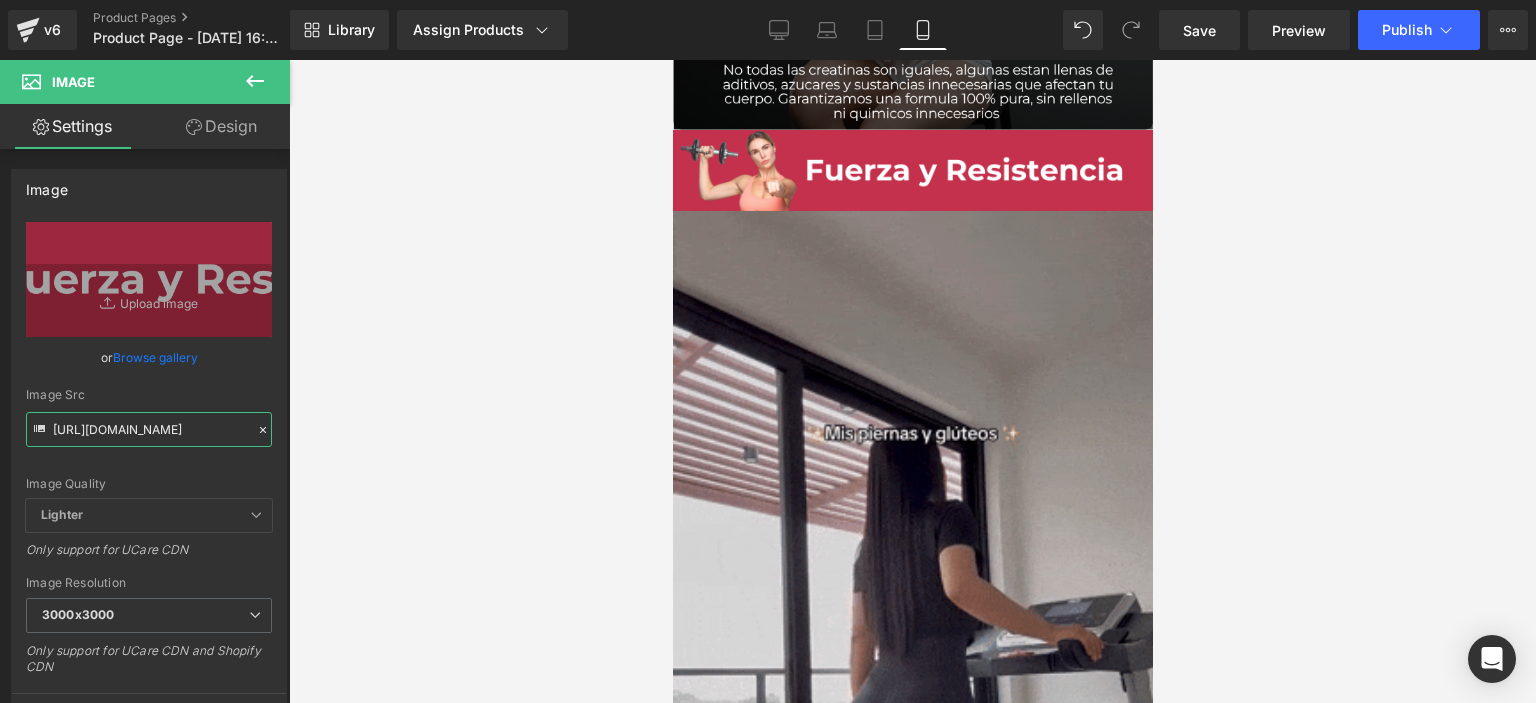 drag, startPoint x: 52, startPoint y: 425, endPoint x: 330, endPoint y: 451, distance: 279.21317 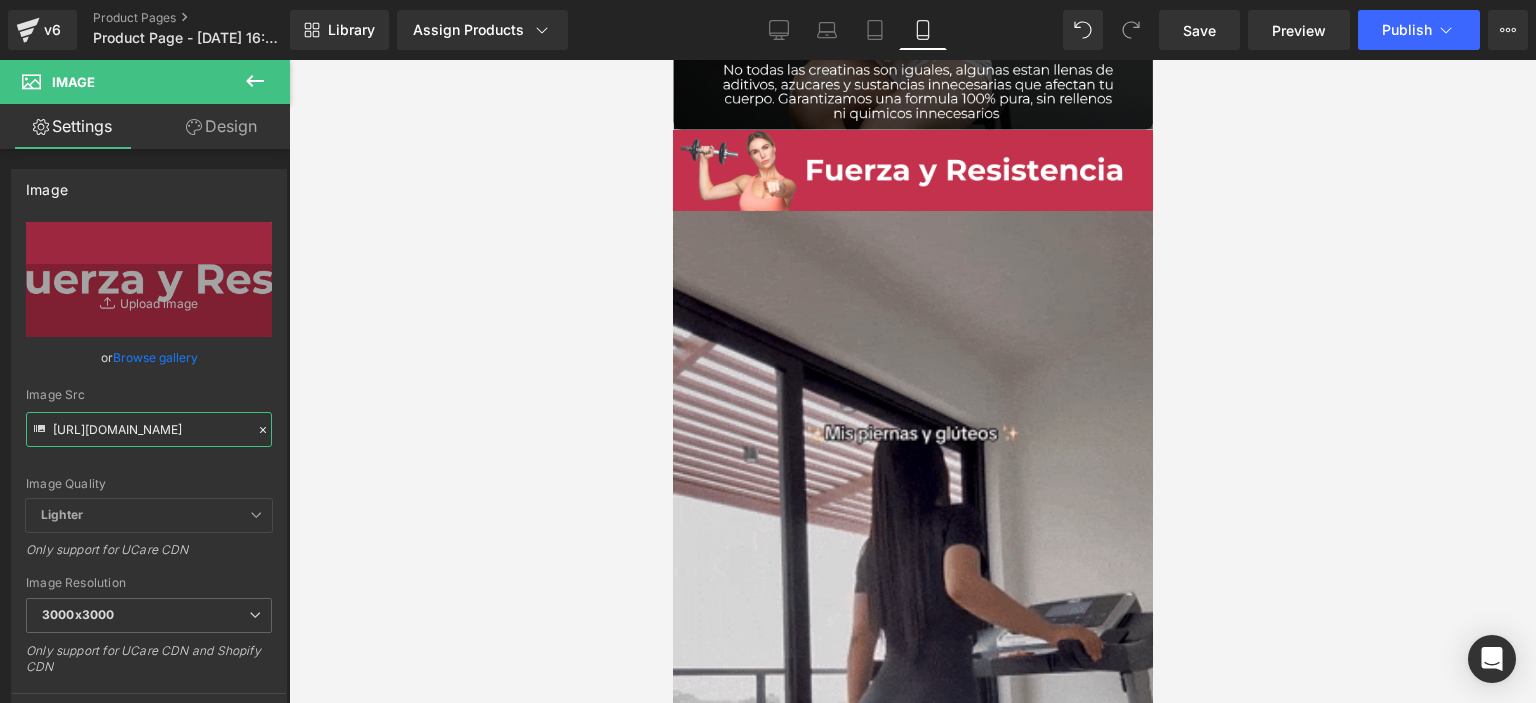 click on "You are previewing how the   will restyle your page. You can not edit Elements in Preset Preview Mode.  v6 Product Pages Product Page - [DATE] 16:09:29 Library Assign Products  Product Preview
Creatine Monohydrate for Women® Manage assigned products Mobile Desktop Laptop Tablet Mobile Save Preview Publish Scheduled Upgrade Plan View Live Page View with current Template Save Template to Library Schedule Publish  Optimize  Publish Settings Shortcuts  Your page can’t be published   You've reached the maximum number of published pages on your plan  (1/1).  You need to upgrade your plan or unpublish all your pages to get 1 publish slot.   Unpublish pages   Upgrade plan  Elements Global Style Base Row  rows, columns, layouts, div Heading  headings, titles, h1,h2,h3,h4,h5,h6 Text Block  texts, paragraphs, contents, blocks Image  images, photos, alts, uploads Icon  icons, symbols Button  button, call to action, cta Separator  separators, dividers, horizontal lines Liquid  Banner Parallax  Hero Banner" at bounding box center [768, 368] 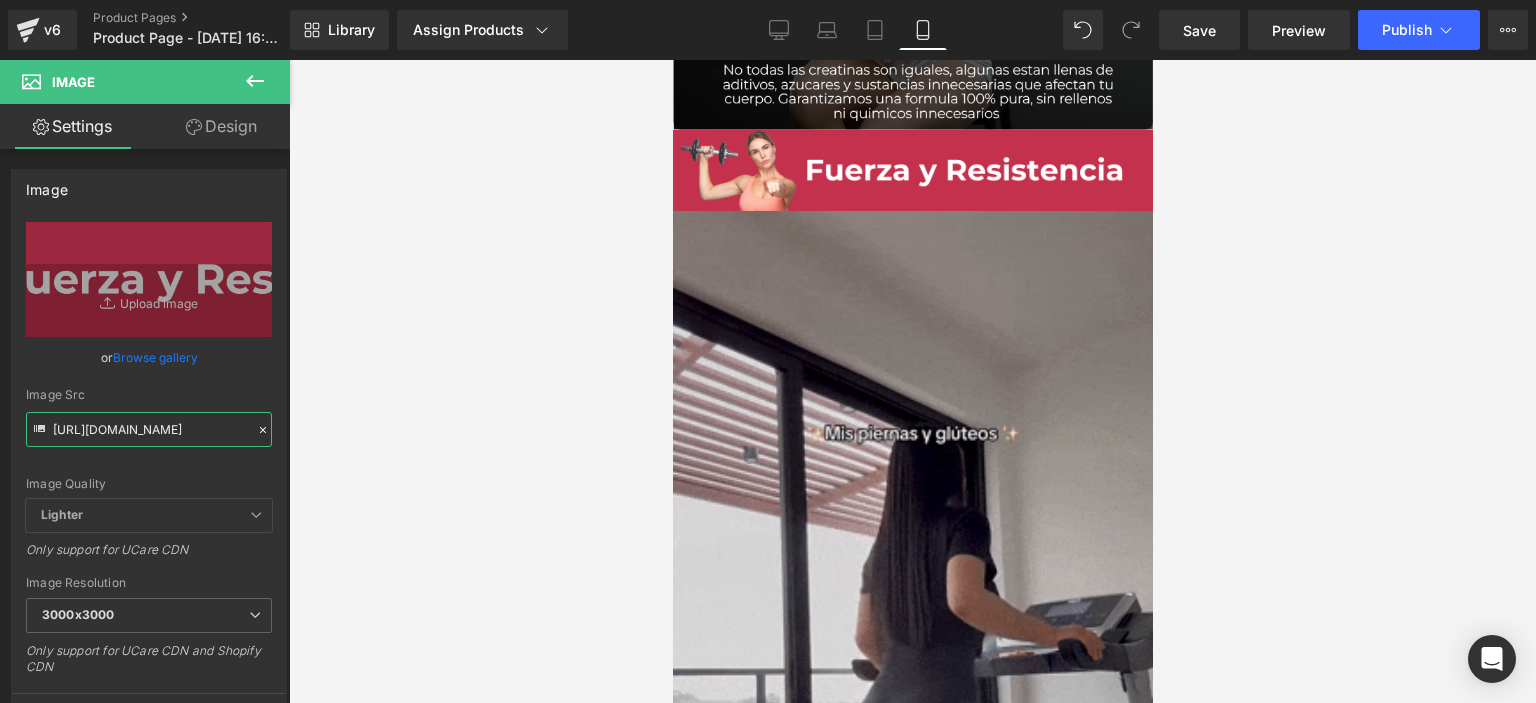 paste on "Y4vxgSnm/Pieza-5-3x" 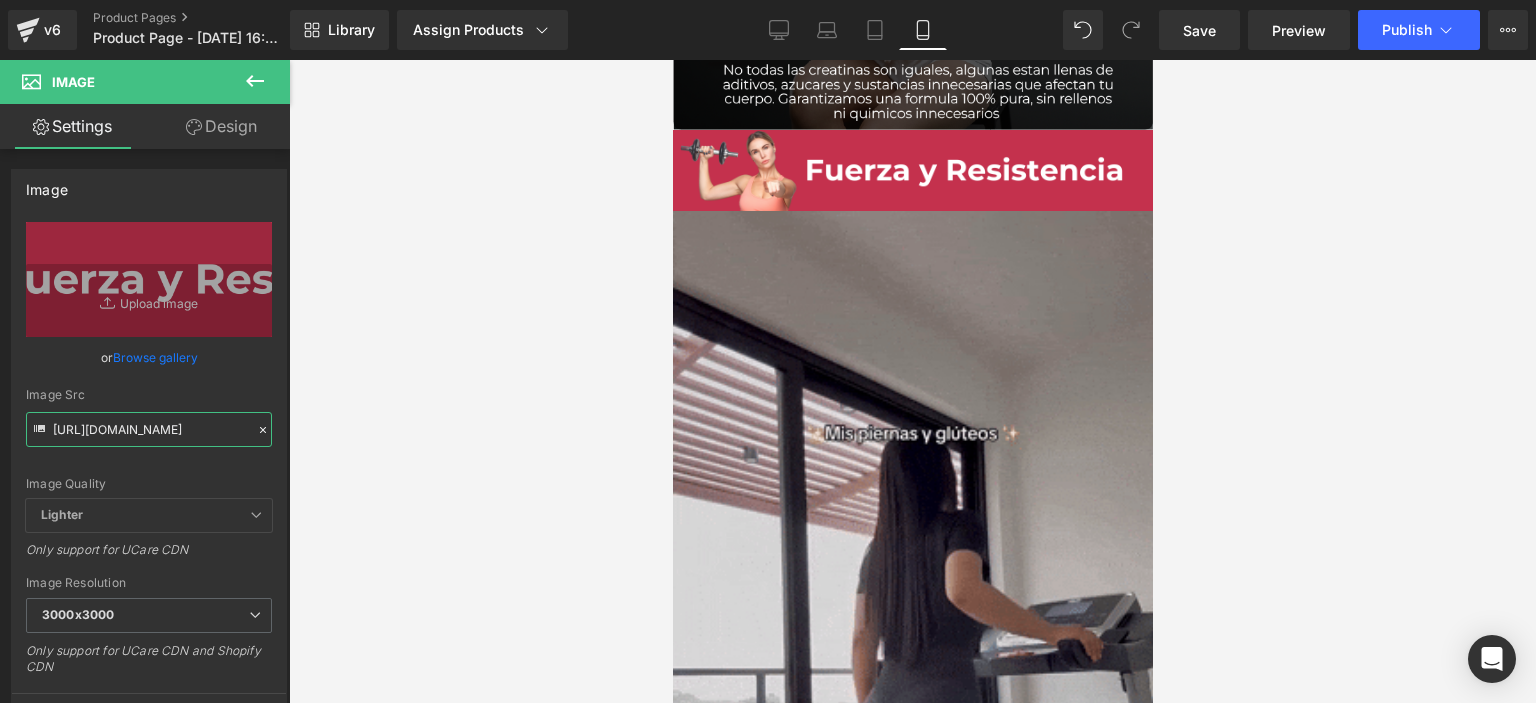 scroll, scrollTop: 0, scrollLeft: 56, axis: horizontal 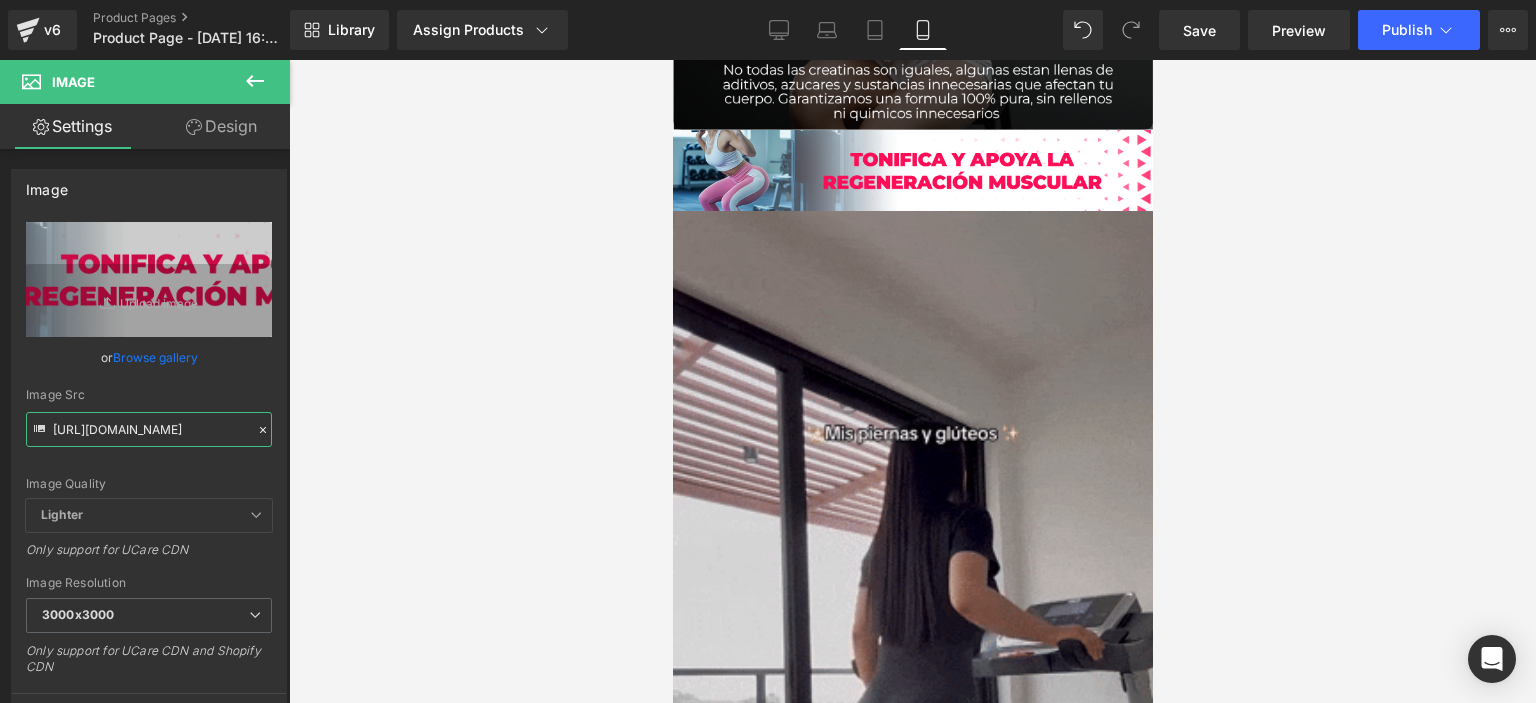 type on "[URL][DOMAIN_NAME]" 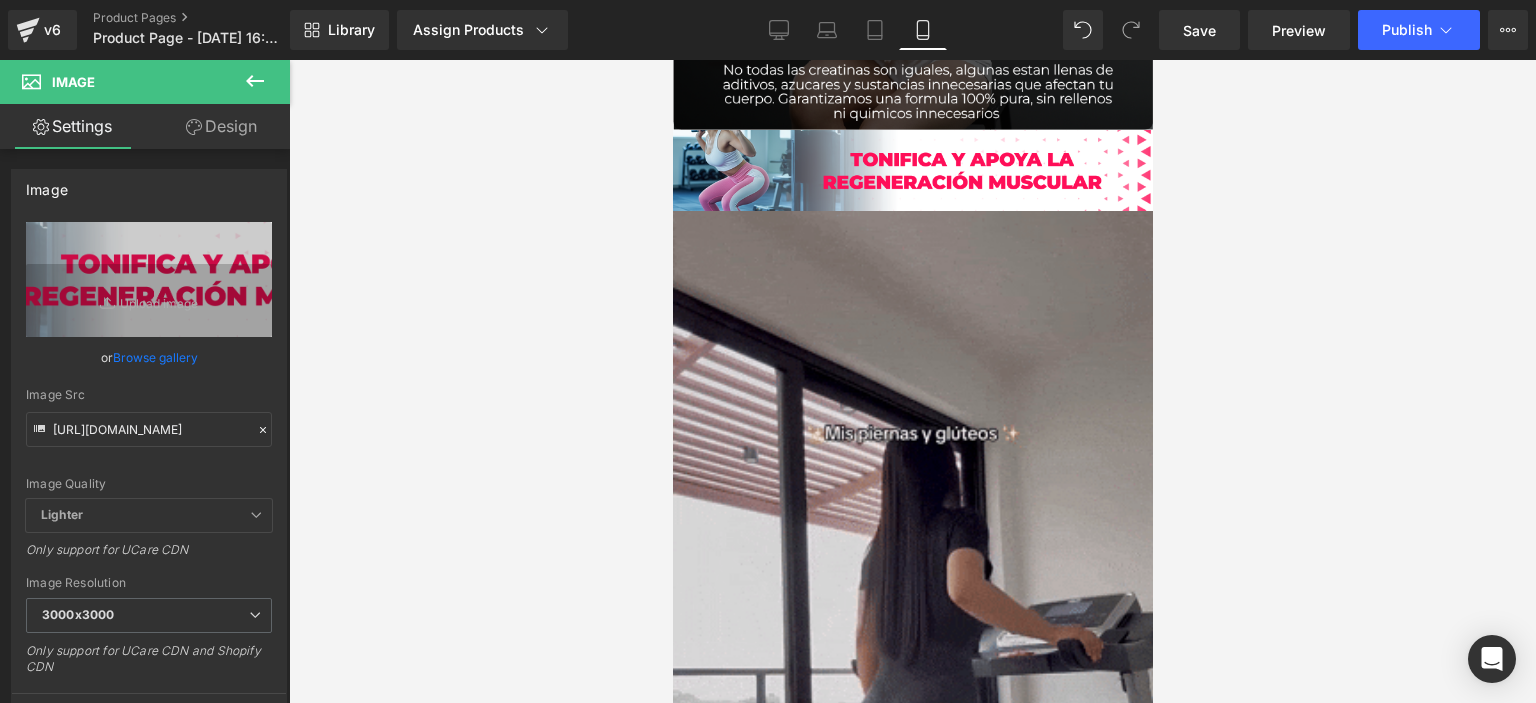 scroll, scrollTop: 0, scrollLeft: 0, axis: both 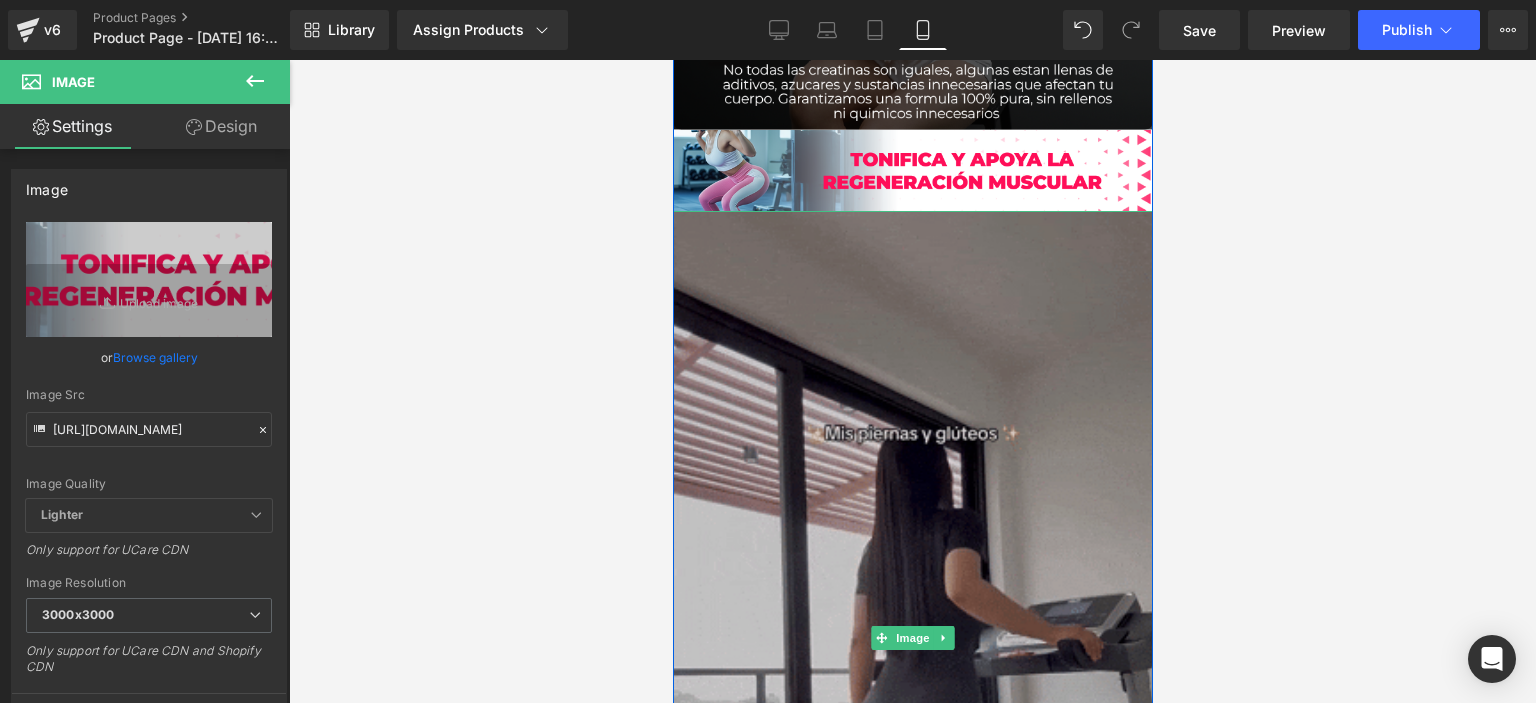 click at bounding box center (912, 637) 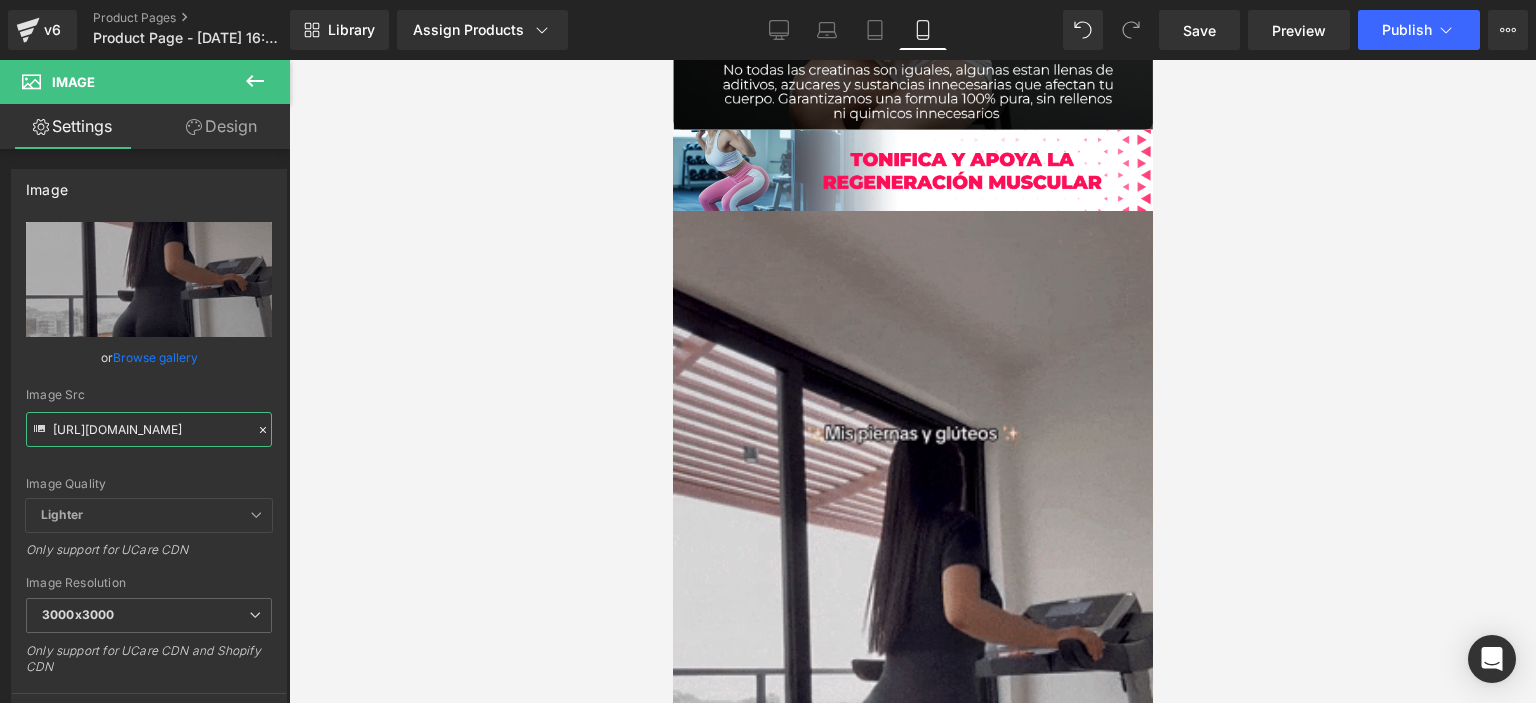 scroll, scrollTop: 0, scrollLeft: 1034, axis: horizontal 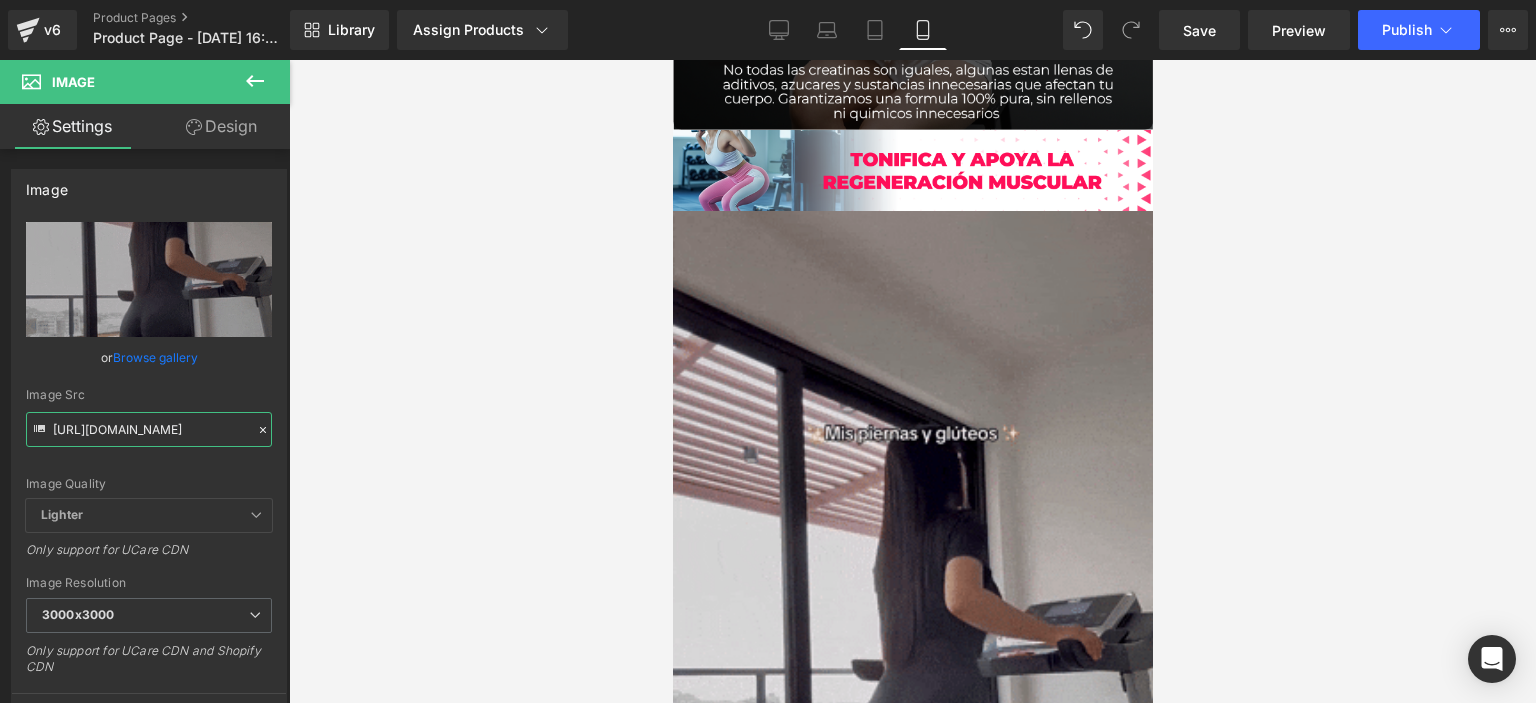 drag, startPoint x: 51, startPoint y: 423, endPoint x: 338, endPoint y: 452, distance: 288.46143 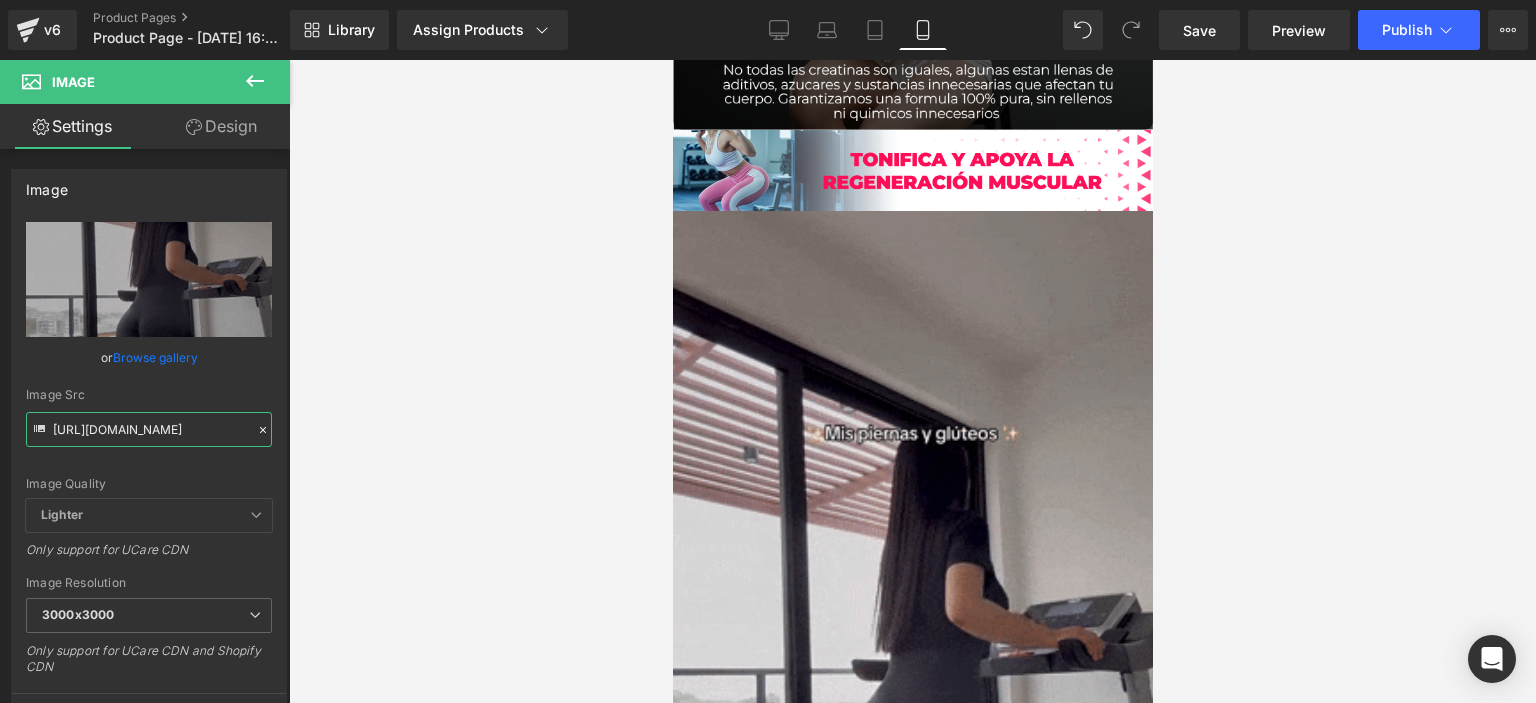 click on "You are previewing how the   will restyle your page. You can not edit Elements in Preset Preview Mode.  v6 Product Pages Product Page - [DATE] 16:09:29 Library Assign Products  Product Preview
Creatine Monohydrate for Women® Manage assigned products Mobile Desktop Laptop Tablet Mobile Save Preview Publish Scheduled Upgrade Plan View Live Page View with current Template Save Template to Library Schedule Publish  Optimize  Publish Settings Shortcuts  Your page can’t be published   You've reached the maximum number of published pages on your plan  (1/1).  You need to upgrade your plan or unpublish all your pages to get 1 publish slot.   Unpublish pages   Upgrade plan  Elements Global Style Base Row  rows, columns, layouts, div Heading  headings, titles, h1,h2,h3,h4,h5,h6 Text Block  texts, paragraphs, contents, blocks Image  images, photos, alts, uploads Icon  icons, symbols Button  button, call to action, cta Separator  separators, dividers, horizontal lines Liquid  Banner Parallax  Hero Banner" at bounding box center [768, 368] 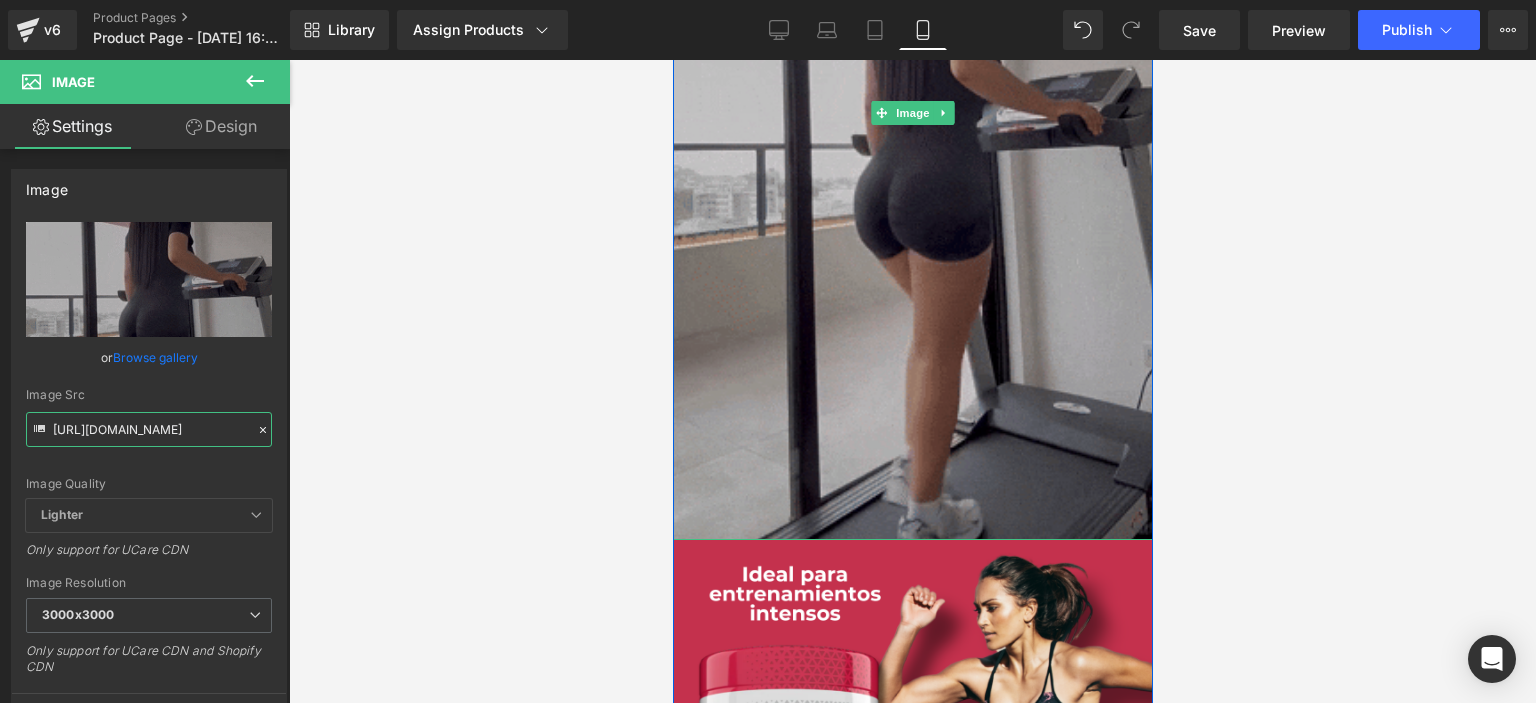 scroll, scrollTop: 5600, scrollLeft: 0, axis: vertical 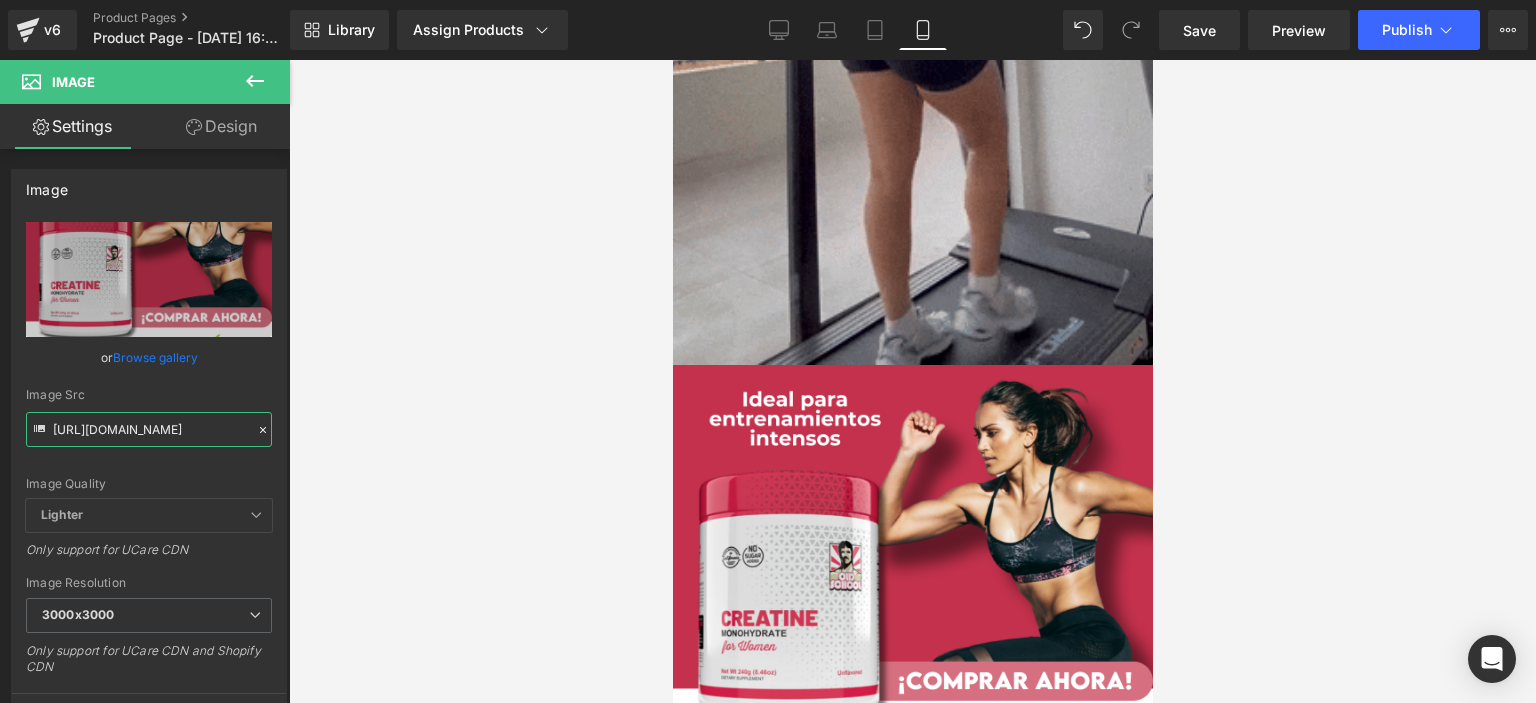 drag, startPoint x: 51, startPoint y: 428, endPoint x: 352, endPoint y: 431, distance: 301.01495 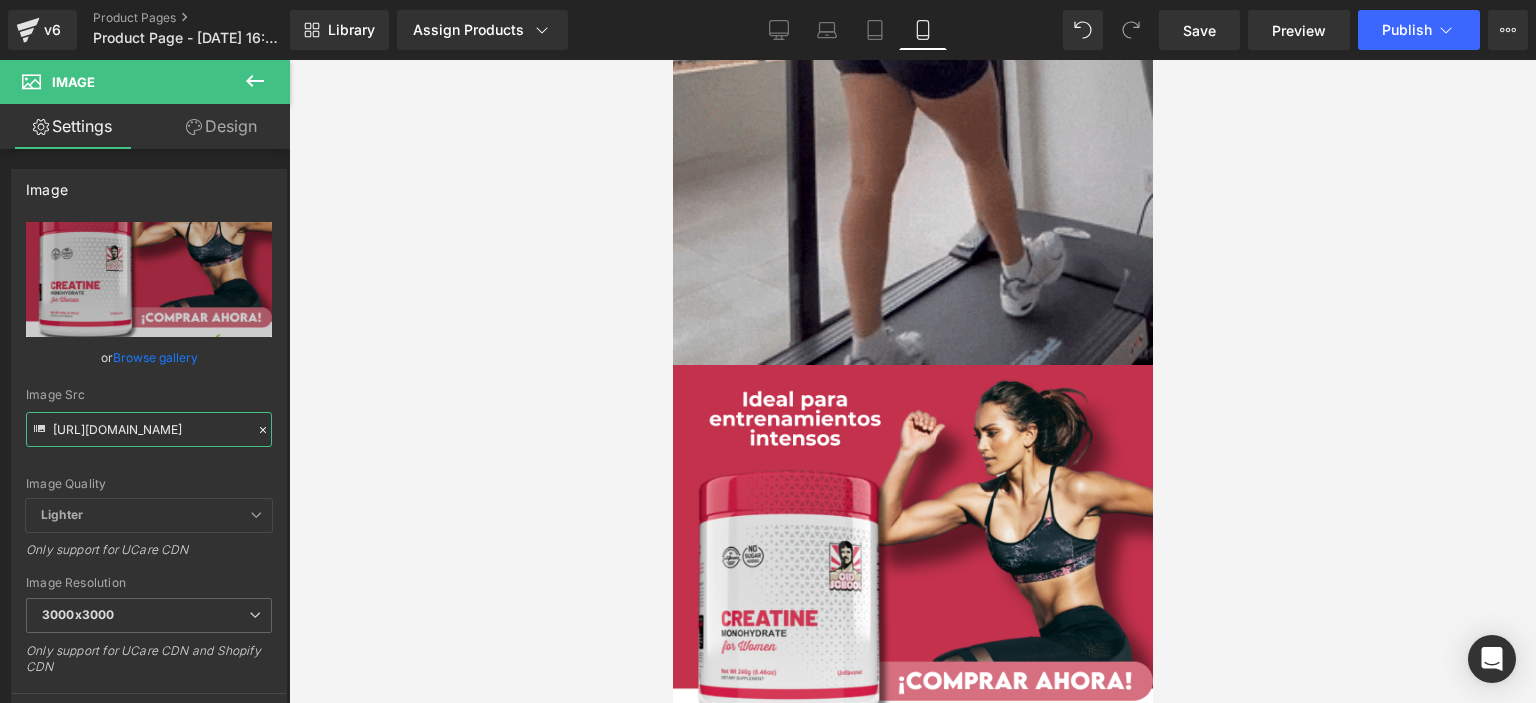 click on "You are previewing how the   will restyle your page. You can not edit Elements in Preset Preview Mode.  v6 Product Pages Product Page - [DATE] 16:09:29 Library Assign Products  Product Preview
Creatine Monohydrate for Women® Manage assigned products Mobile Desktop Laptop Tablet Mobile Save Preview Publish Scheduled Upgrade Plan View Live Page View with current Template Save Template to Library Schedule Publish  Optimize  Publish Settings Shortcuts  Your page can’t be published   You've reached the maximum number of published pages on your plan  (1/1).  You need to upgrade your plan or unpublish all your pages to get 1 publish slot.   Unpublish pages   Upgrade plan  Elements Global Style Base Row  rows, columns, layouts, div Heading  headings, titles, h1,h2,h3,h4,h5,h6 Text Block  texts, paragraphs, contents, blocks Image  images, photos, alts, uploads Icon  icons, symbols Button  button, call to action, cta Separator  separators, dividers, horizontal lines Liquid  Banner Parallax  Hero Banner" at bounding box center (768, 368) 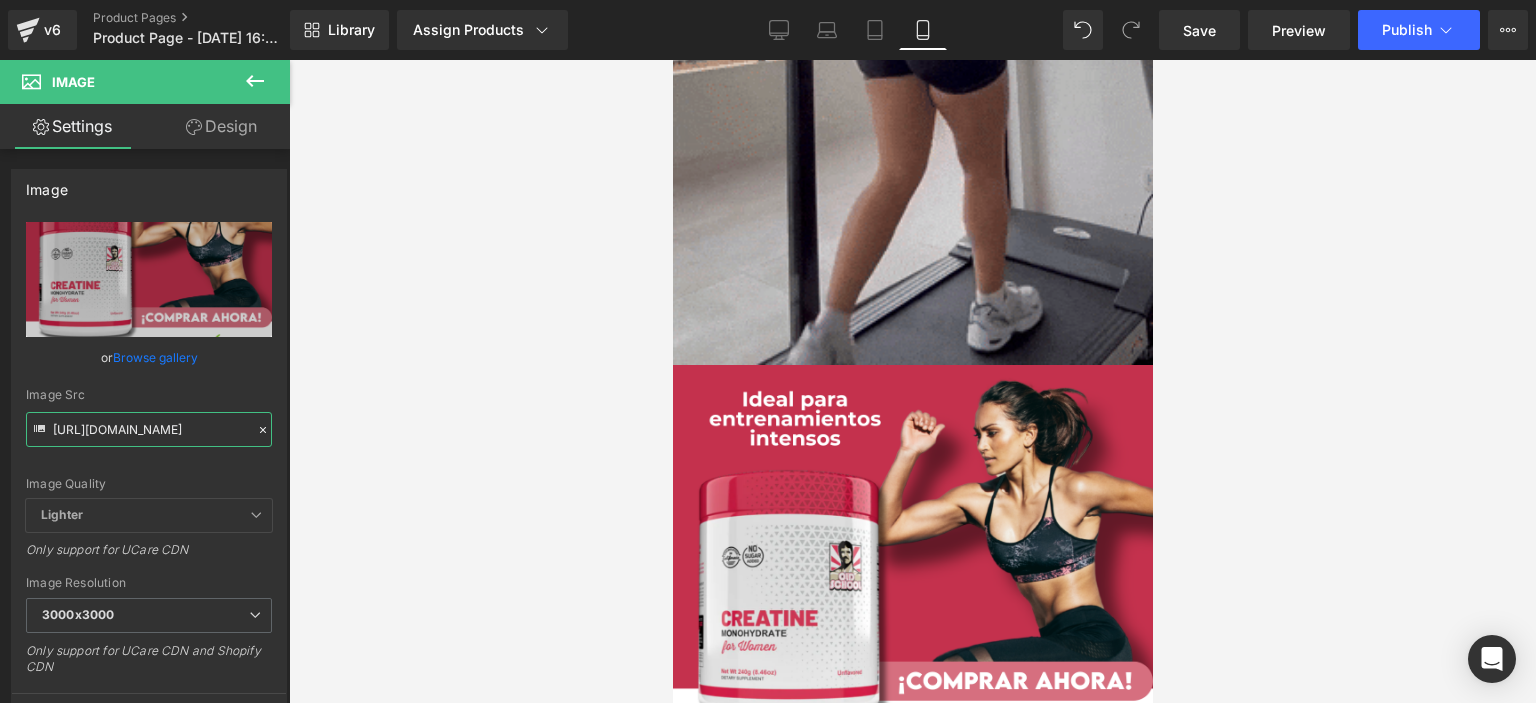 paste on "QGp3xBK/Pieza-2-3x" 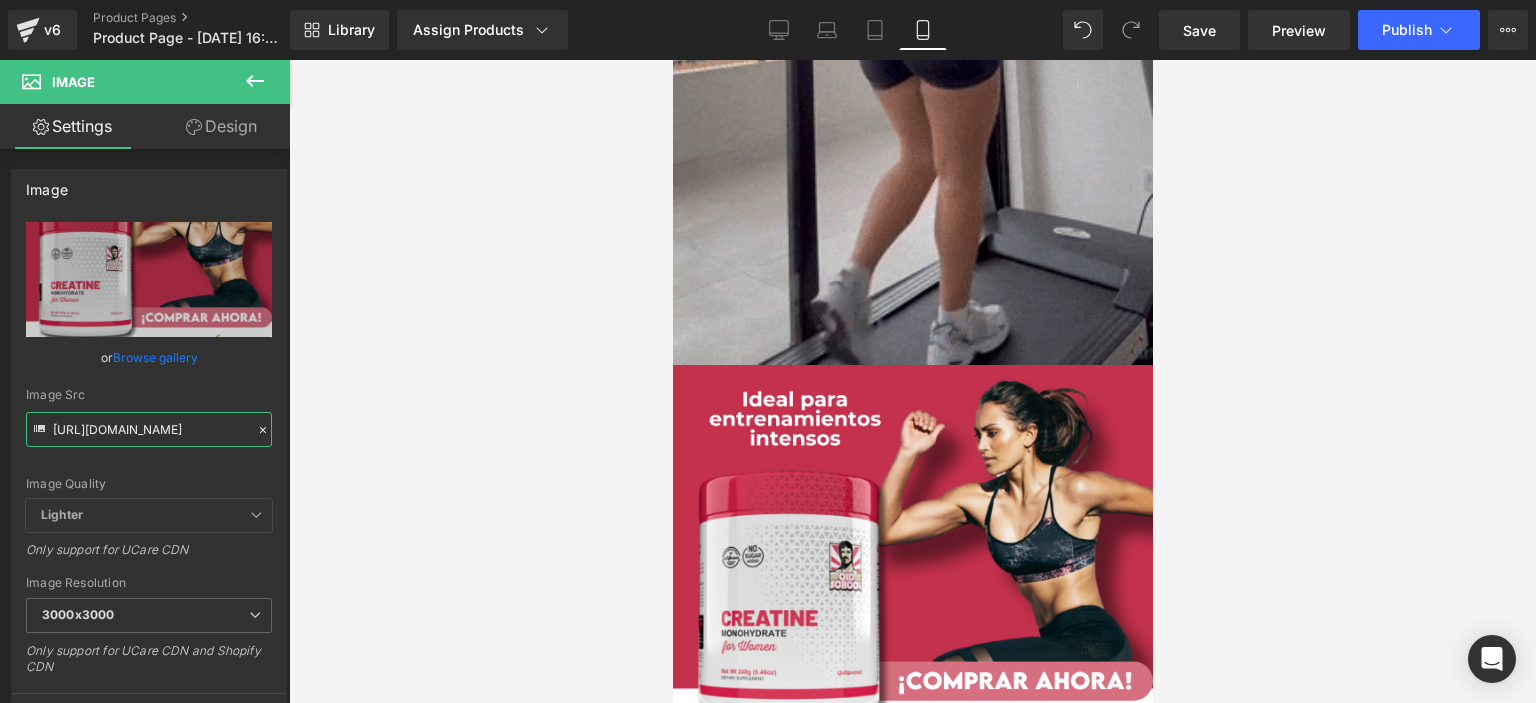 type on "[URL][DOMAIN_NAME]" 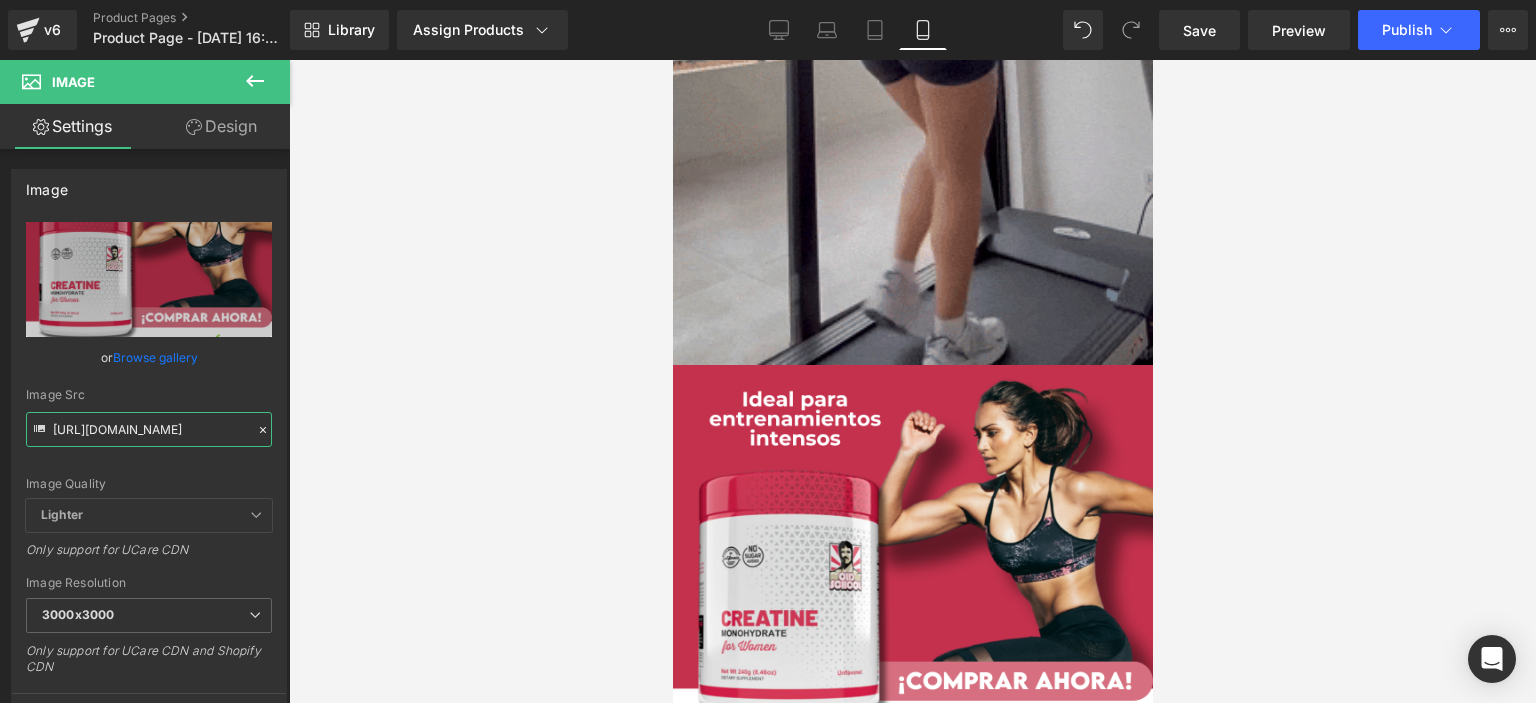 scroll, scrollTop: 0, scrollLeft: 49, axis: horizontal 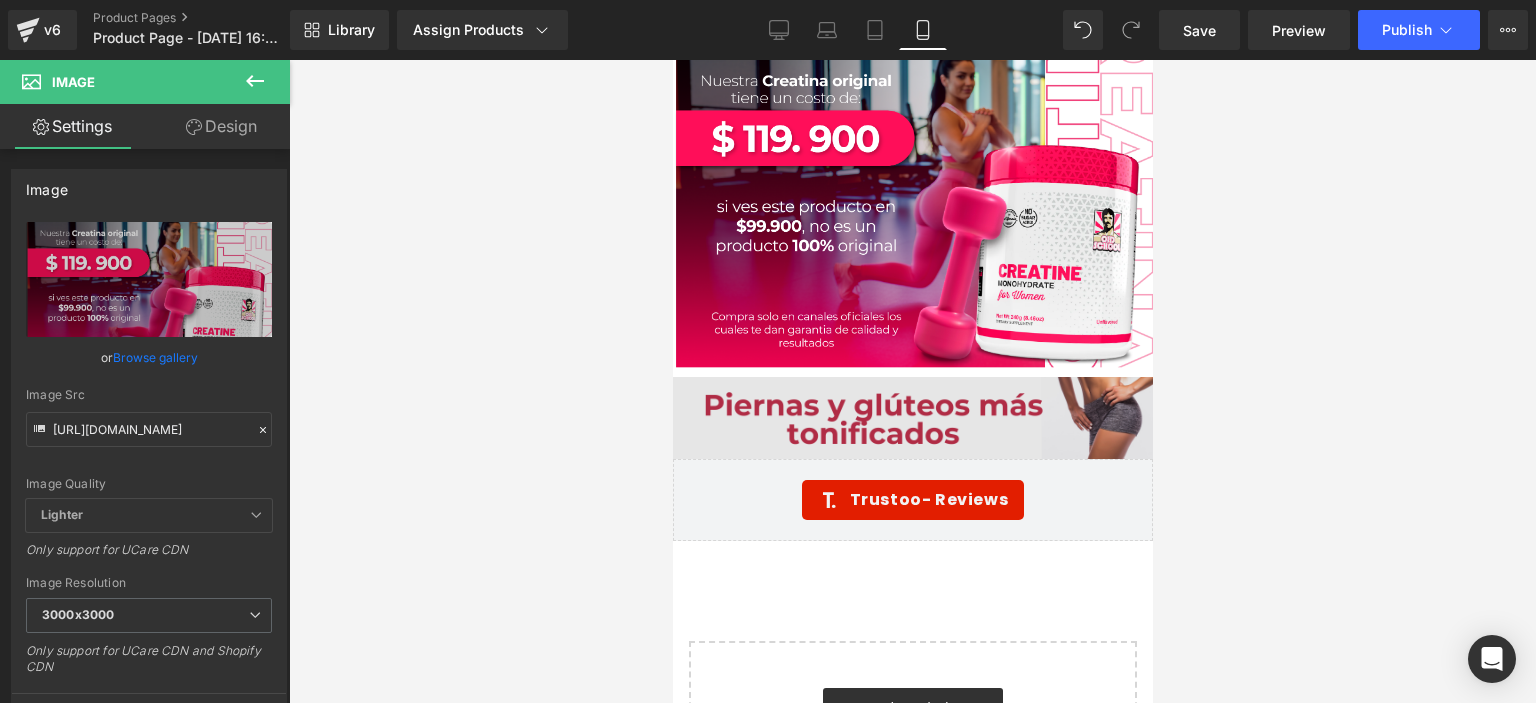 click on "Image" at bounding box center [912, 418] 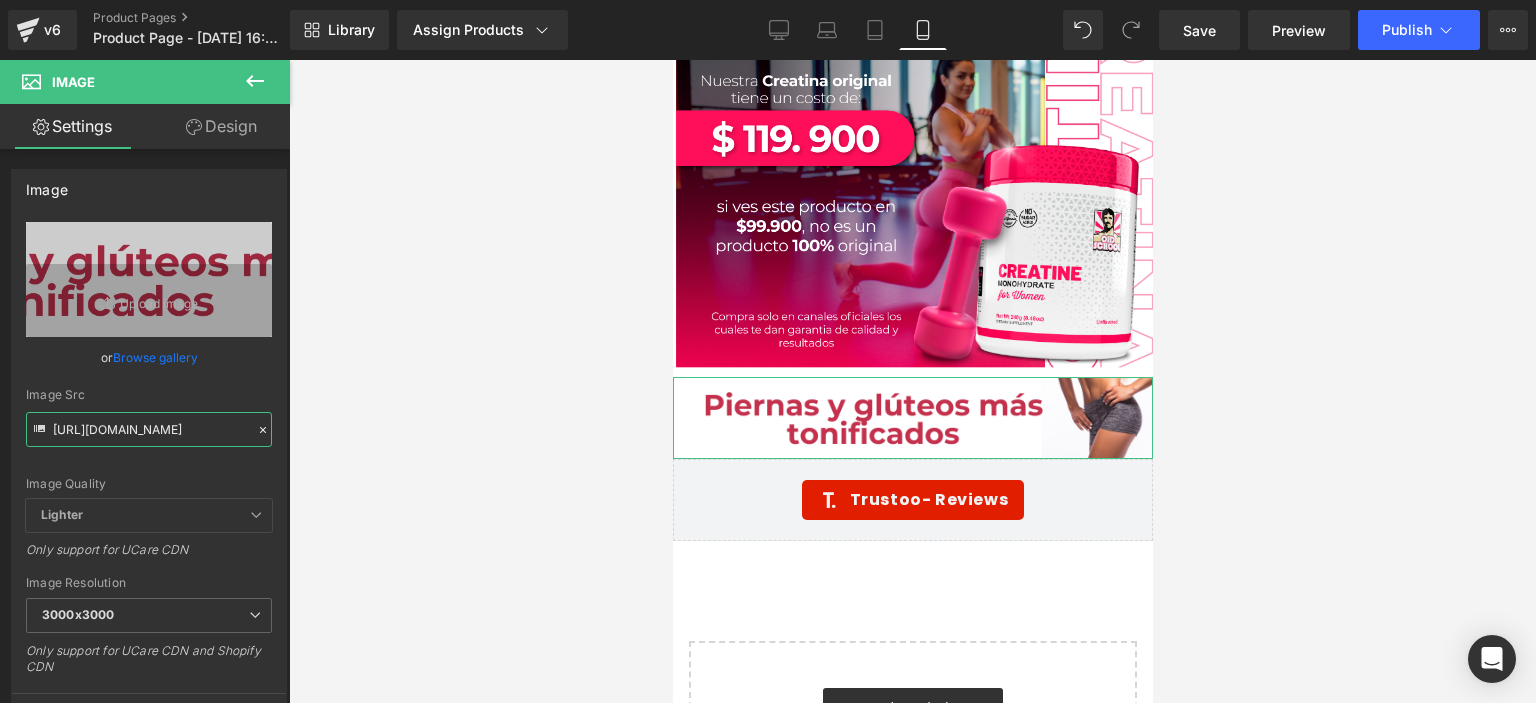 scroll, scrollTop: 0, scrollLeft: 35, axis: horizontal 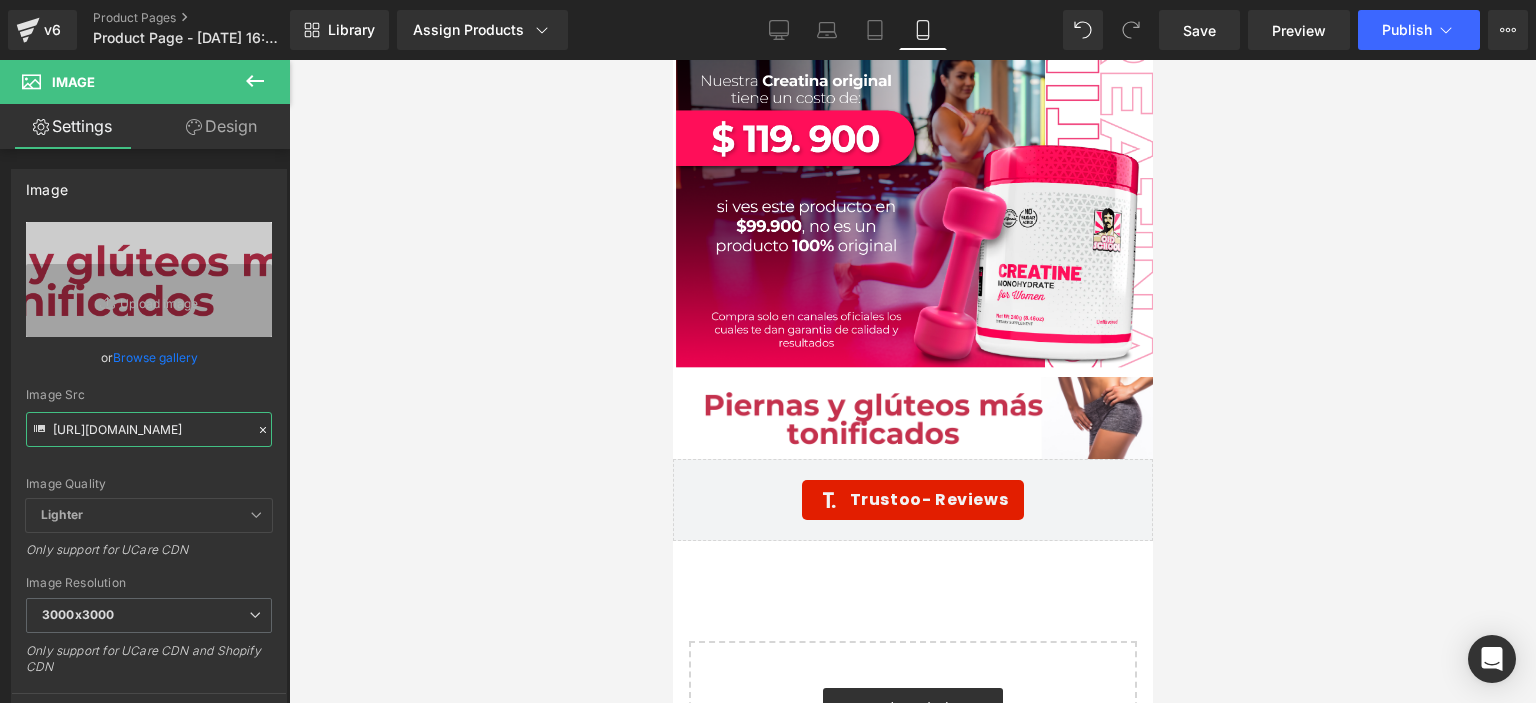 drag, startPoint x: 52, startPoint y: 426, endPoint x: 376, endPoint y: 427, distance: 324.00156 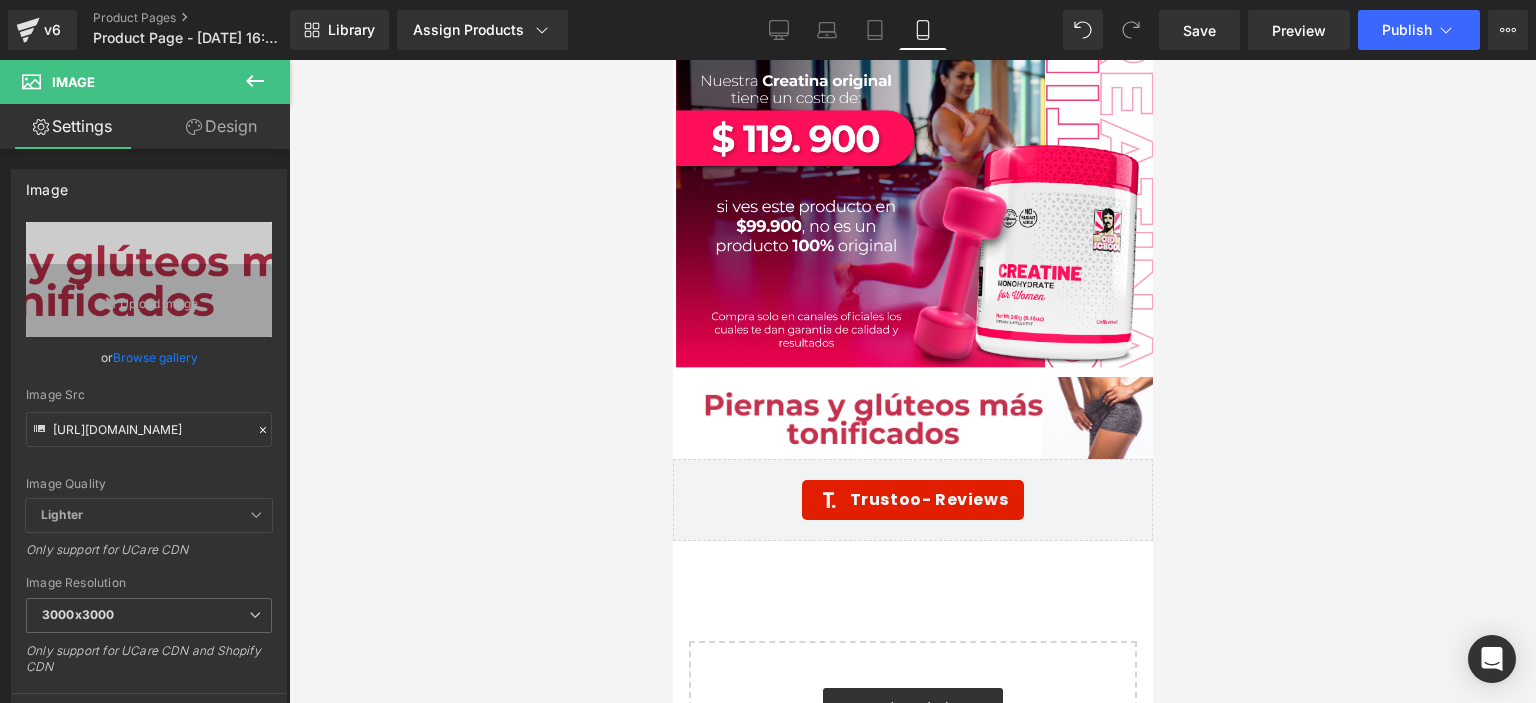 scroll, scrollTop: 0, scrollLeft: 0, axis: both 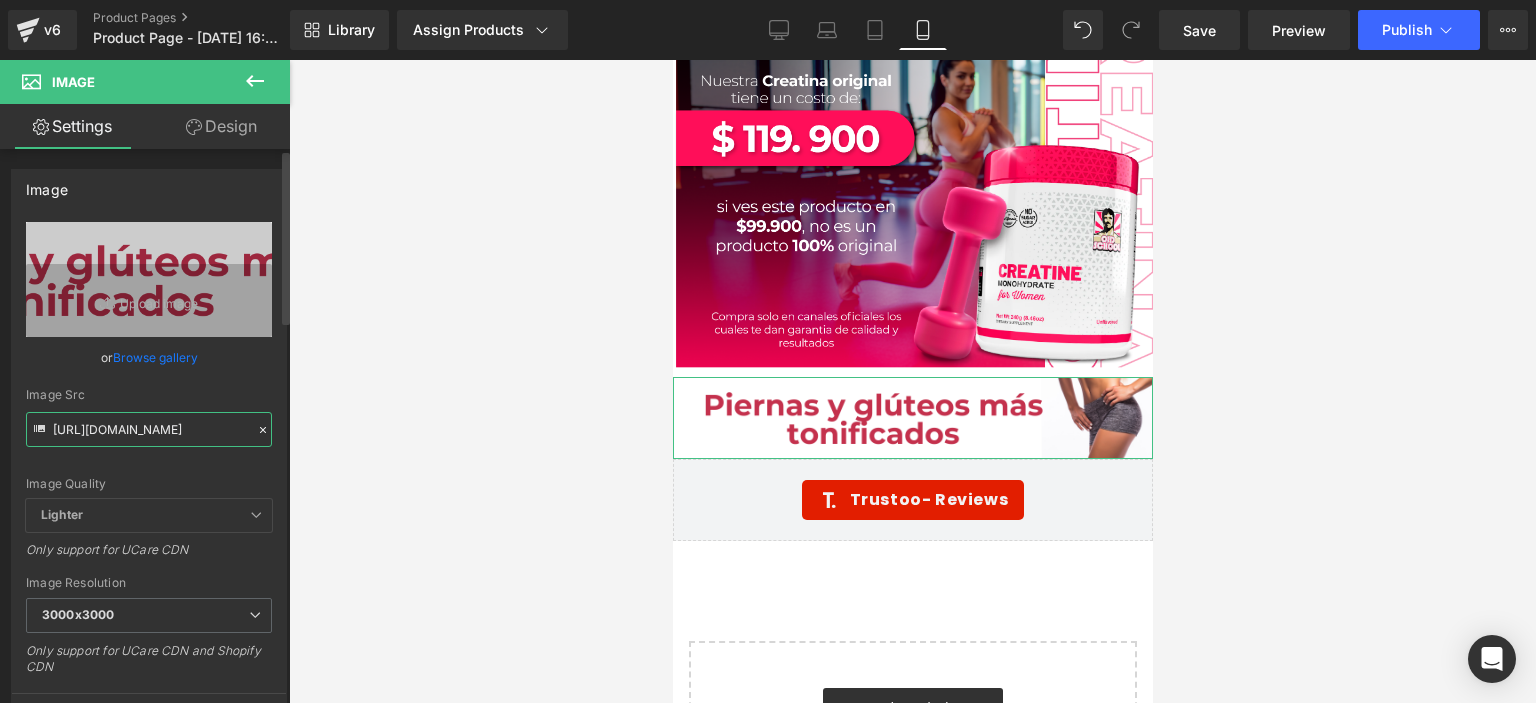 click on "[URL][DOMAIN_NAME]" at bounding box center [149, 429] 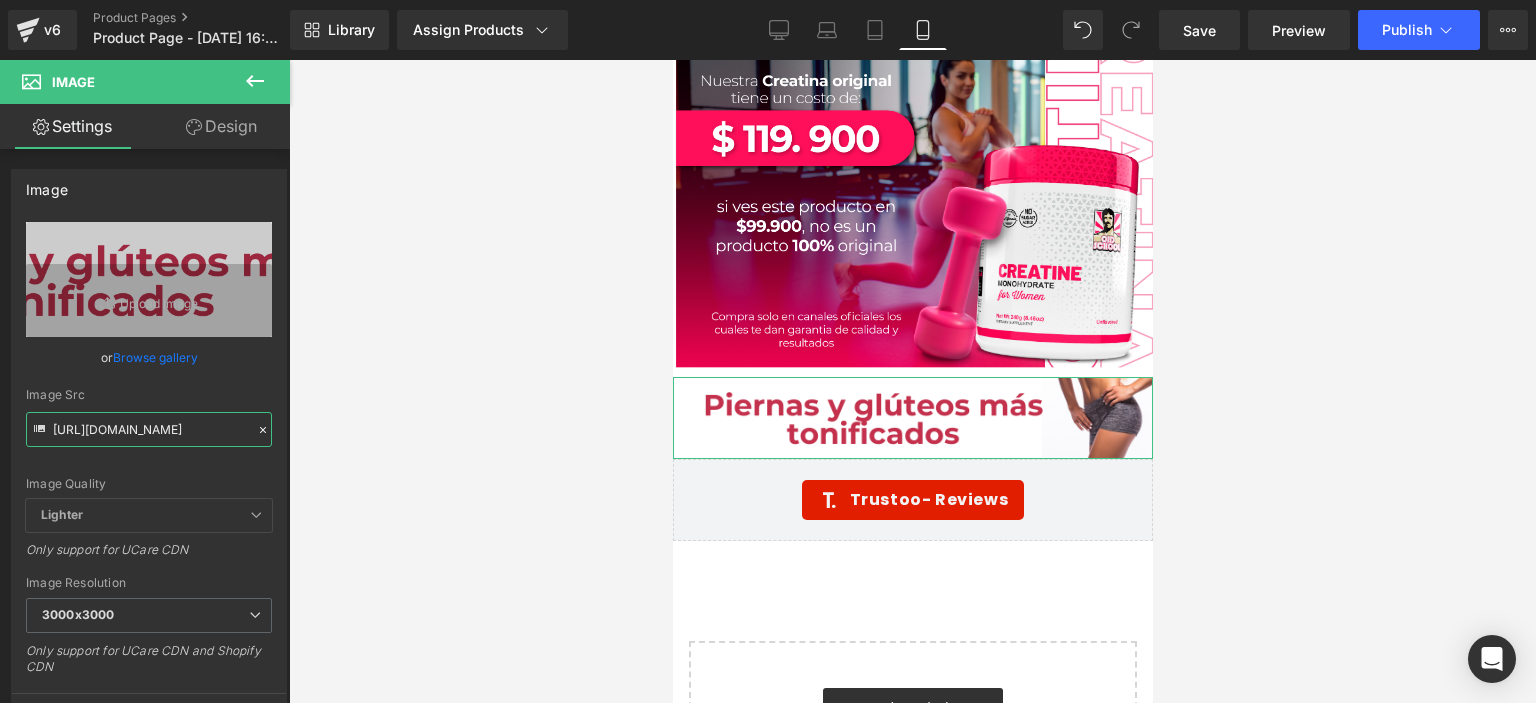 scroll, scrollTop: 0, scrollLeft: 35, axis: horizontal 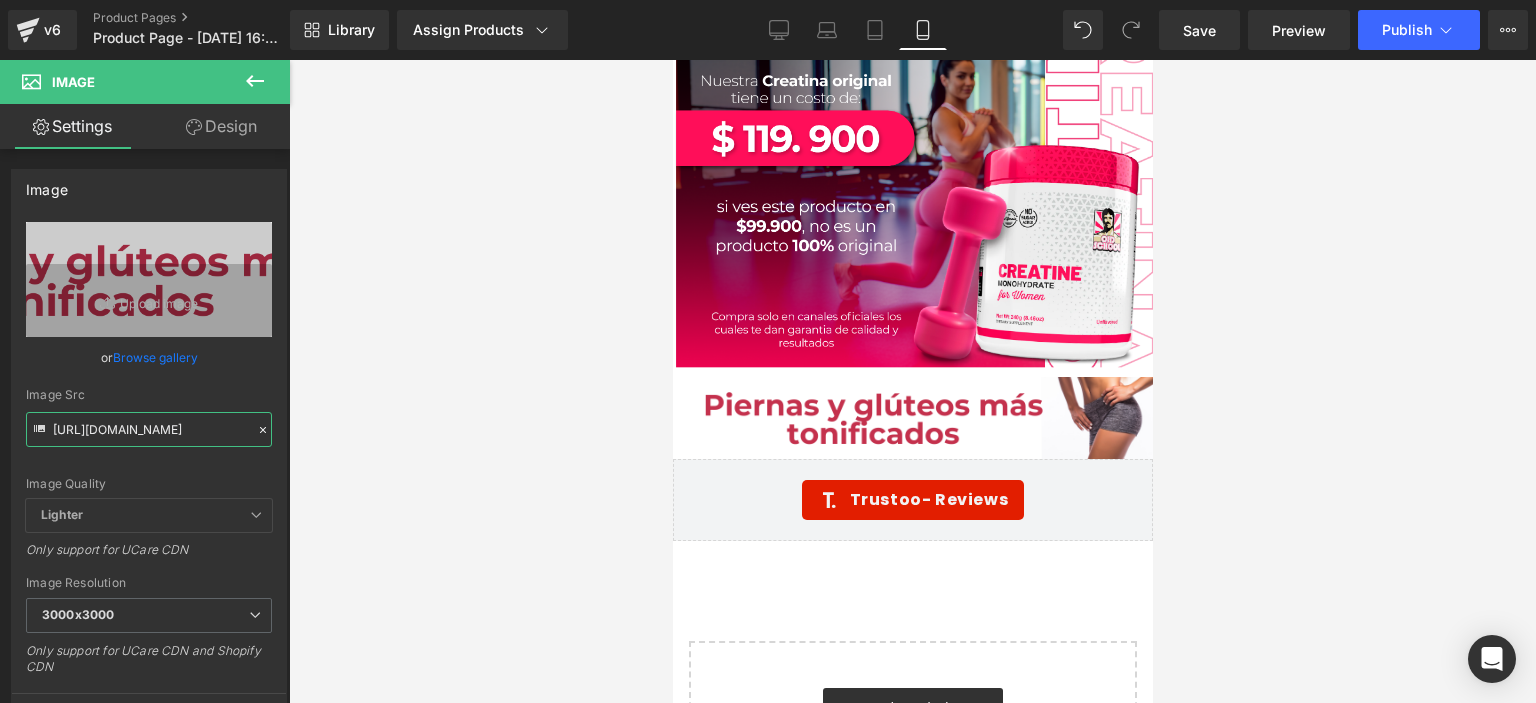 drag, startPoint x: 54, startPoint y: 427, endPoint x: 374, endPoint y: 415, distance: 320.2249 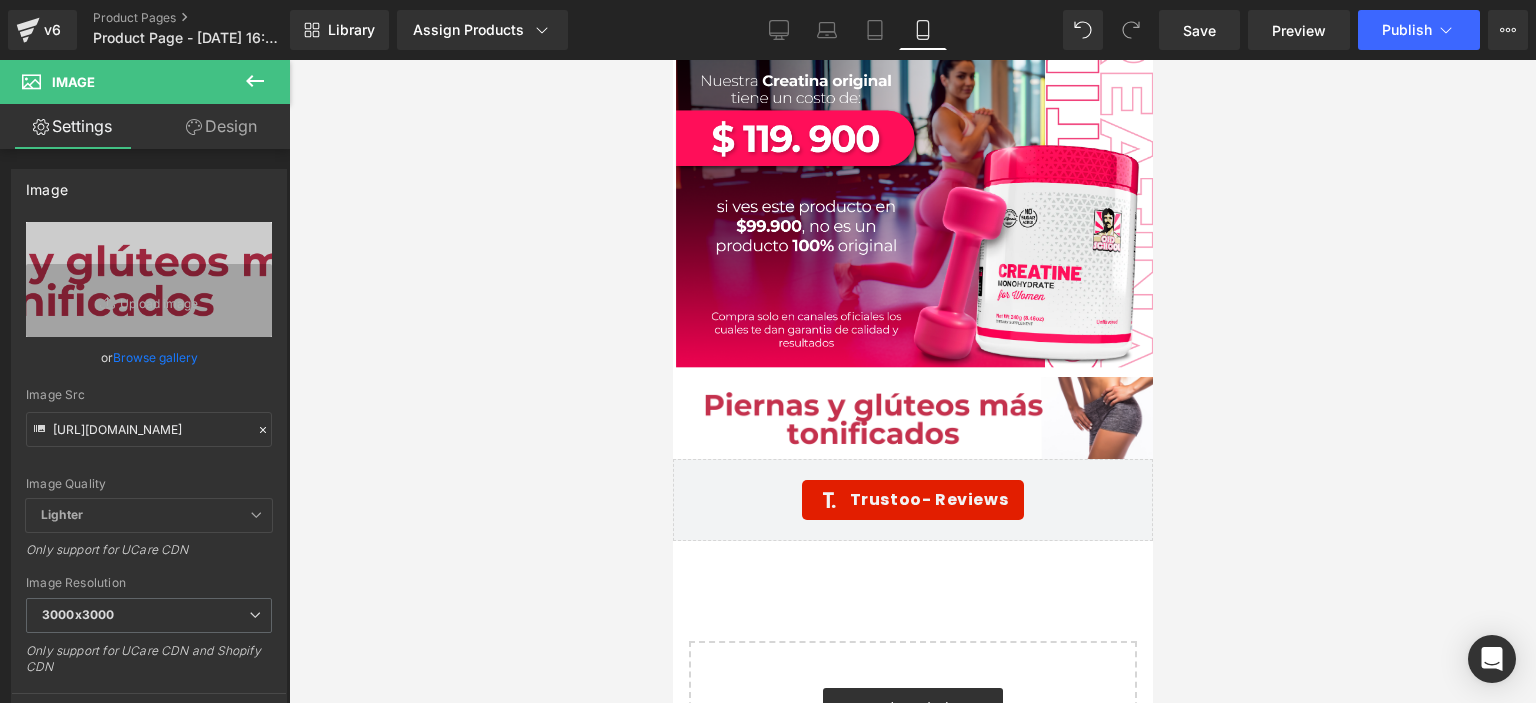 scroll, scrollTop: 0, scrollLeft: 0, axis: both 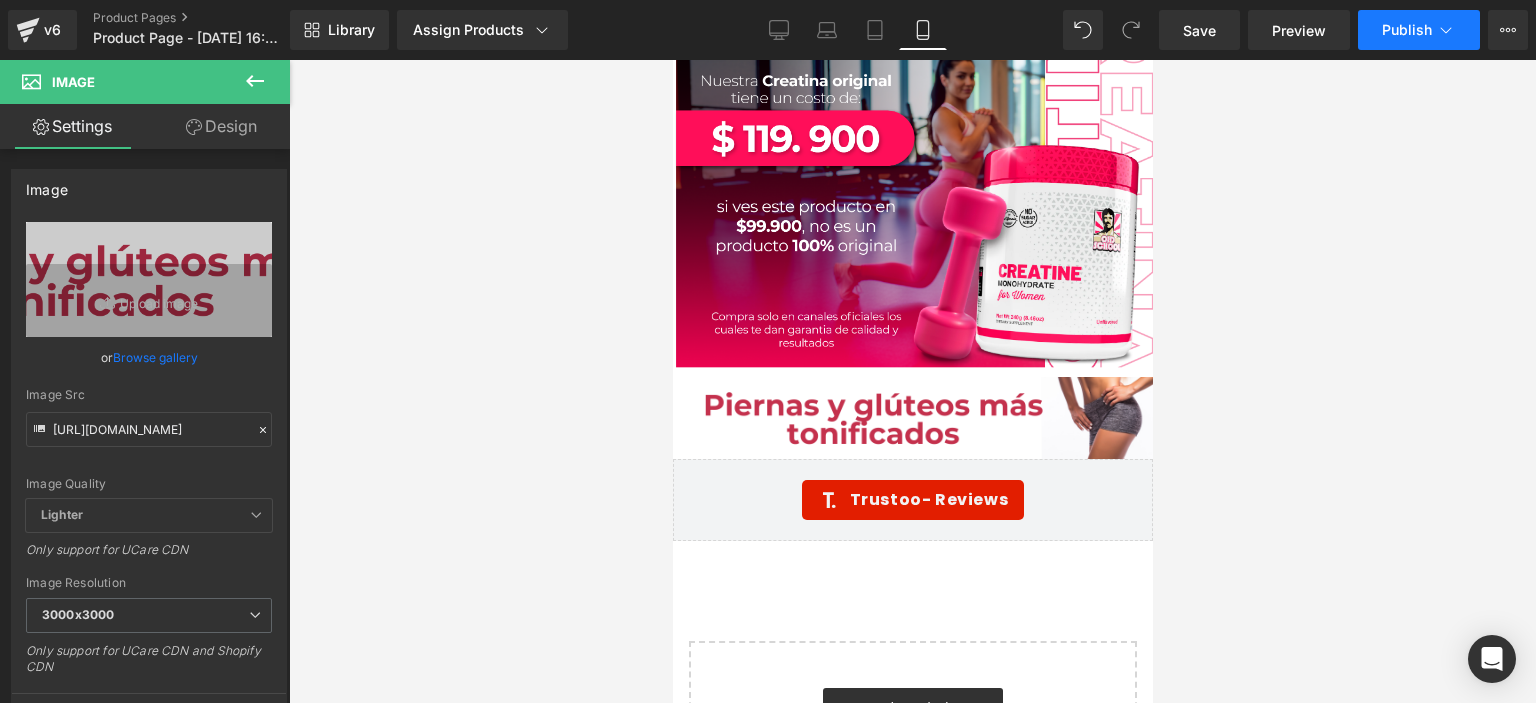 click 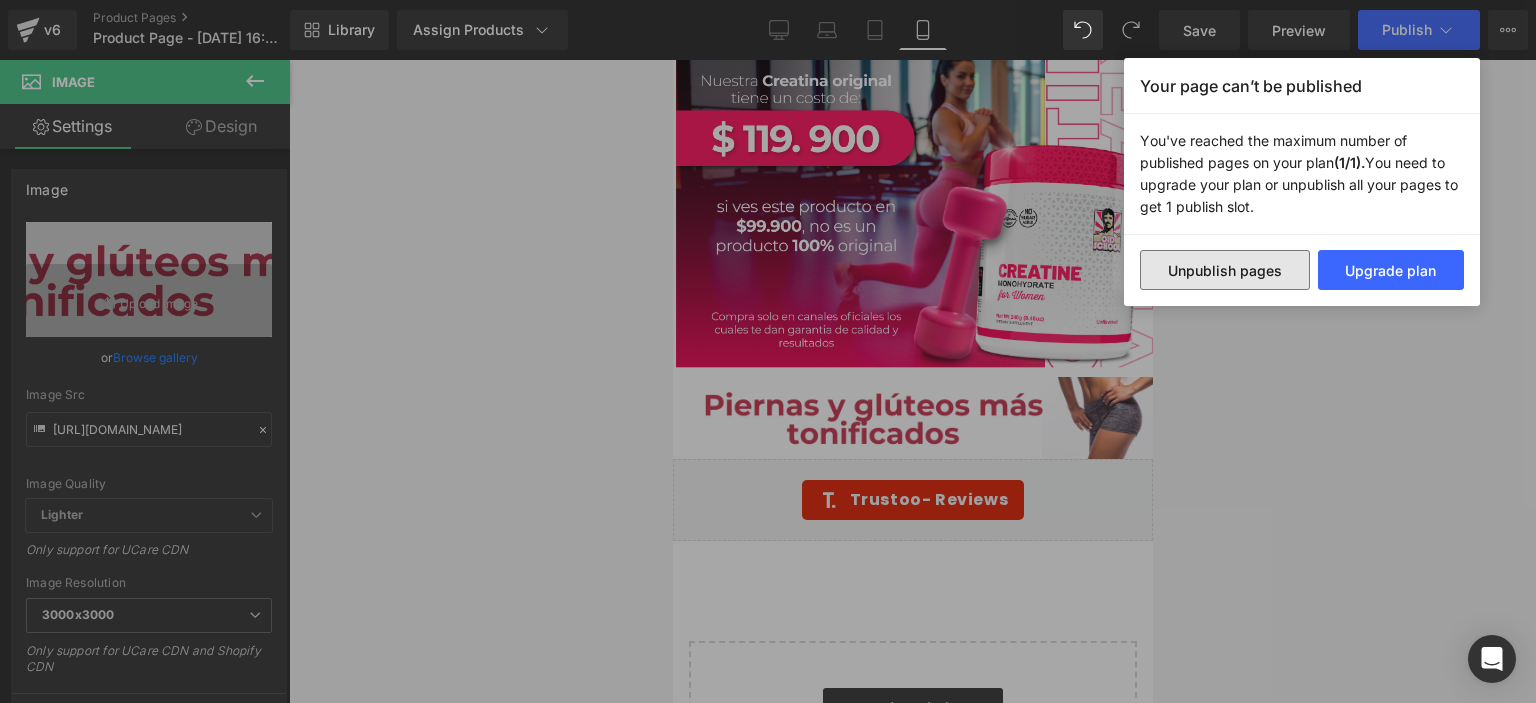 click on "Unpublish pages" at bounding box center [1225, 270] 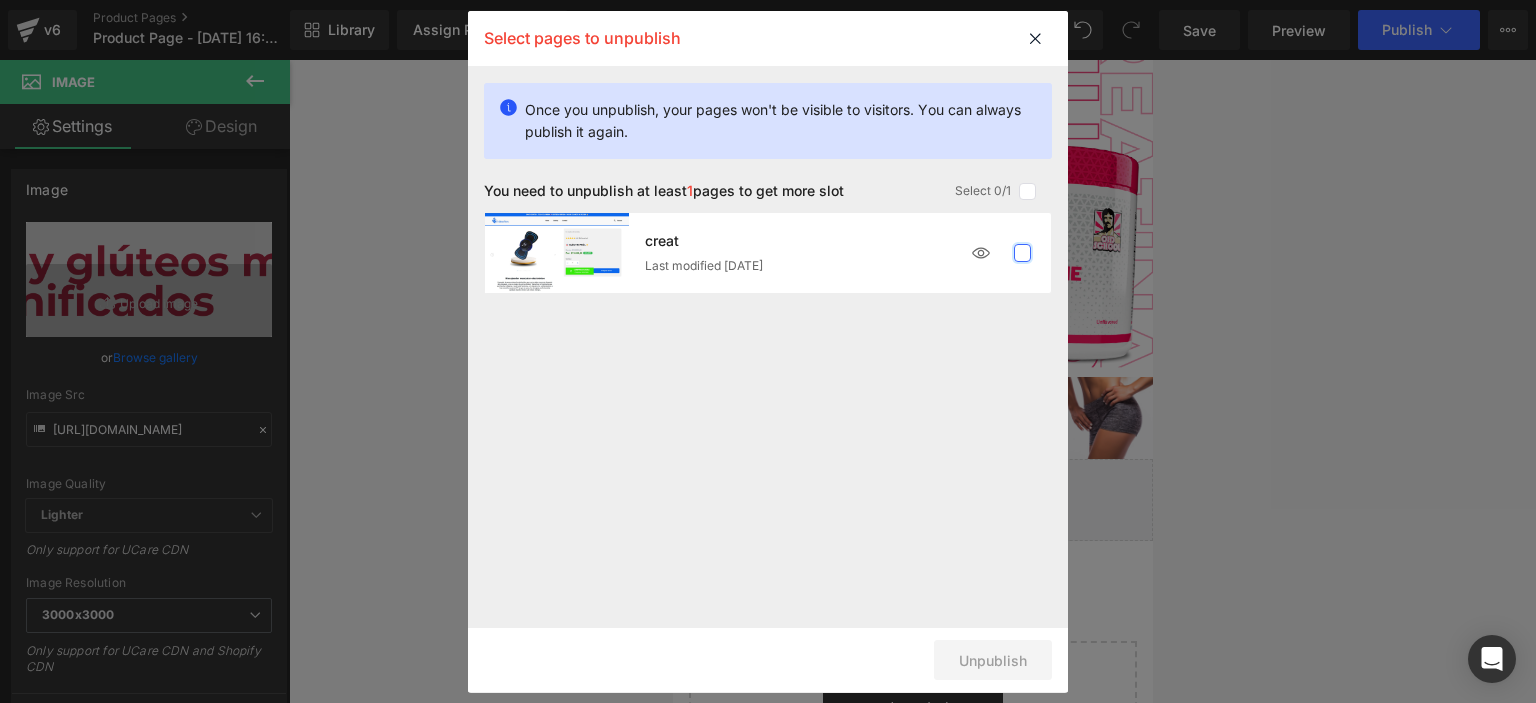 click at bounding box center [1023, 253] 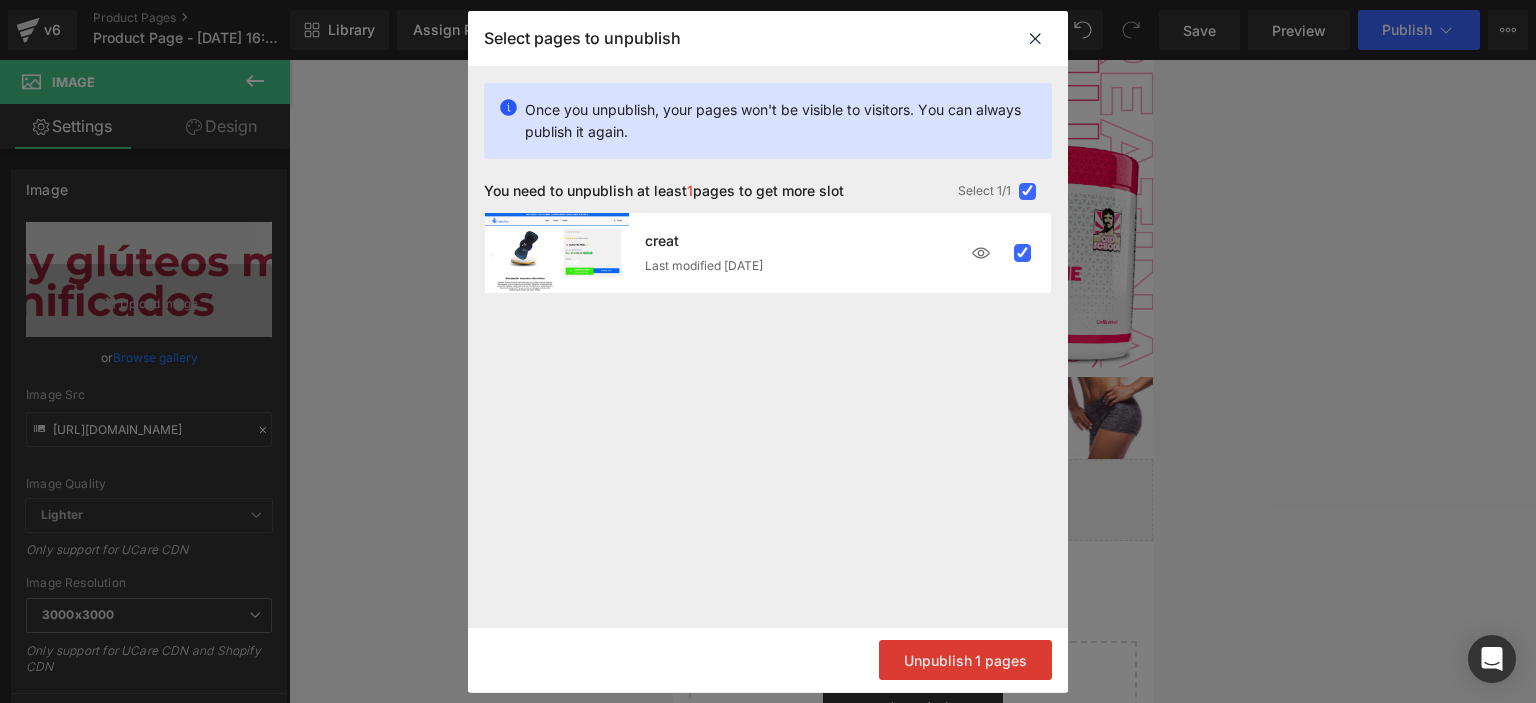 click on "Unpublish  1 pages" at bounding box center [965, 660] 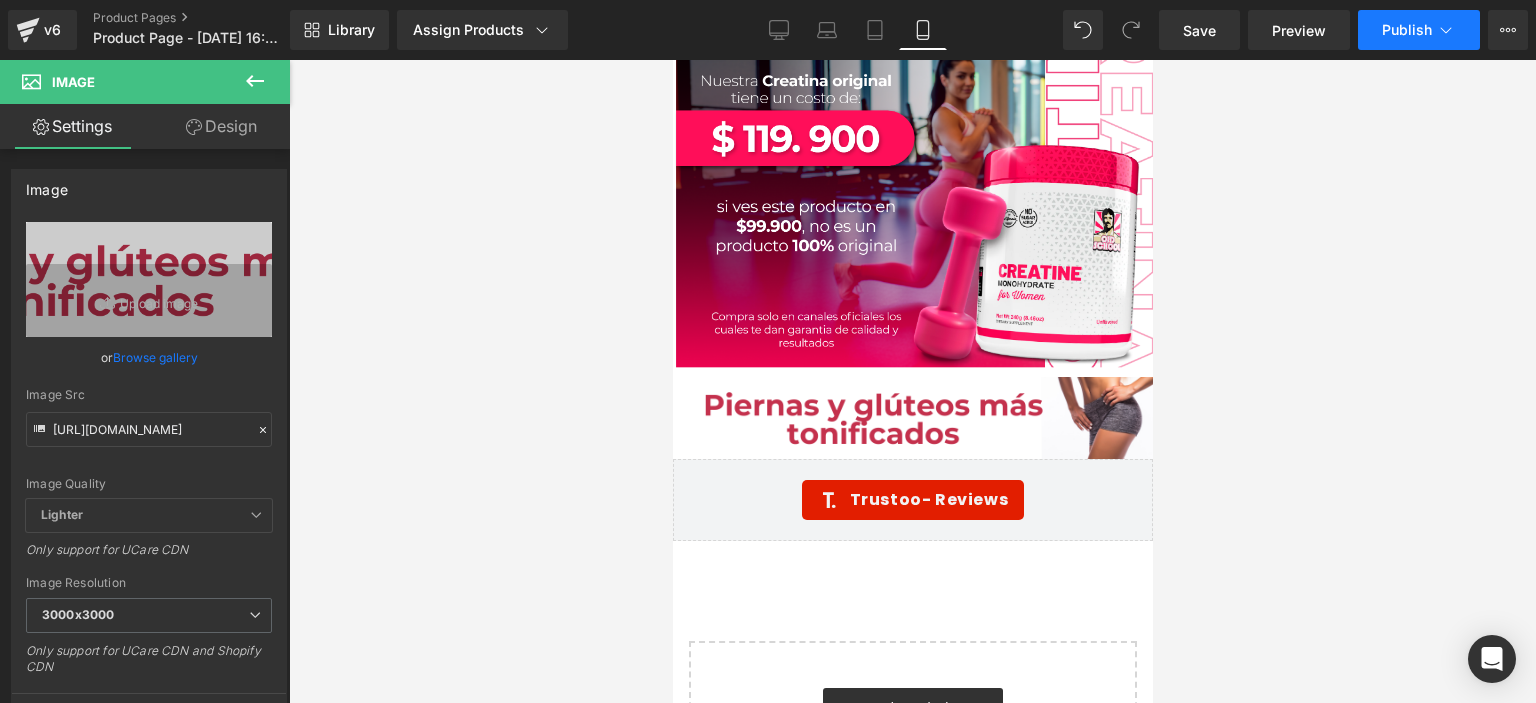 click 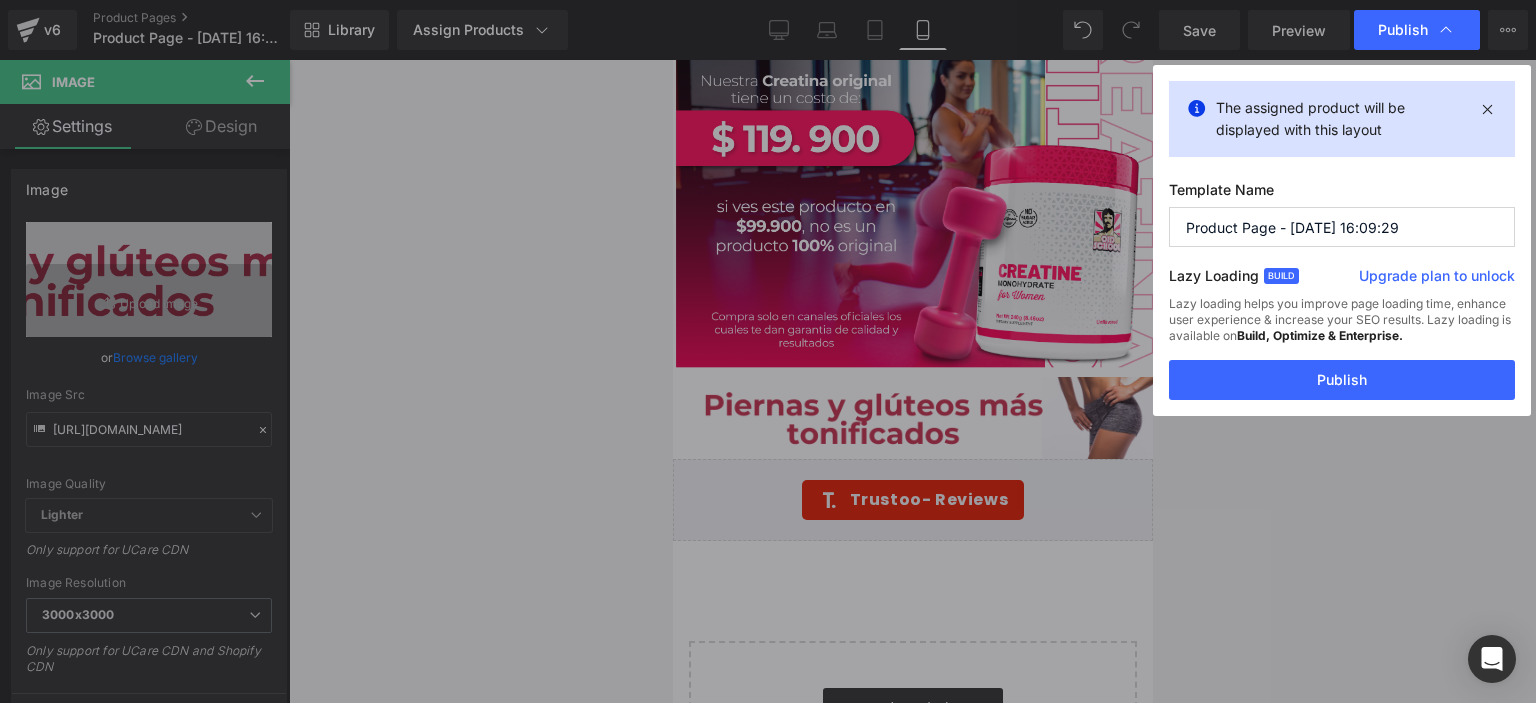 drag, startPoint x: 1272, startPoint y: 226, endPoint x: 1150, endPoint y: 199, distance: 124.95199 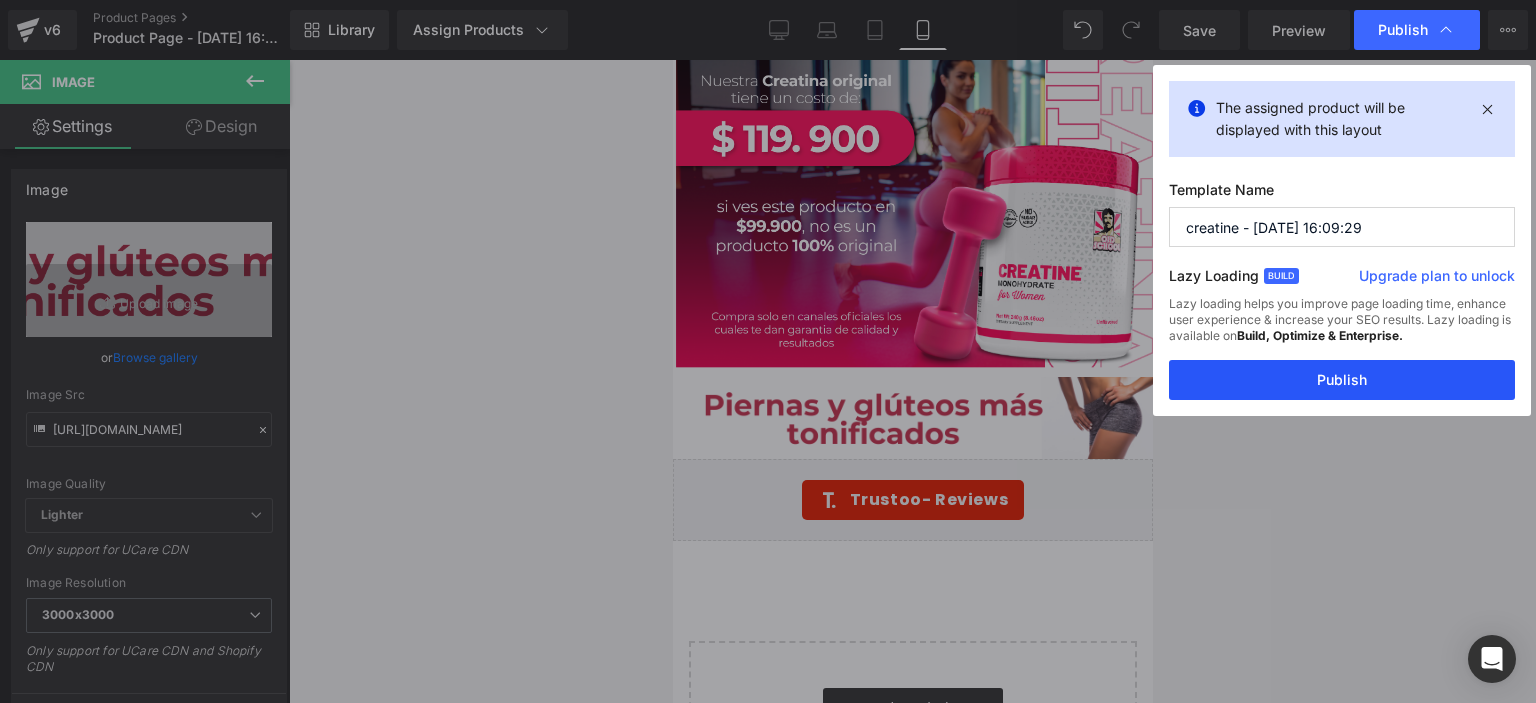 type on "creatine - [DATE] 16:09:29" 